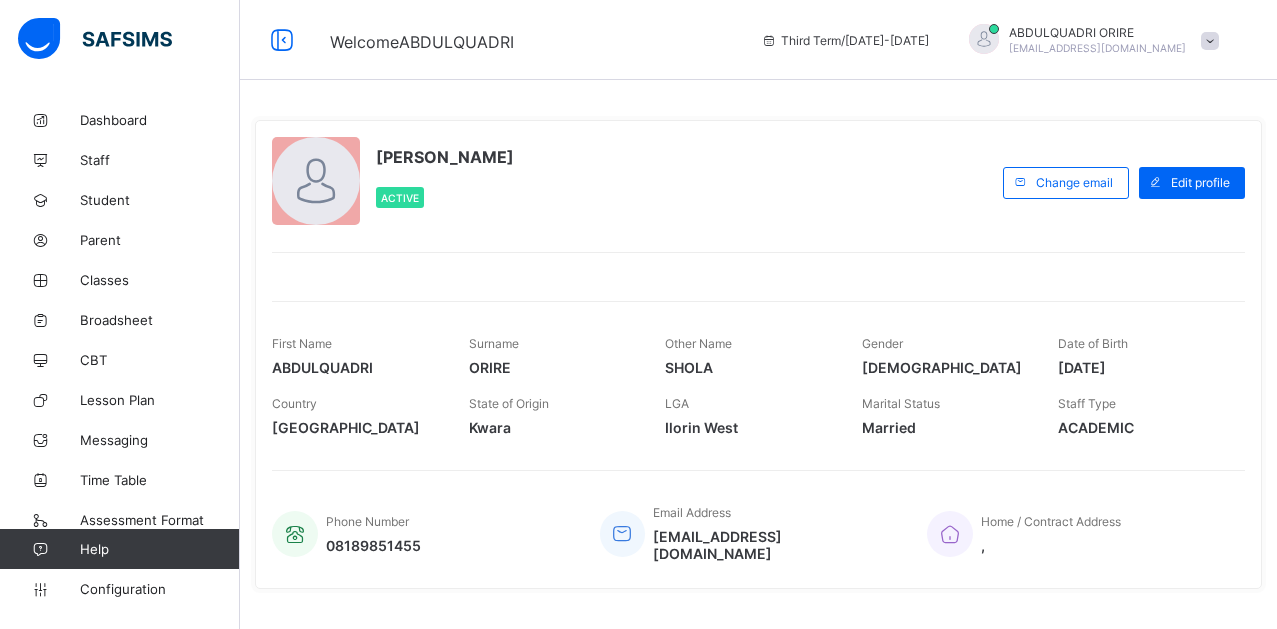 scroll, scrollTop: 0, scrollLeft: 0, axis: both 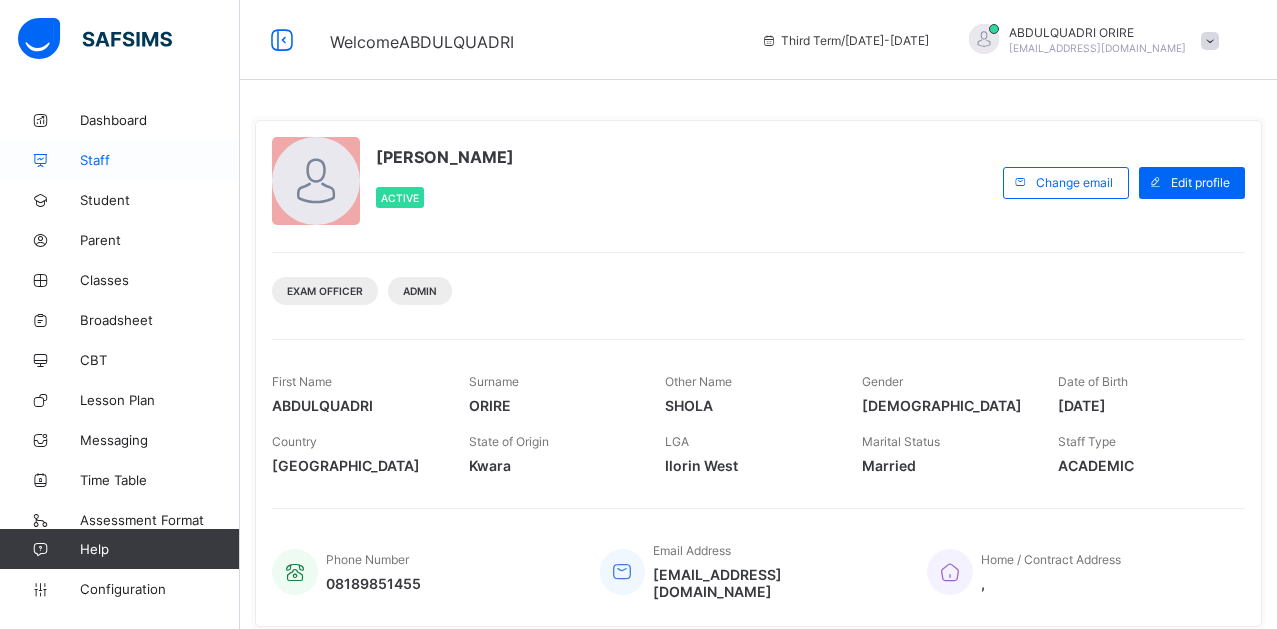 click on "Staff" at bounding box center (160, 160) 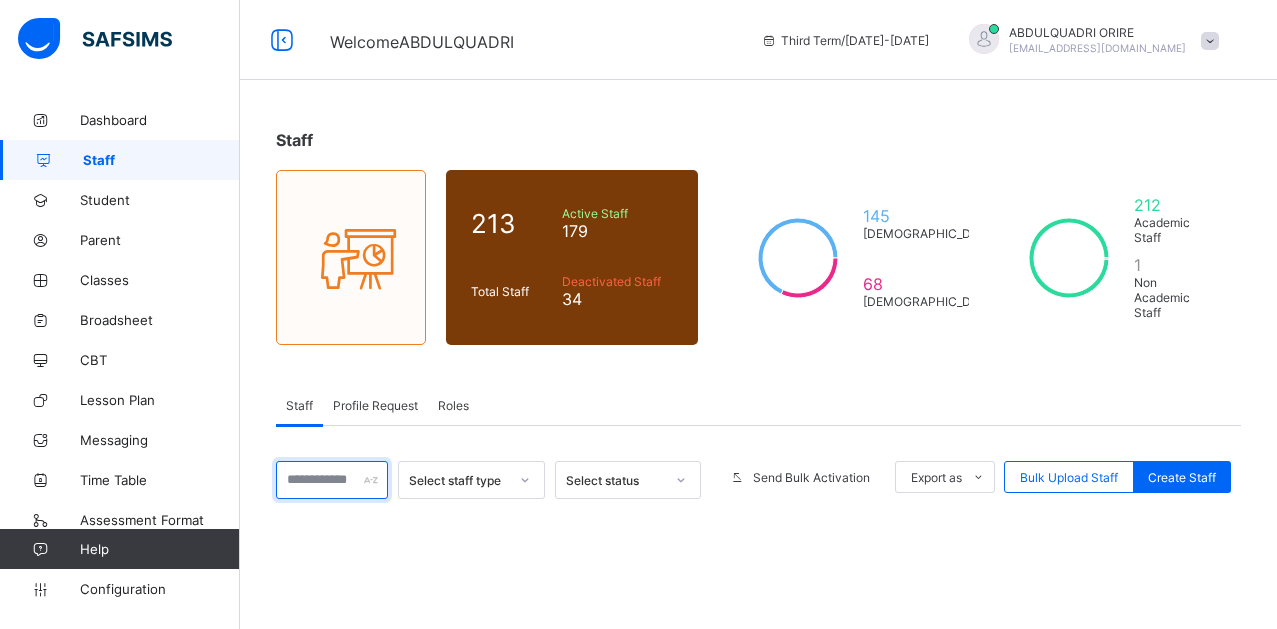 click at bounding box center [332, 480] 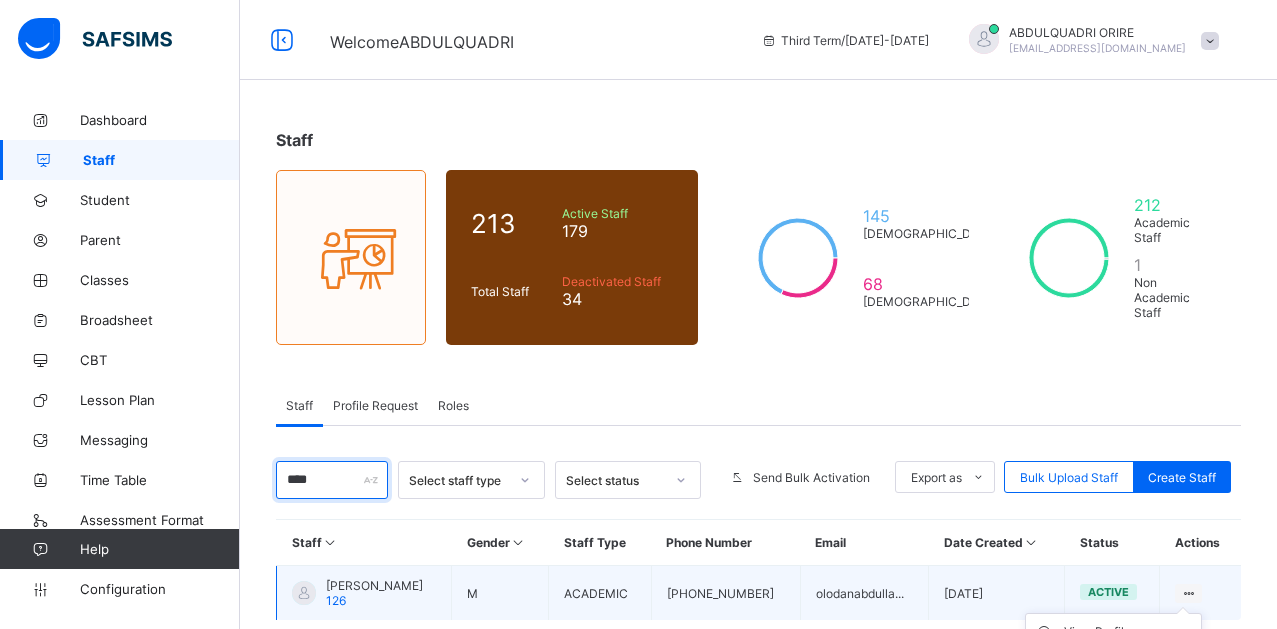type on "****" 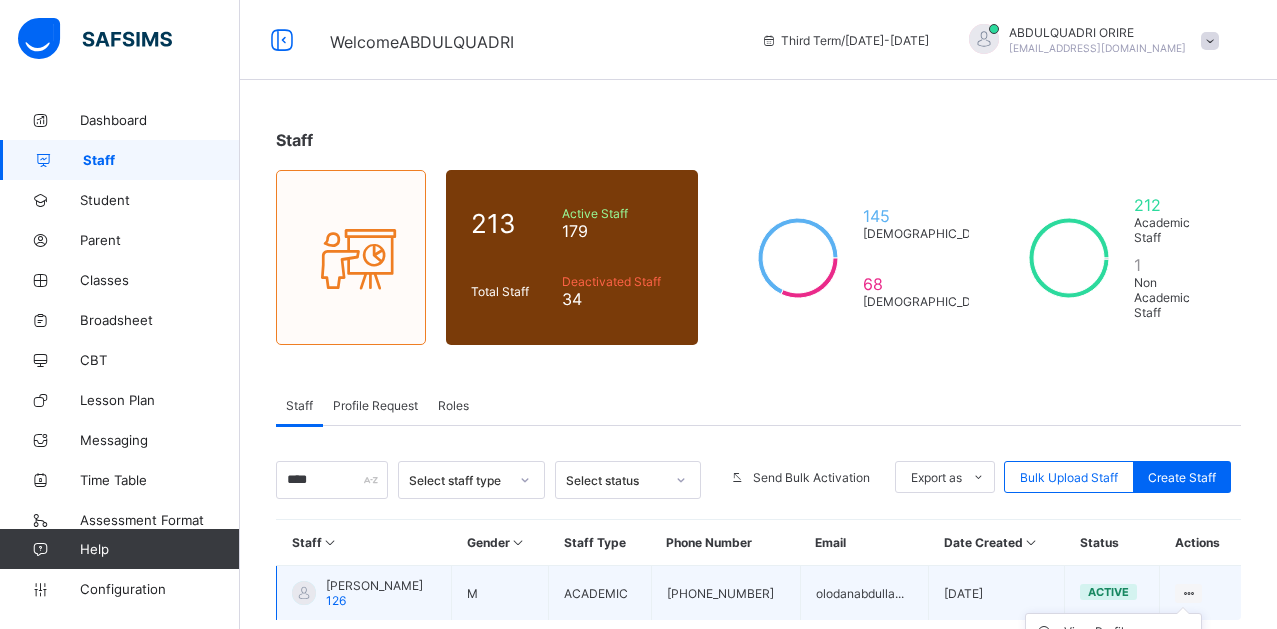 click at bounding box center (1188, 593) 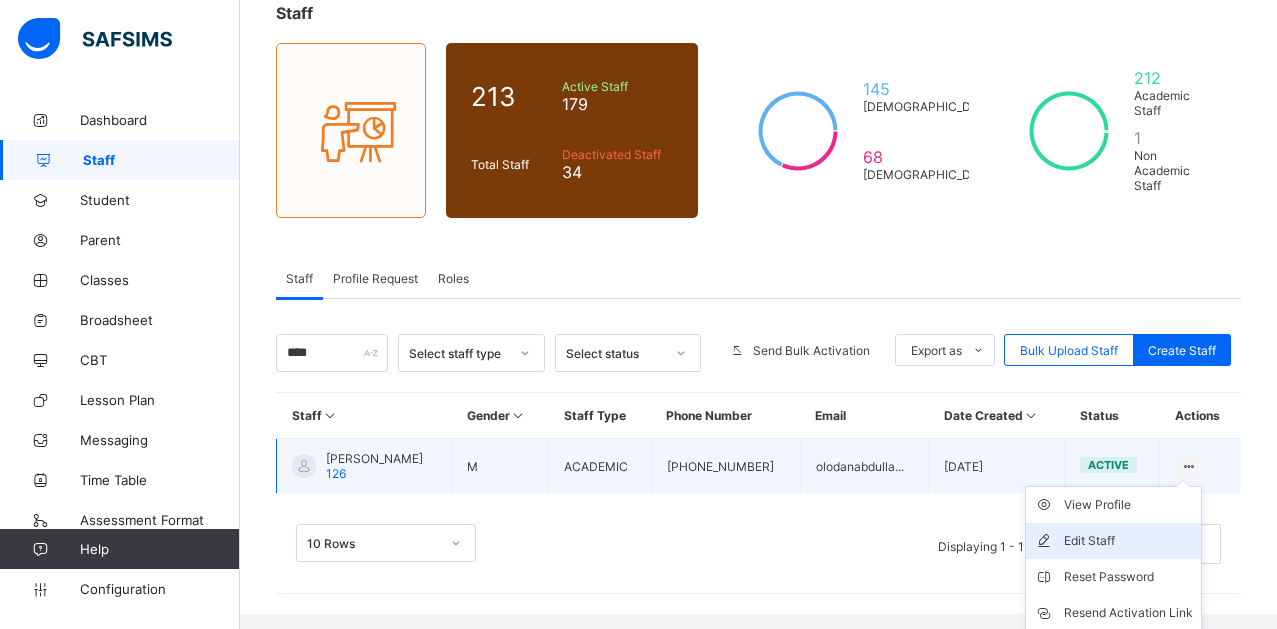 scroll, scrollTop: 209, scrollLeft: 0, axis: vertical 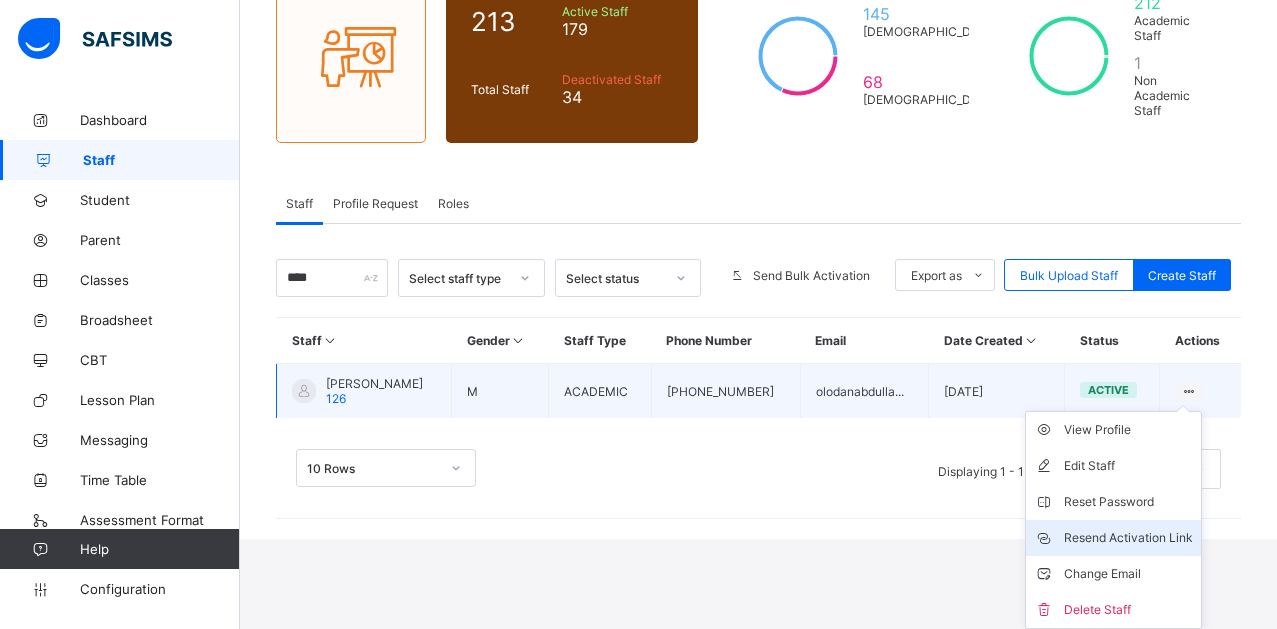 click on "Resend Activation Link" at bounding box center [1128, 538] 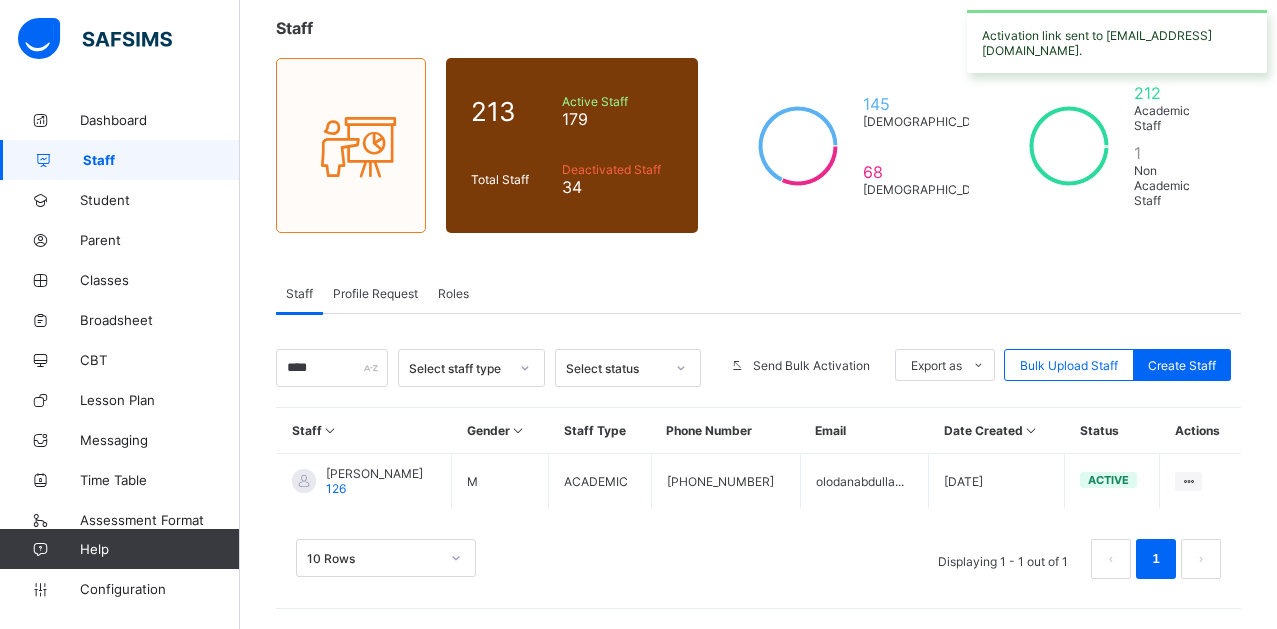 scroll, scrollTop: 127, scrollLeft: 0, axis: vertical 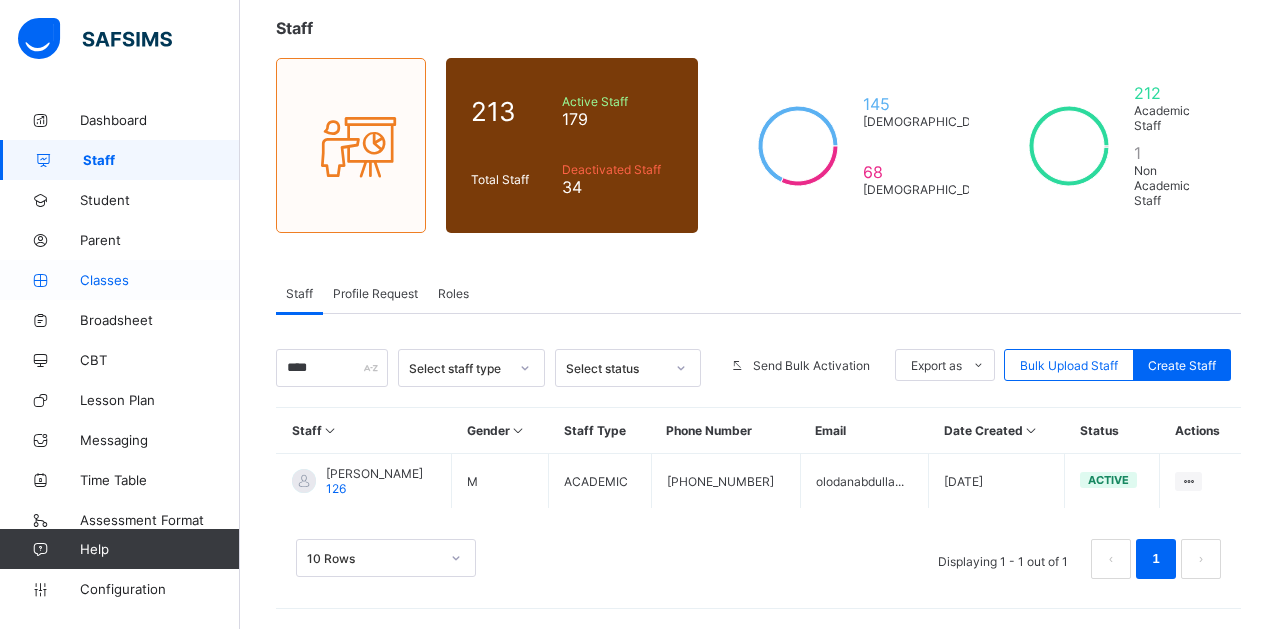 click on "Classes" at bounding box center (160, 280) 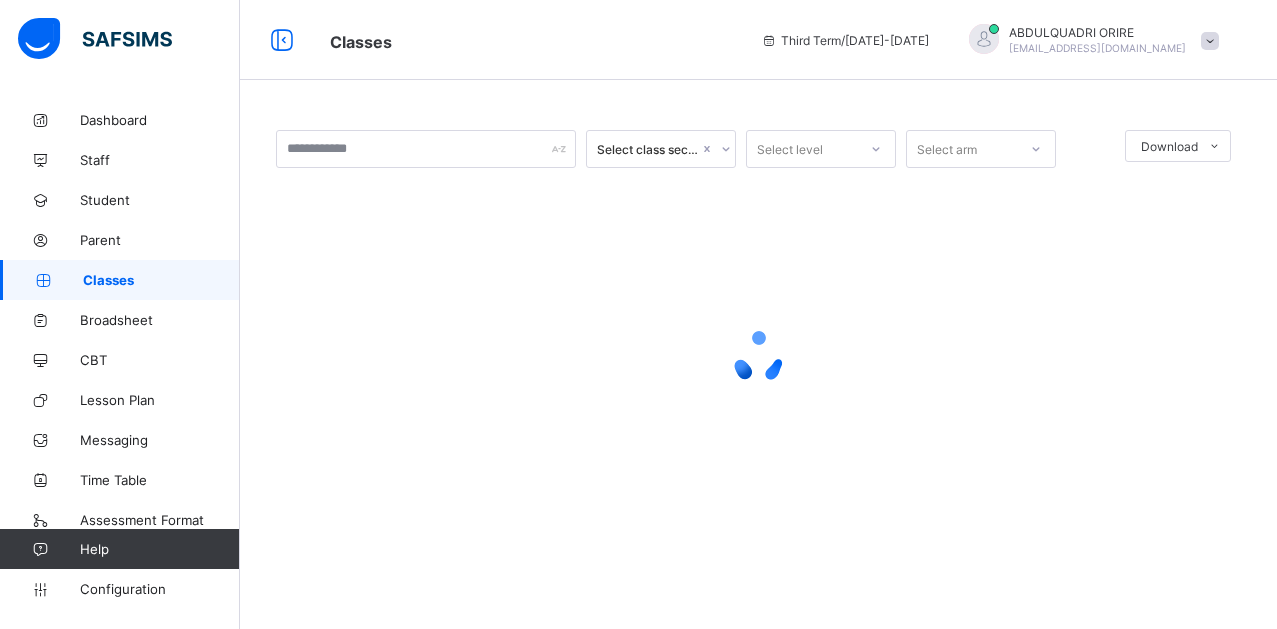 scroll, scrollTop: 0, scrollLeft: 0, axis: both 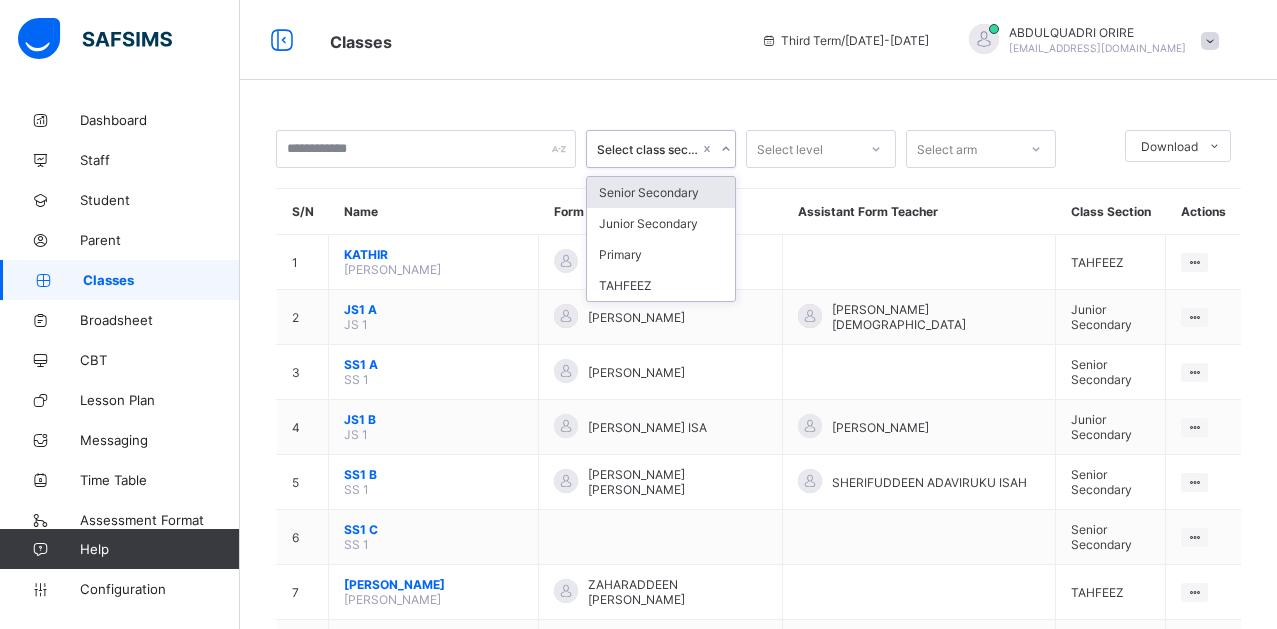 click on "Select class section" at bounding box center (648, 149) 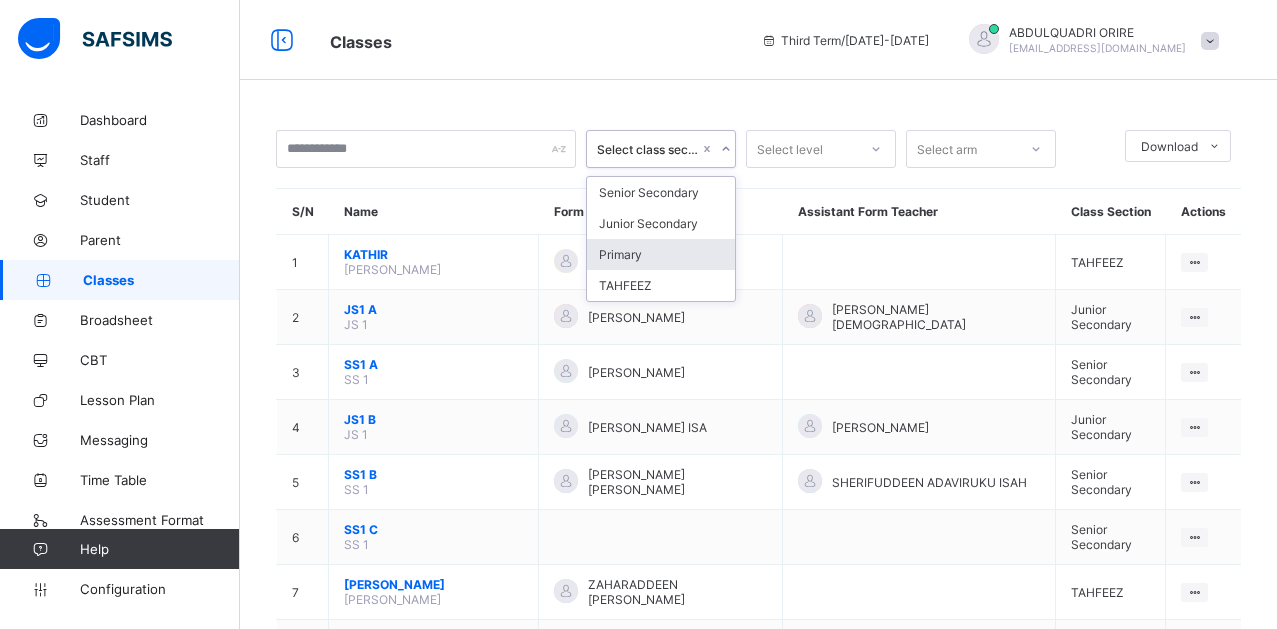 click on "Primary" at bounding box center [661, 254] 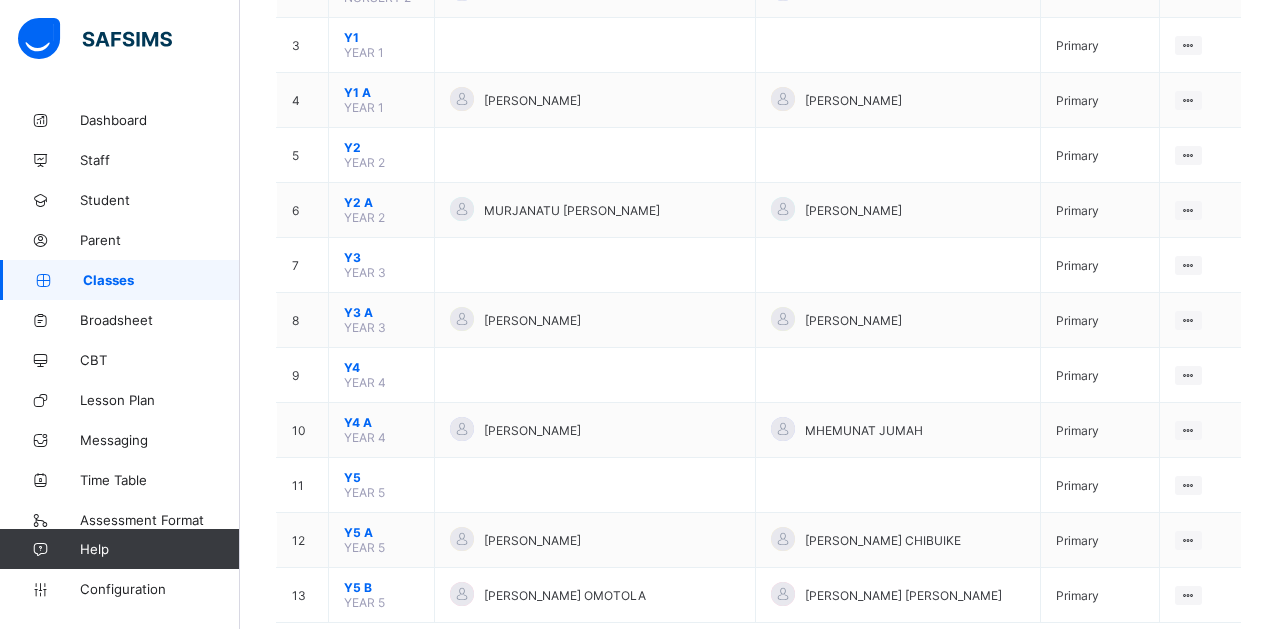 scroll, scrollTop: 371, scrollLeft: 0, axis: vertical 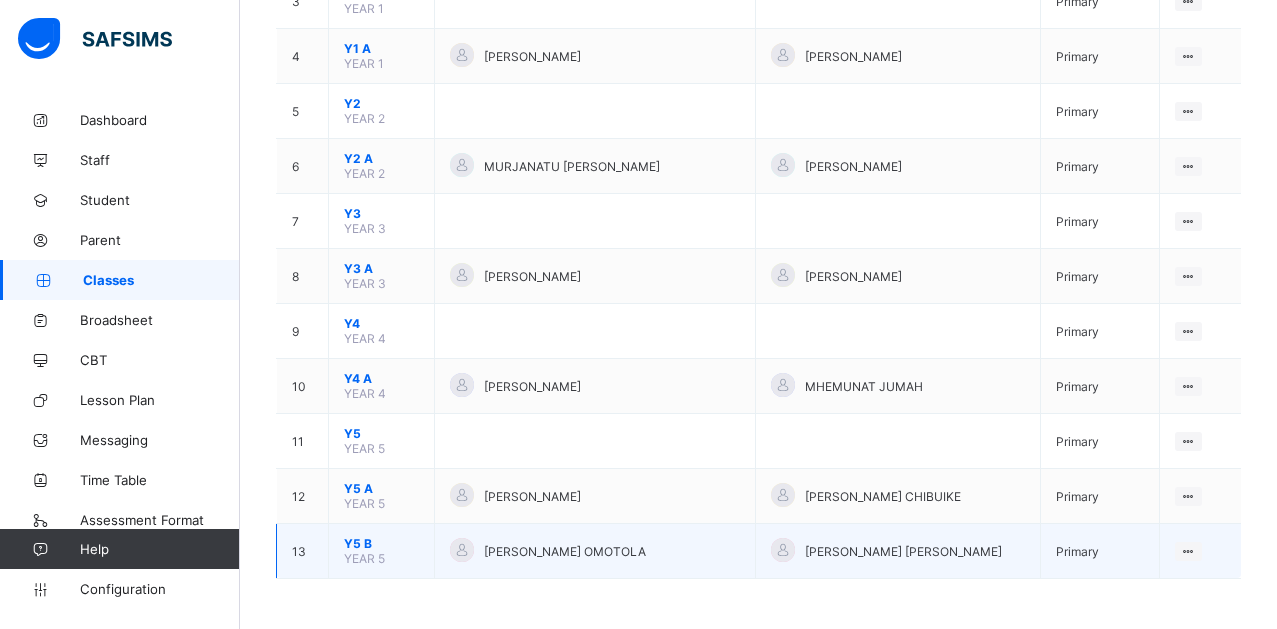 click on "Y5   B" at bounding box center (381, 543) 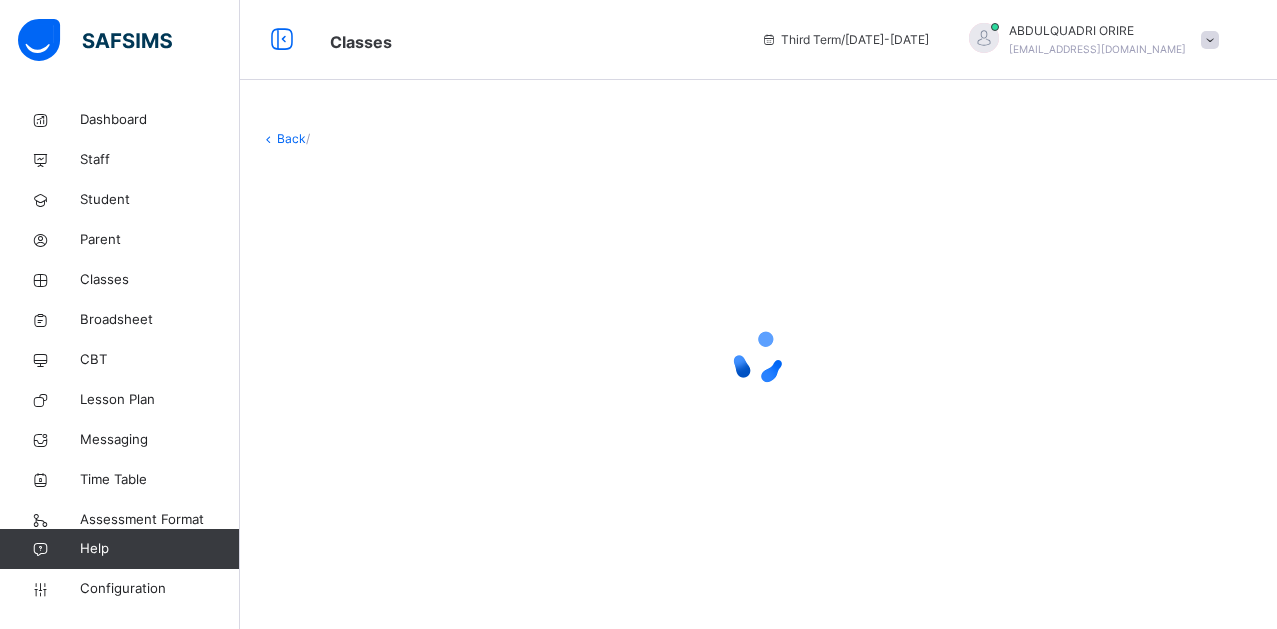 scroll, scrollTop: 0, scrollLeft: 0, axis: both 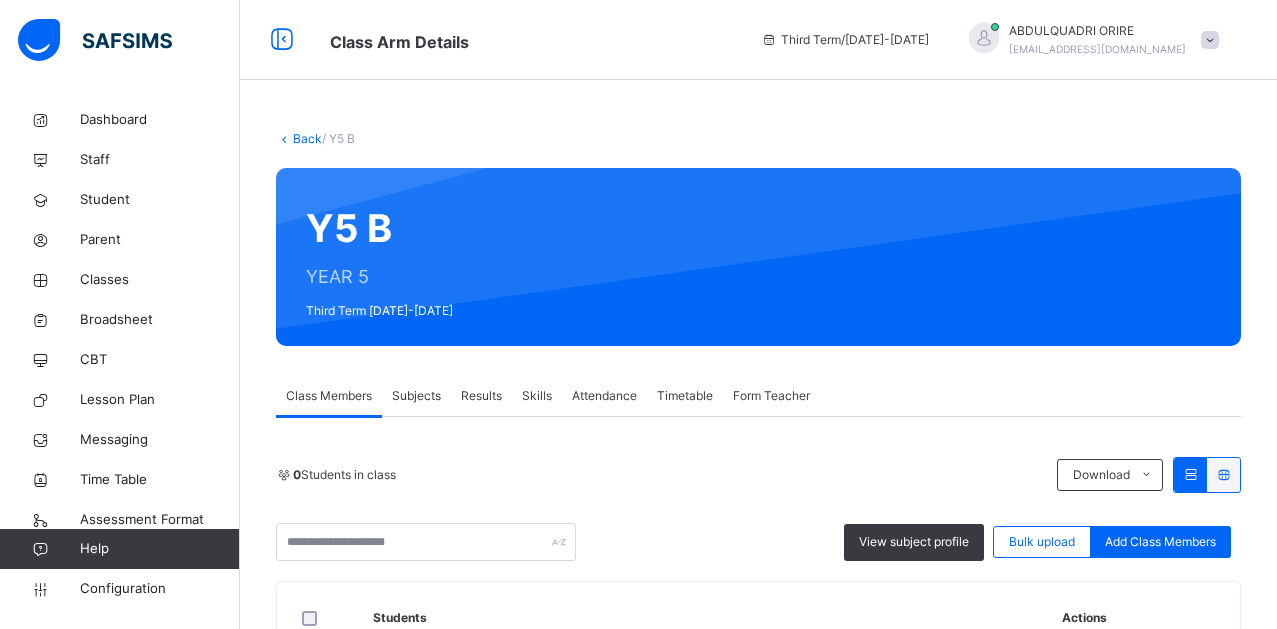 click on "Subjects" at bounding box center [416, 396] 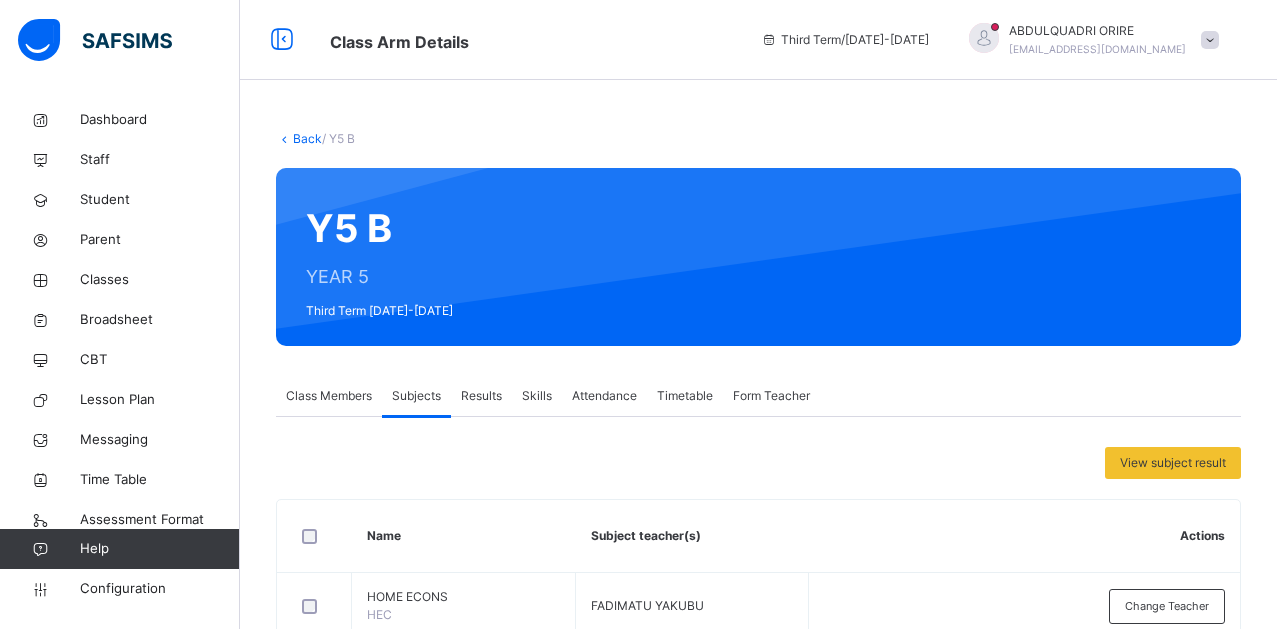scroll, scrollTop: 550, scrollLeft: 0, axis: vertical 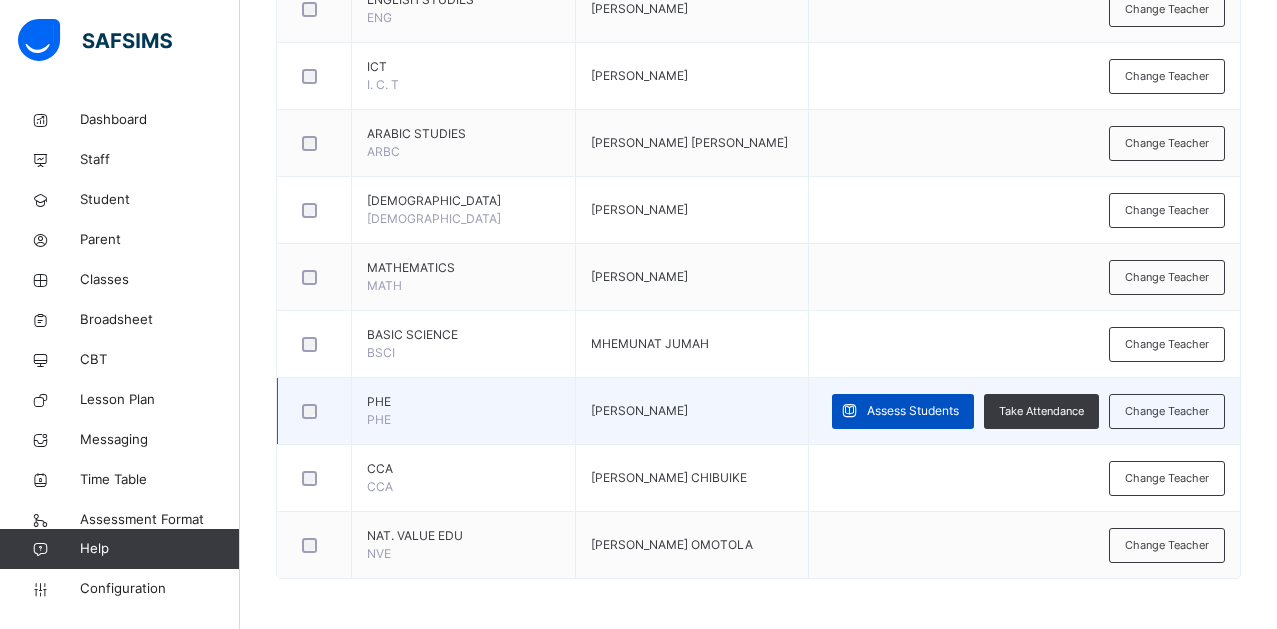 click on "Assess Students" at bounding box center (913, 411) 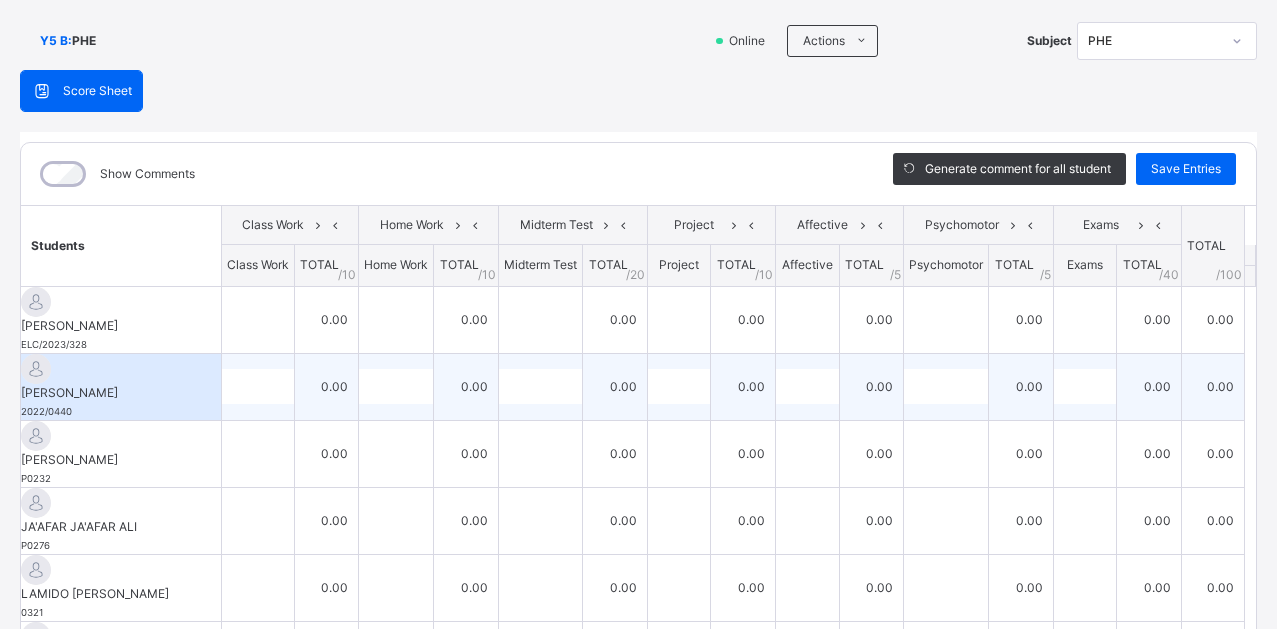 scroll, scrollTop: 127, scrollLeft: 0, axis: vertical 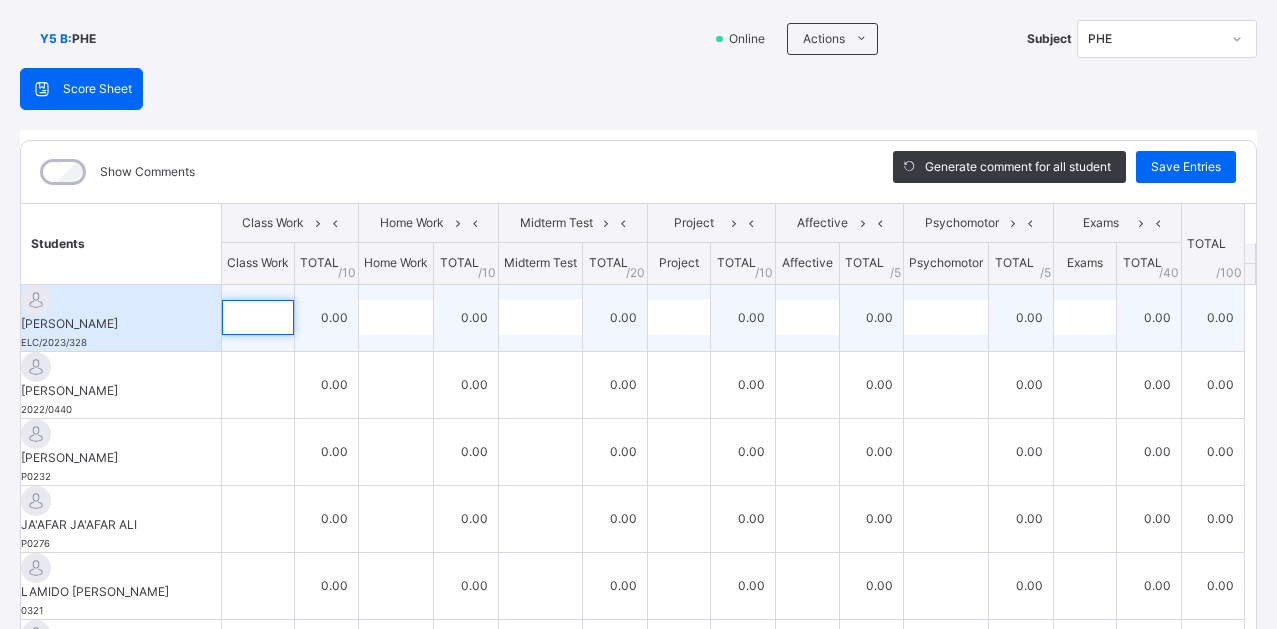click at bounding box center [258, 317] 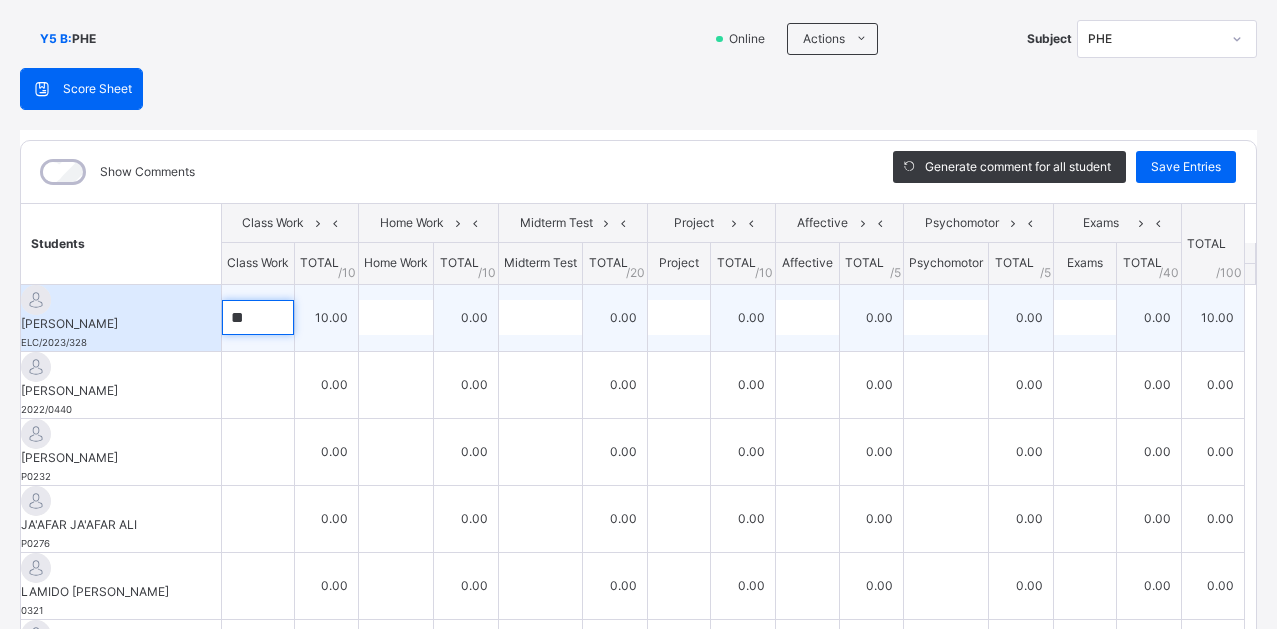 type on "**" 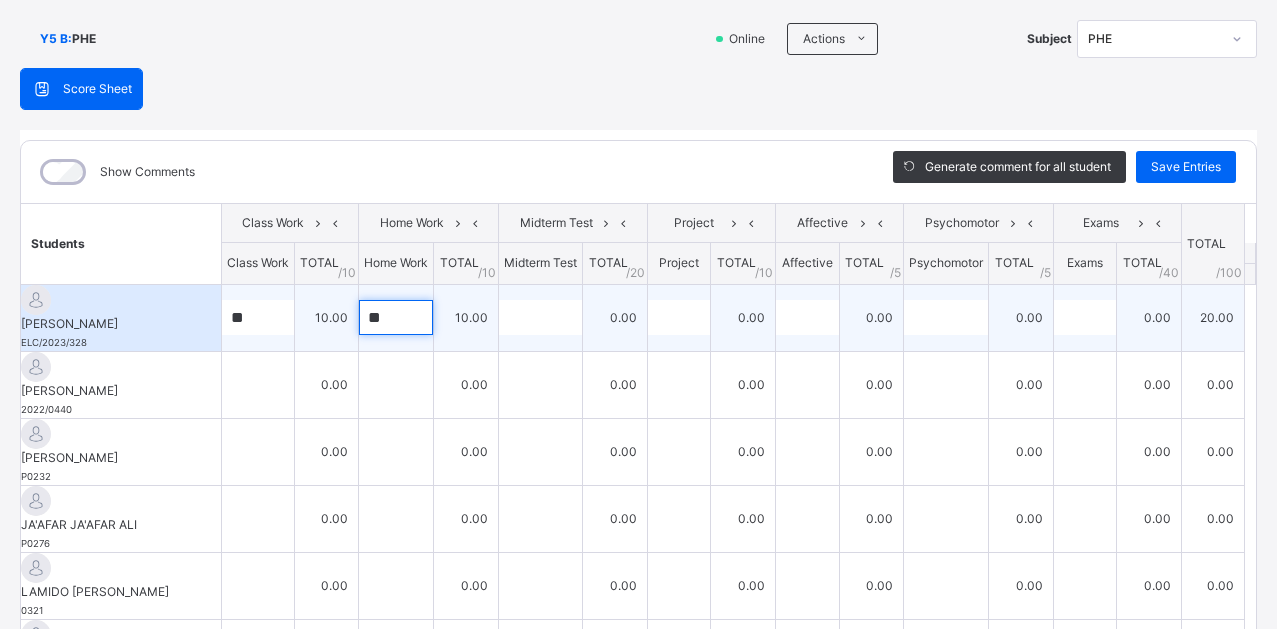 type on "**" 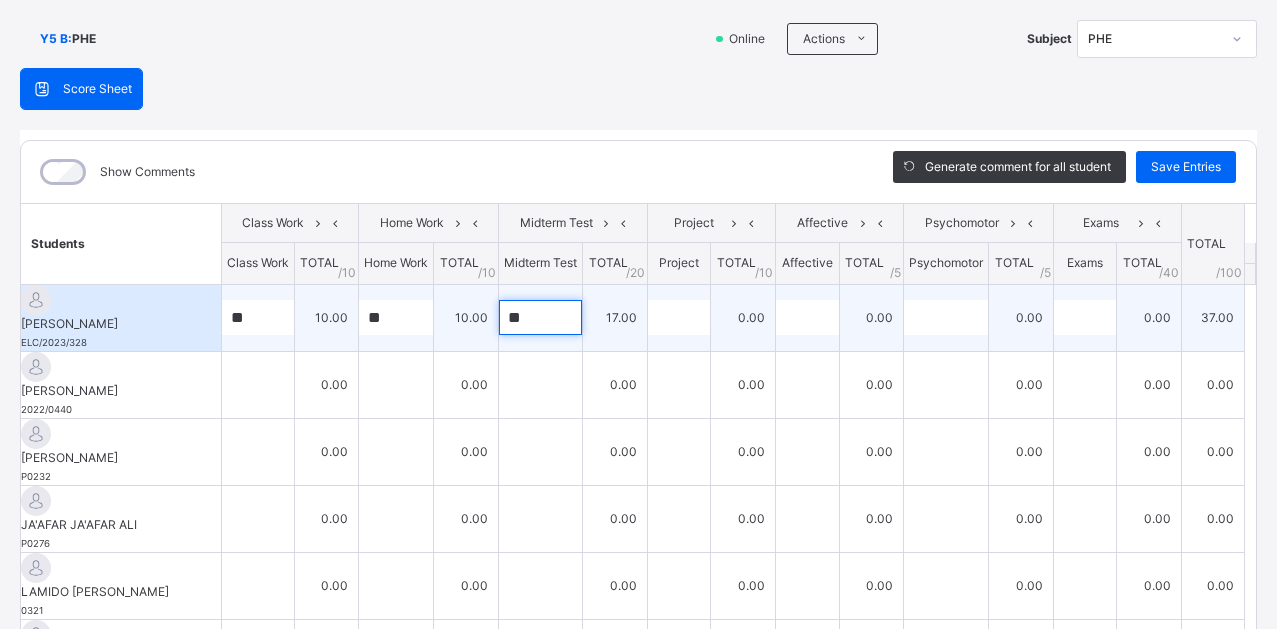type on "**" 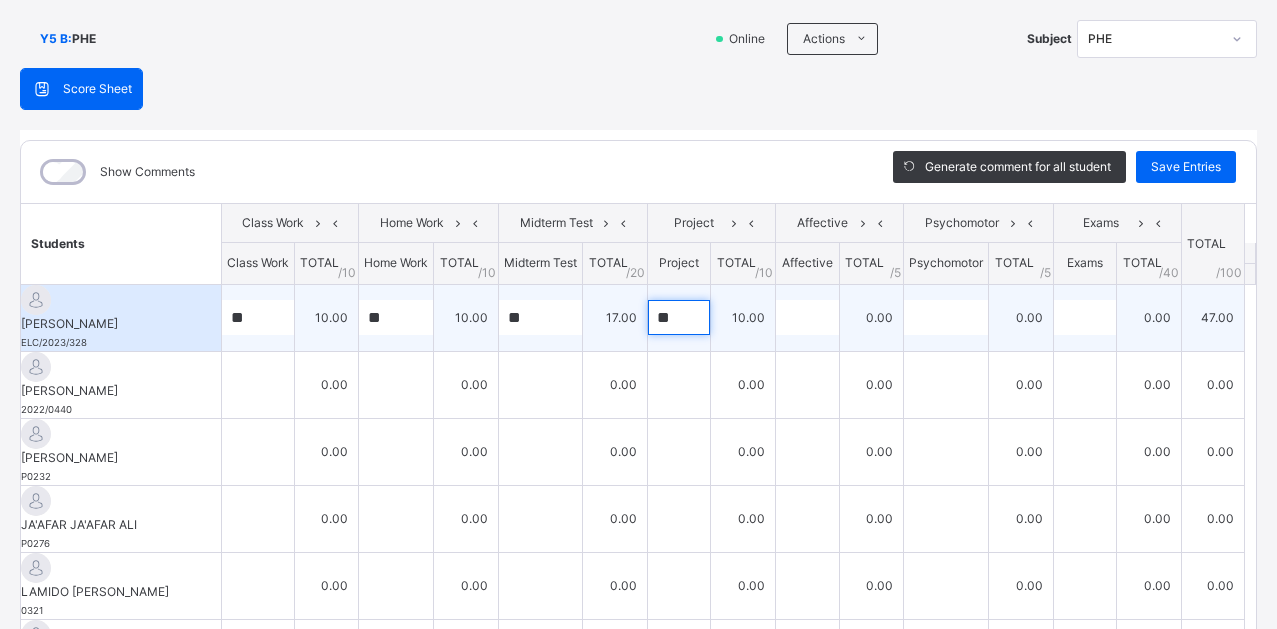 type on "**" 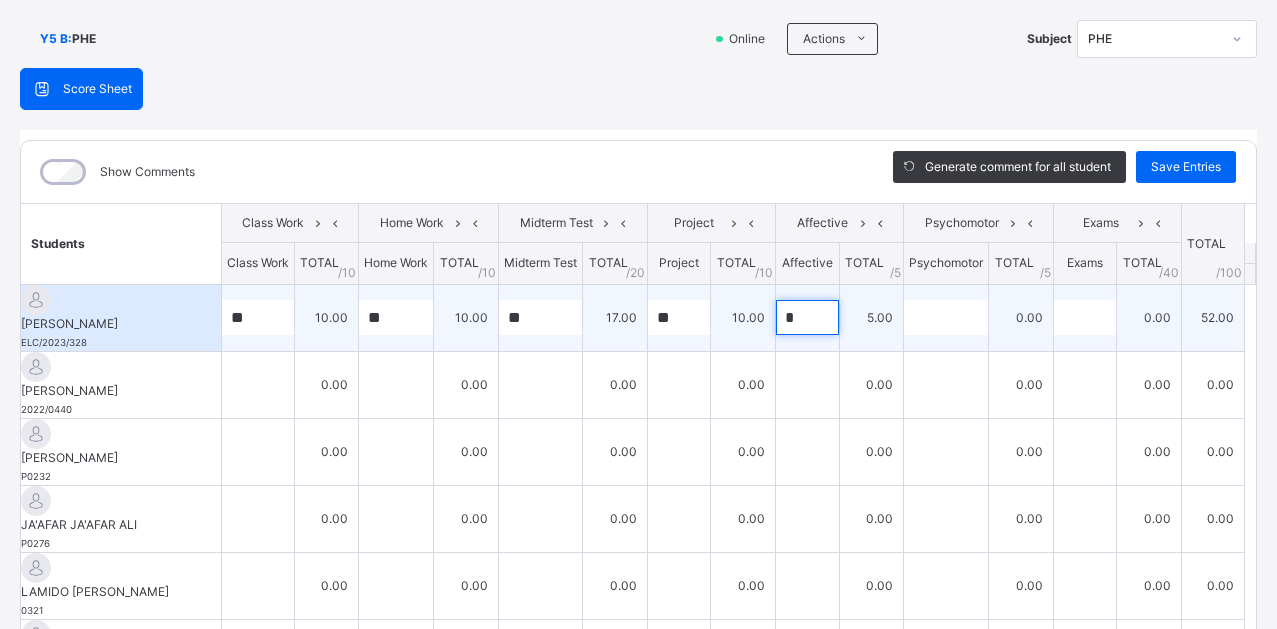 type on "*" 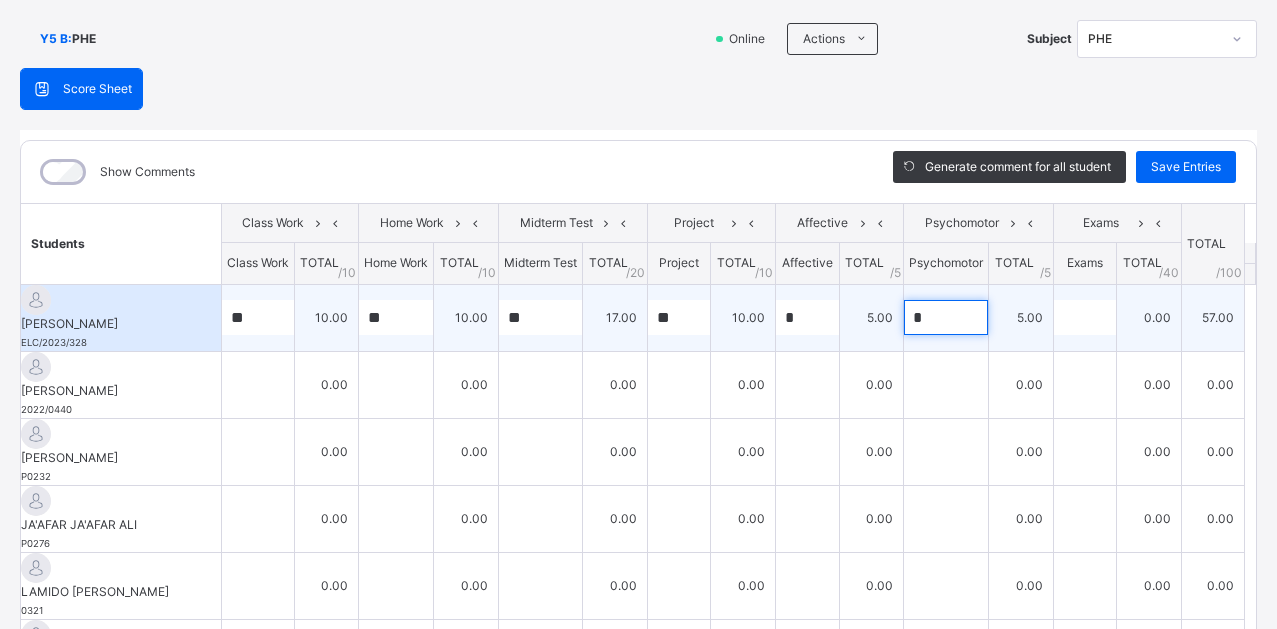 type on "*" 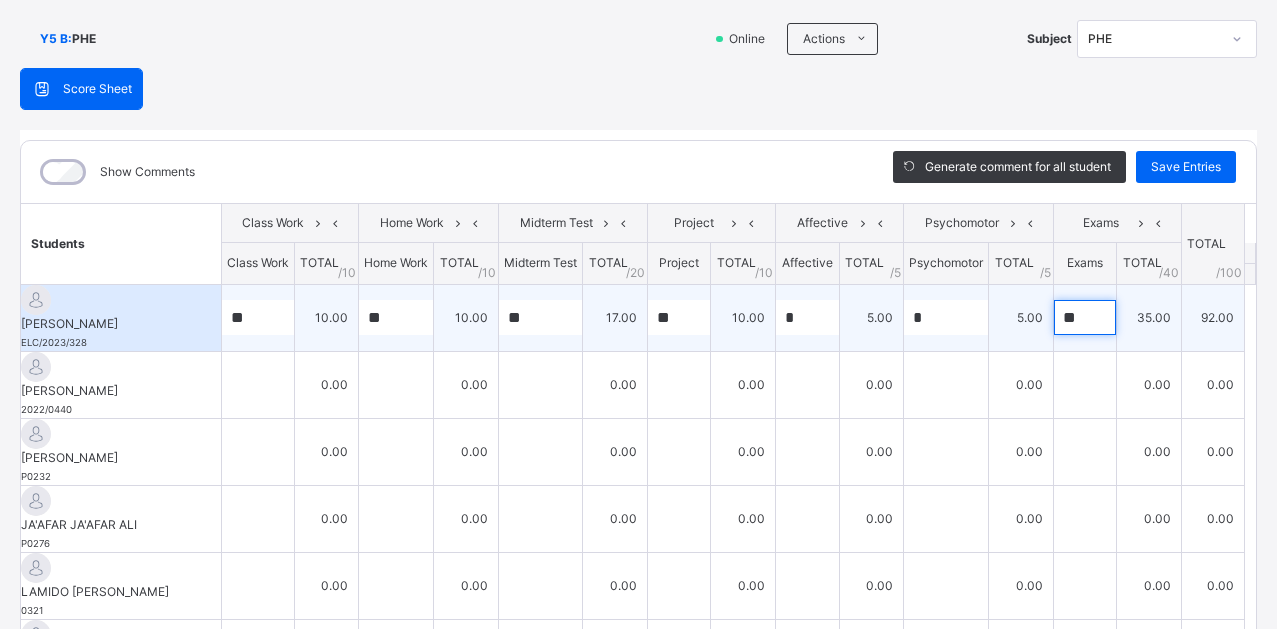 type on "**" 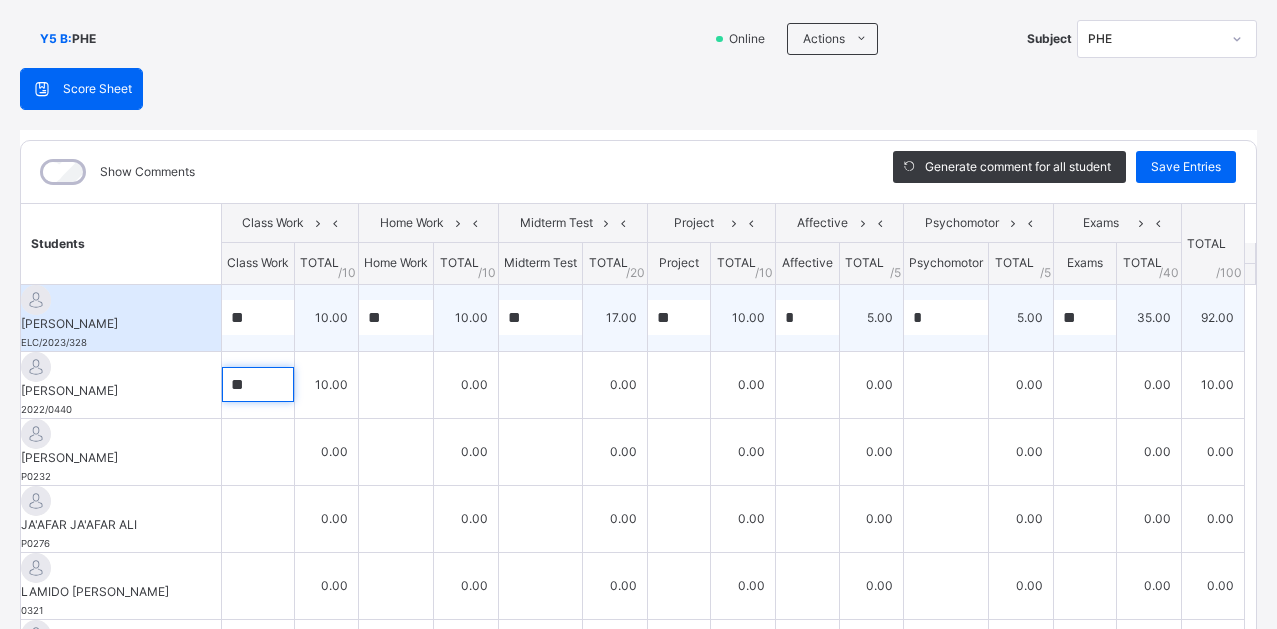 type on "**" 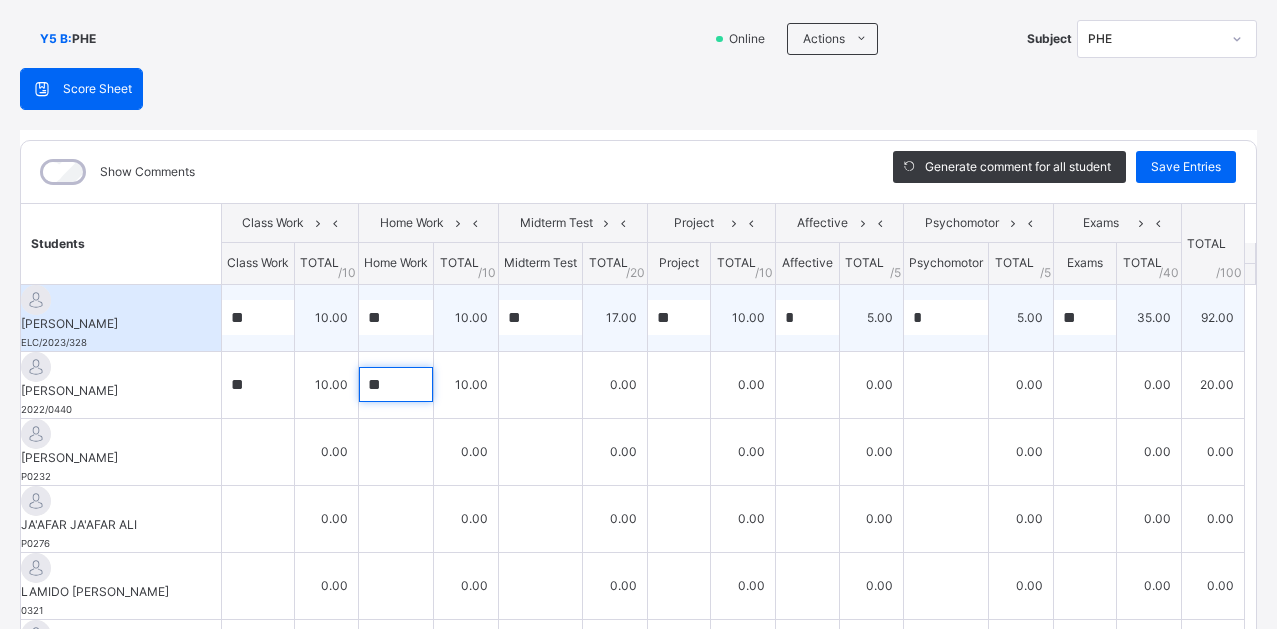 type on "**" 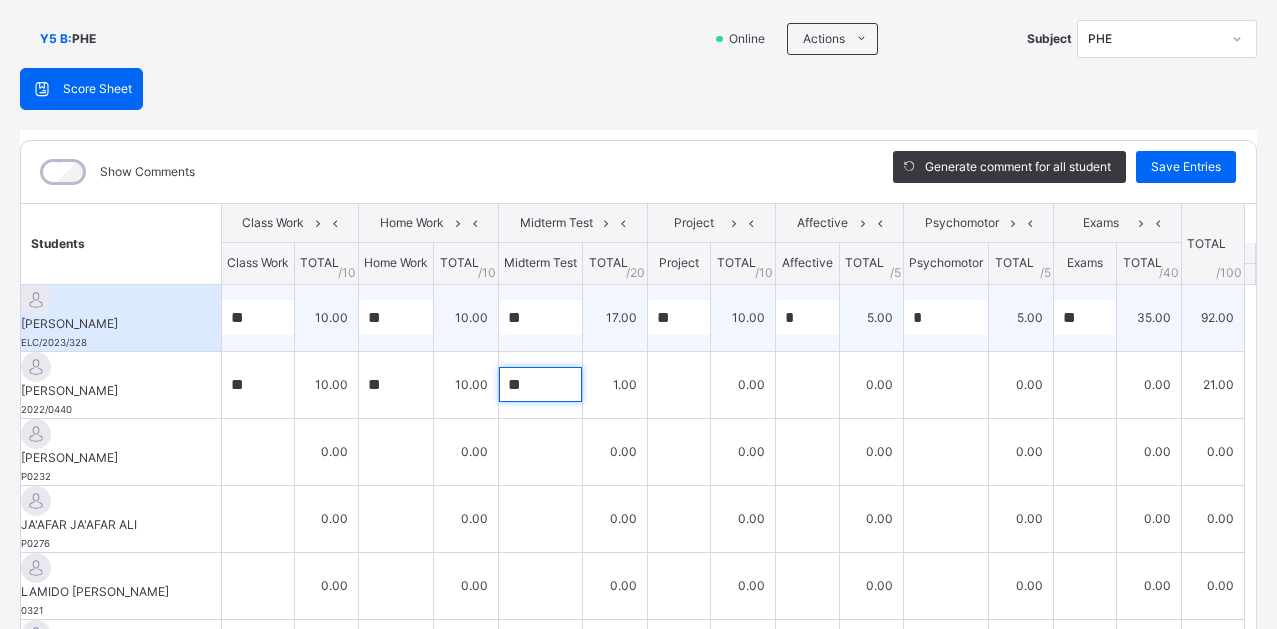 type on "**" 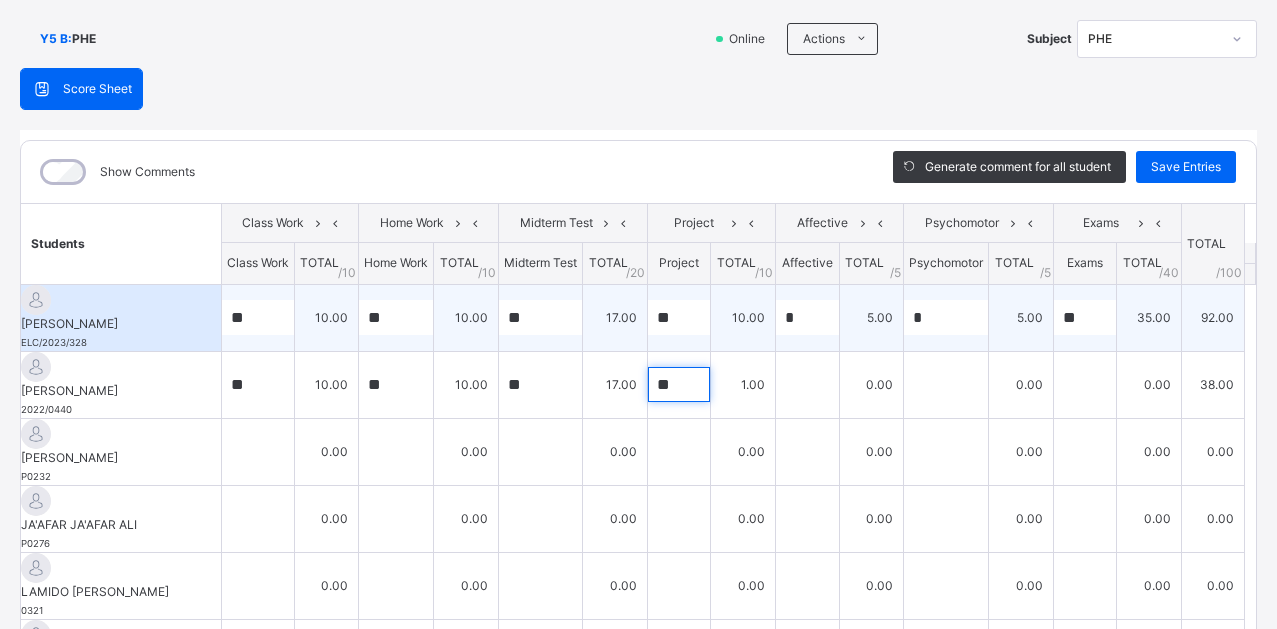 type on "**" 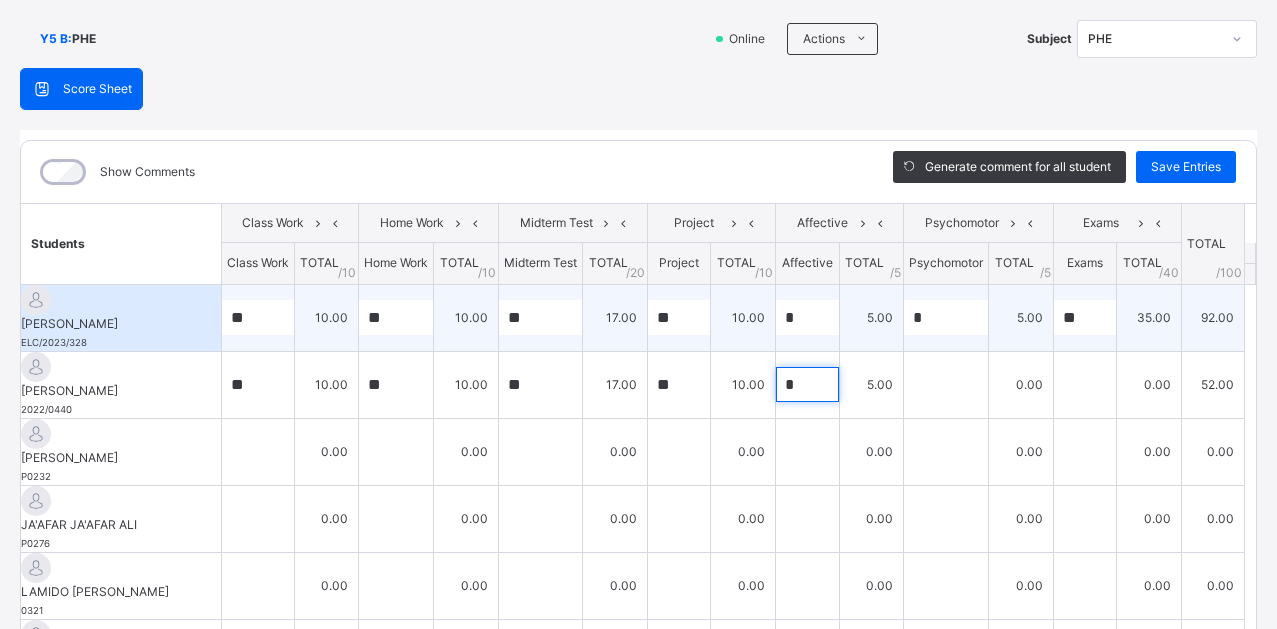 type on "*" 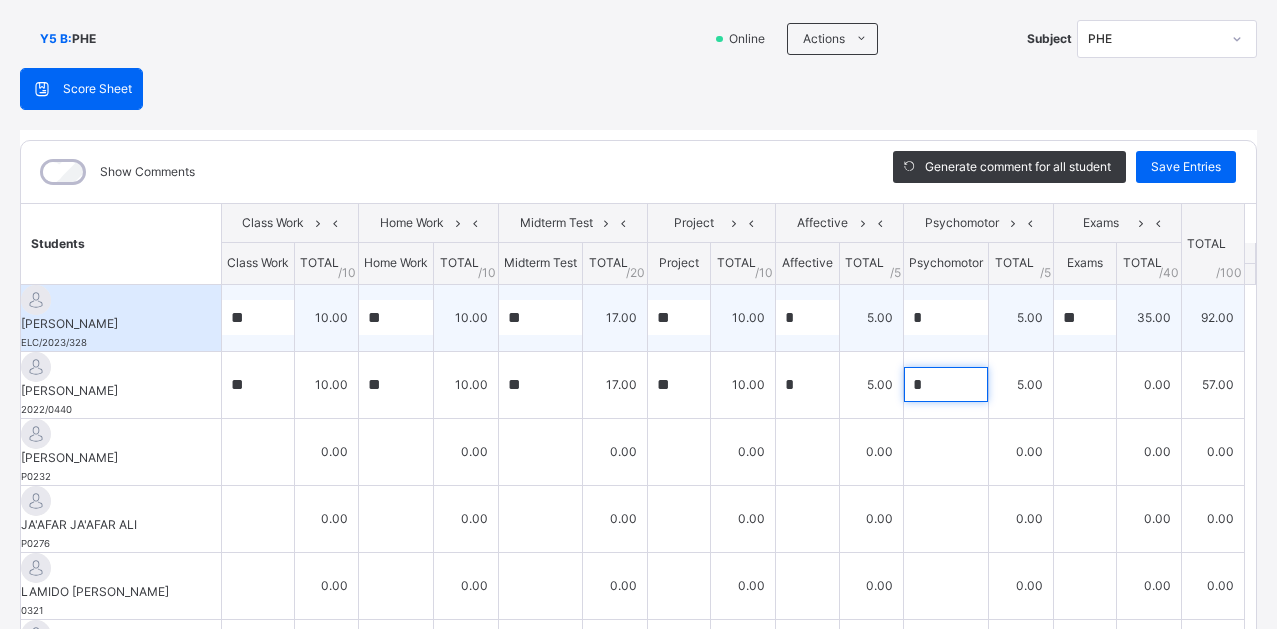 type on "*" 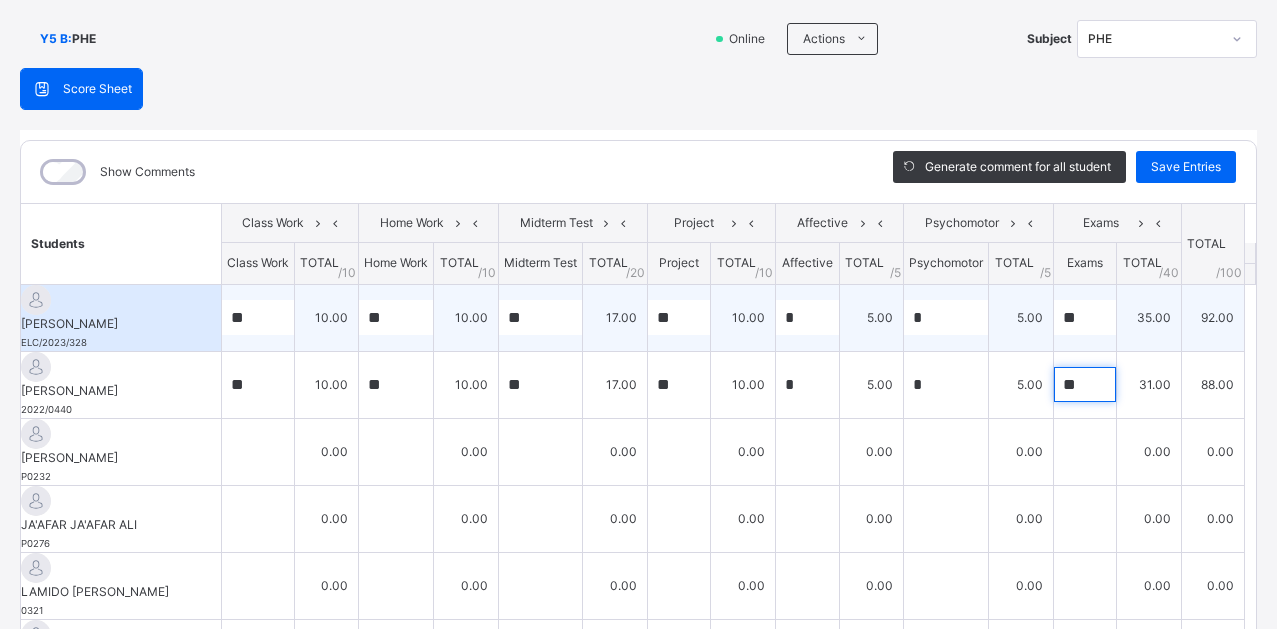 type on "**" 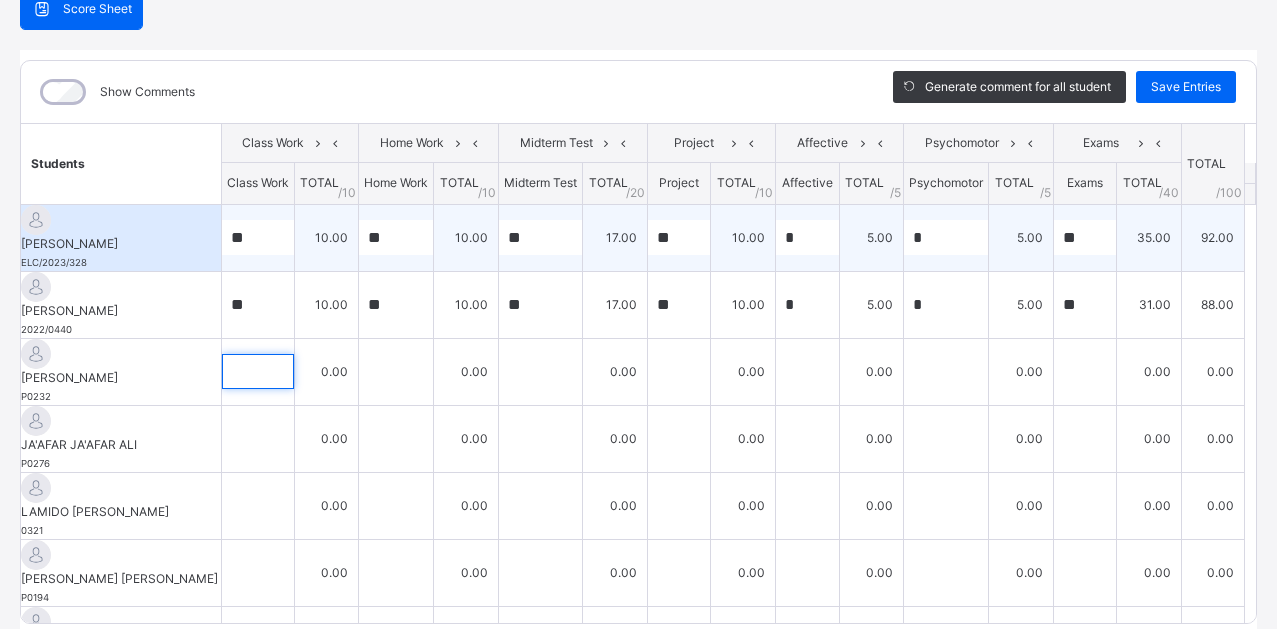 scroll, scrollTop: 219, scrollLeft: 25, axis: both 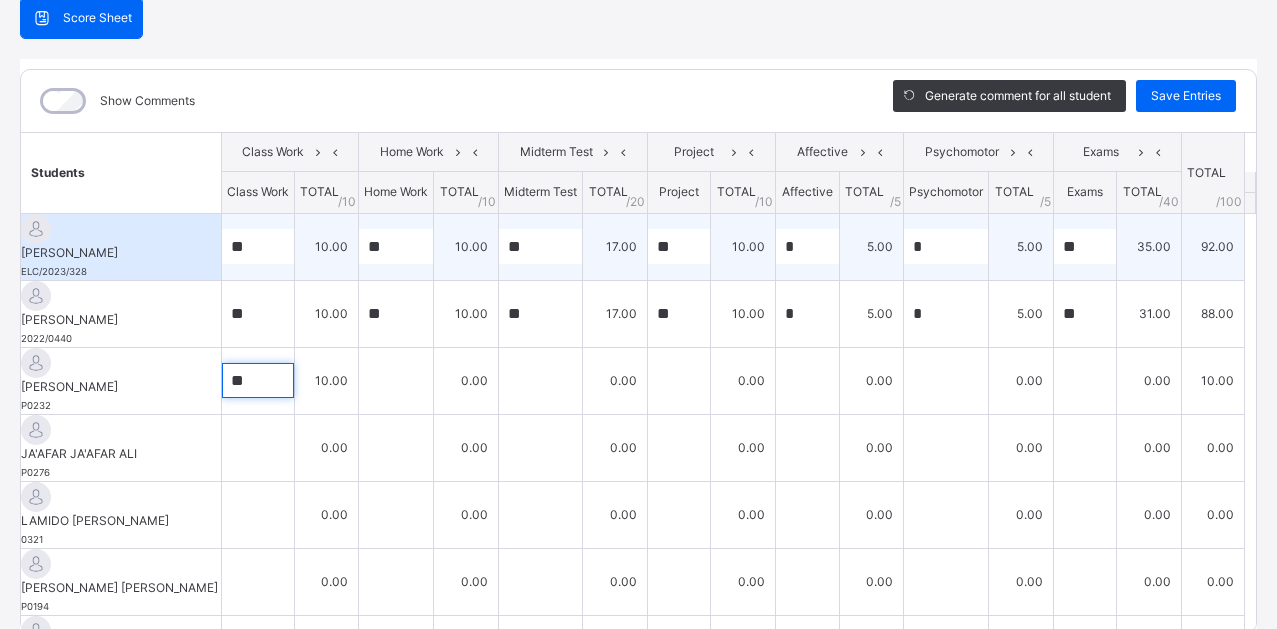 type on "**" 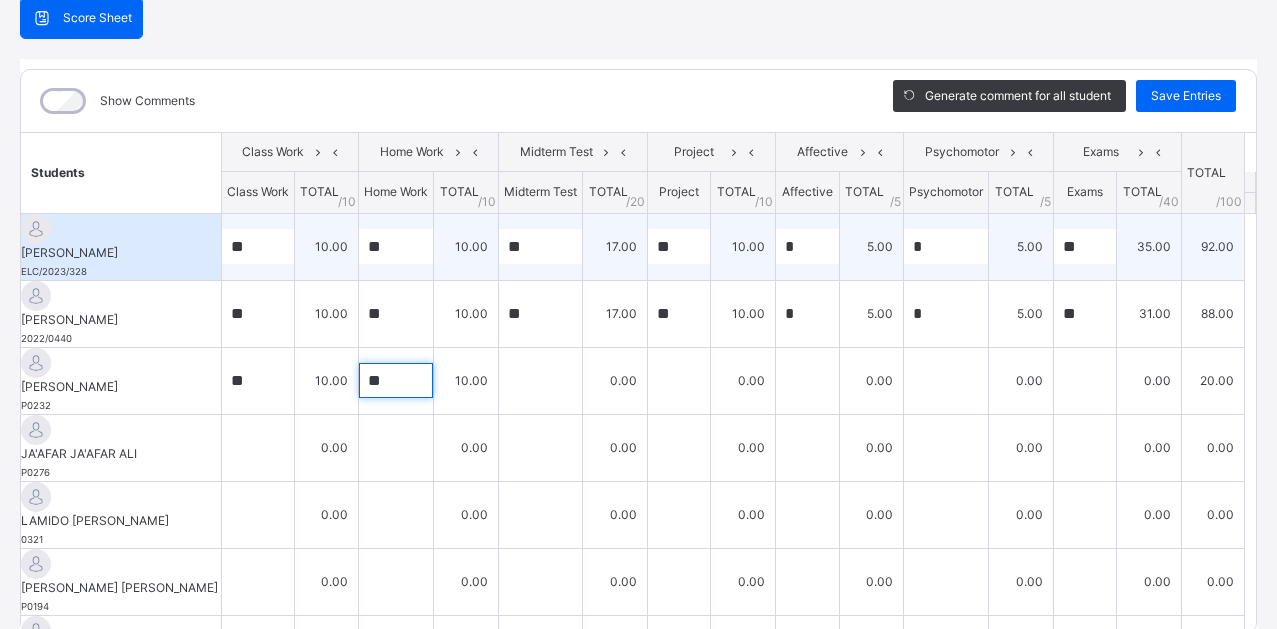 type on "**" 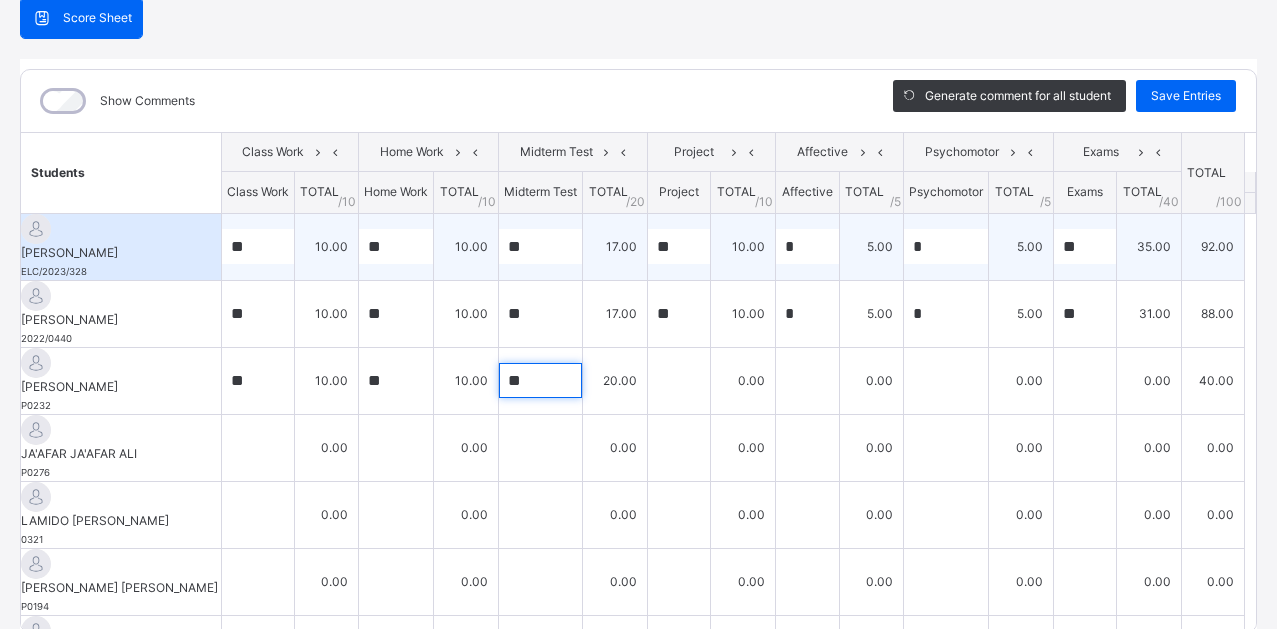 type on "**" 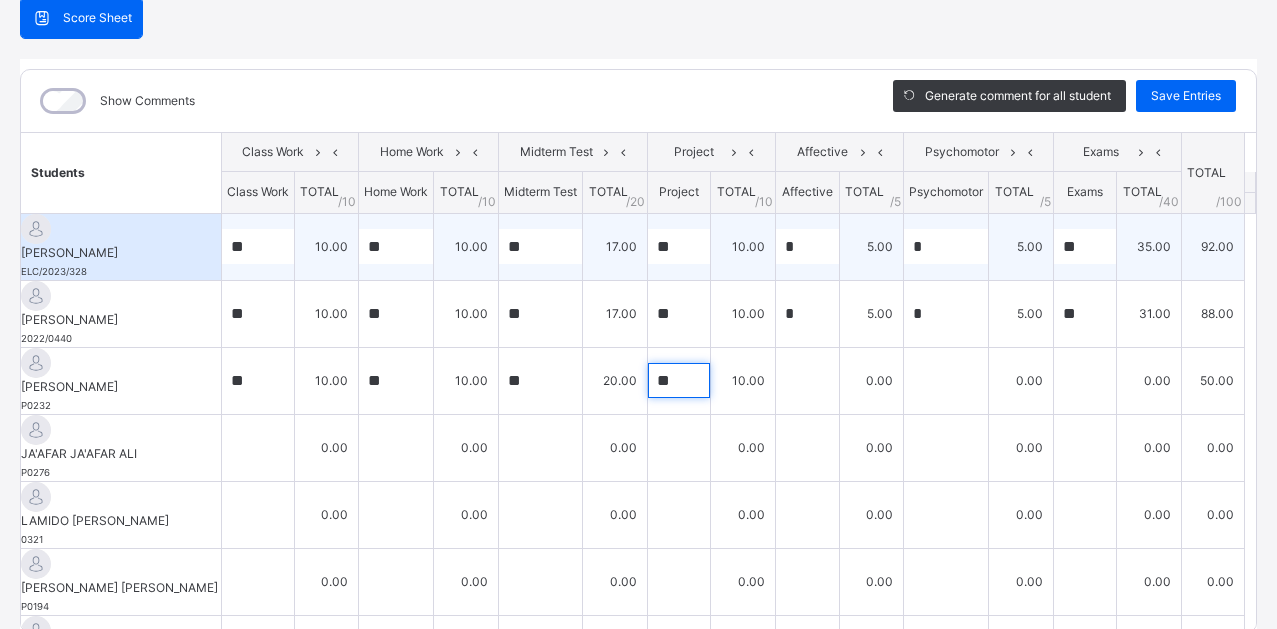 type on "**" 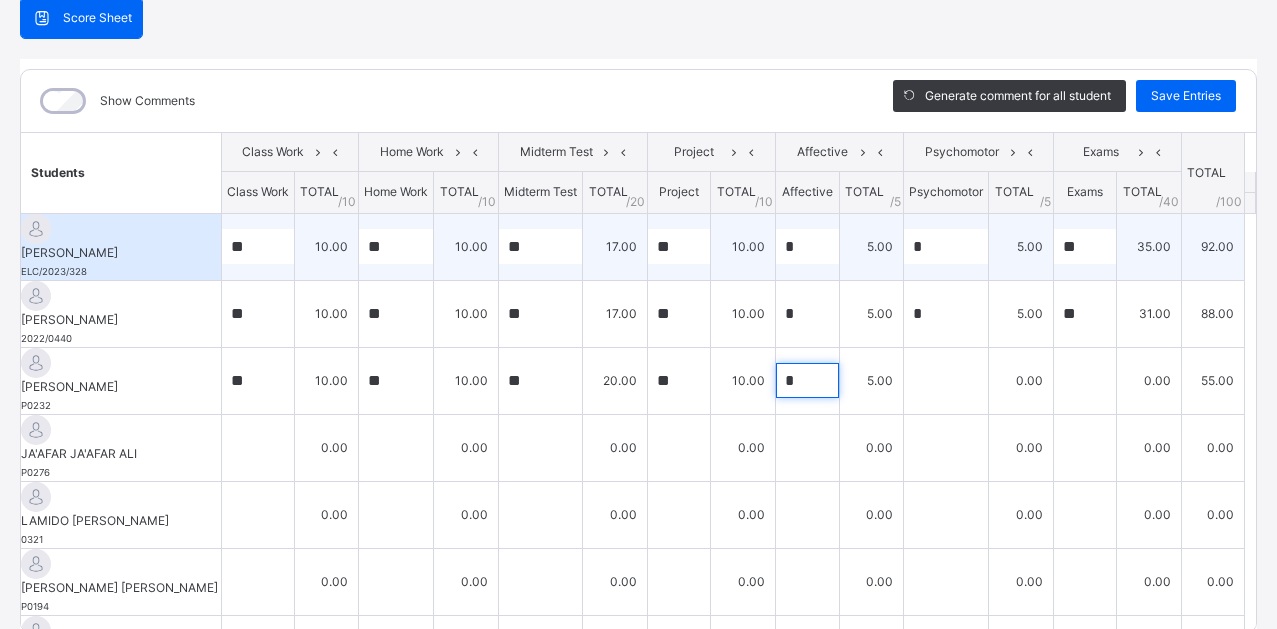type on "*" 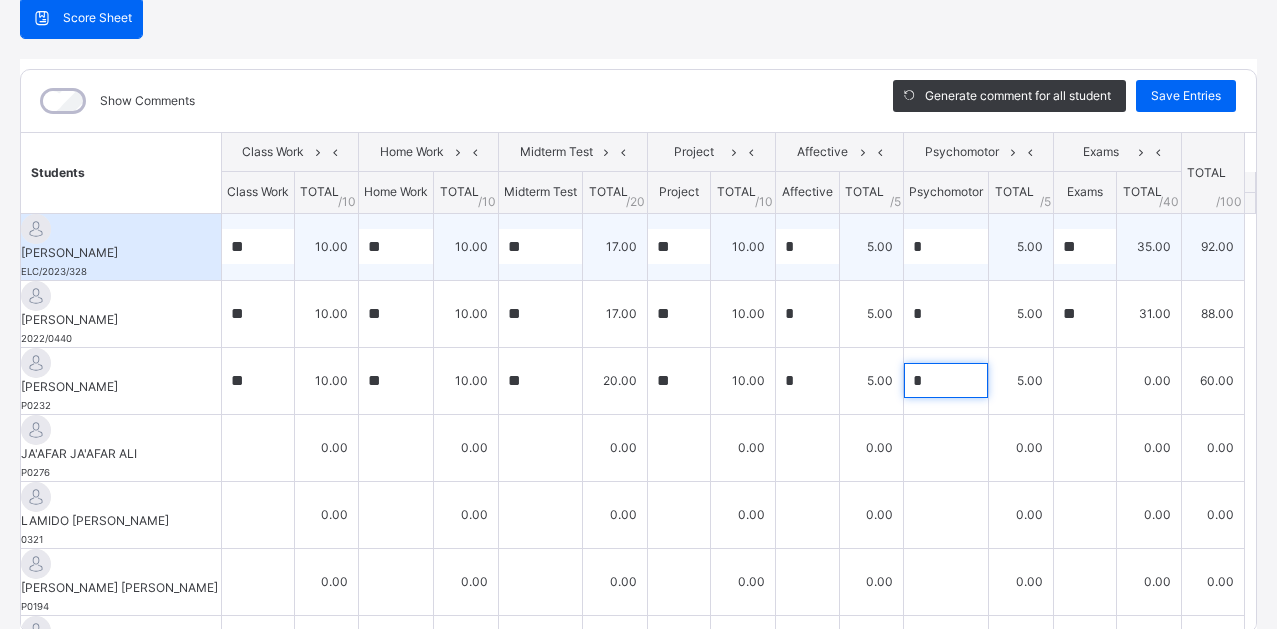 type on "*" 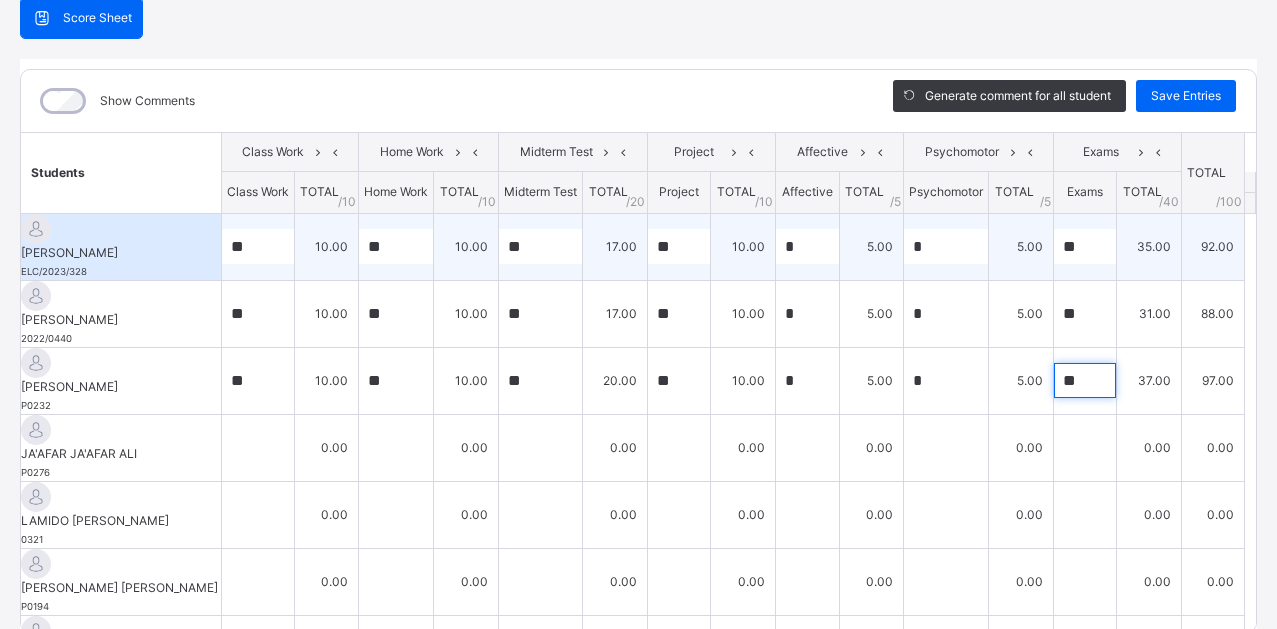 type on "**" 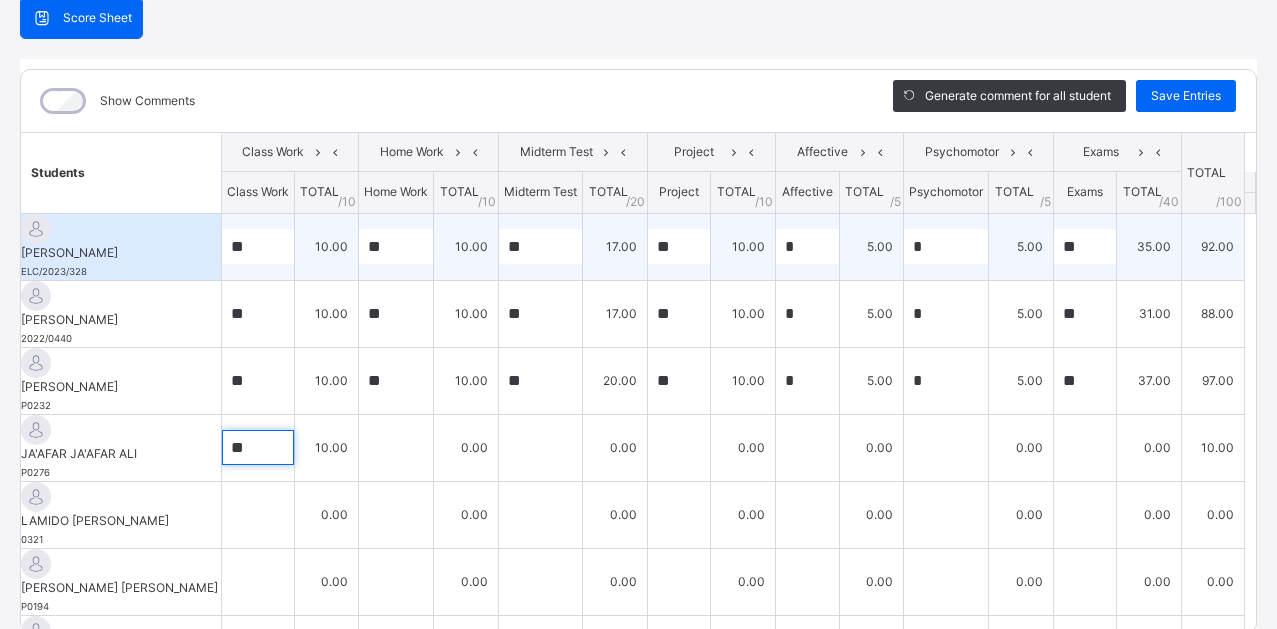 type on "**" 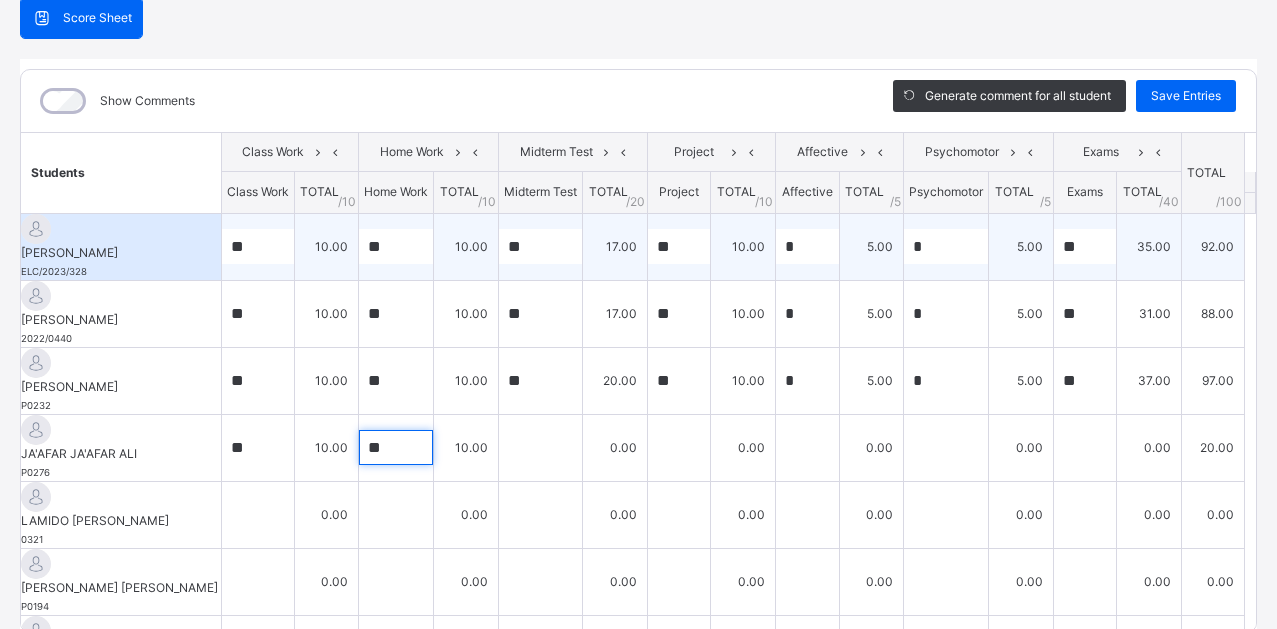 type on "**" 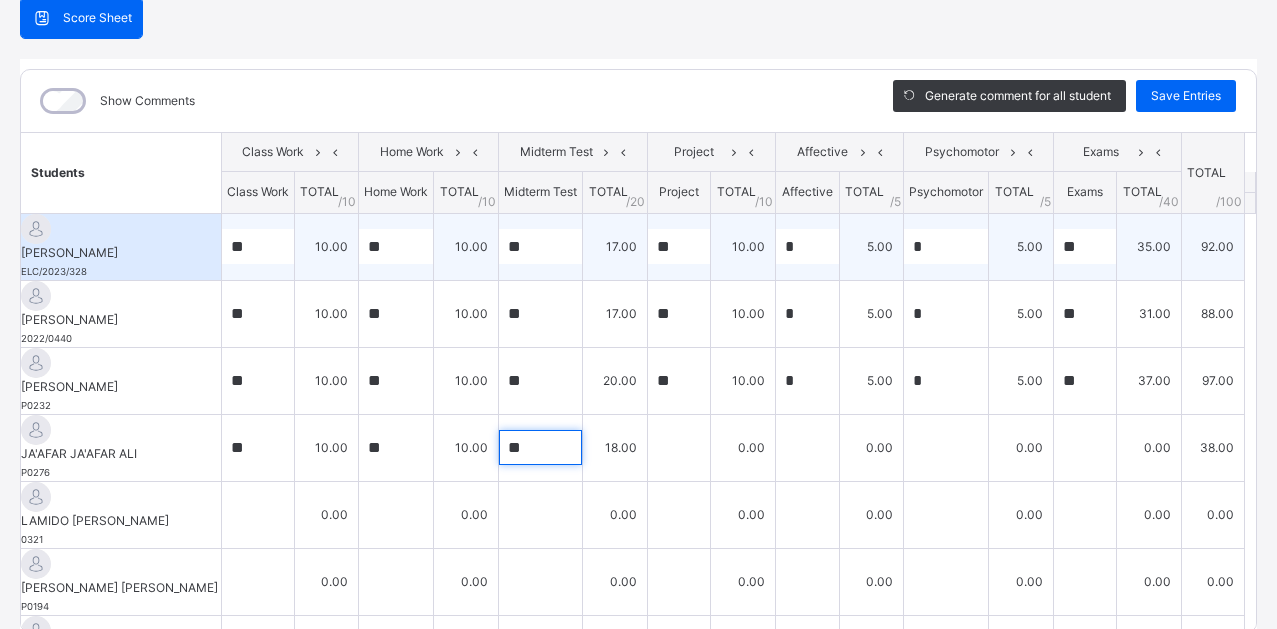 type on "**" 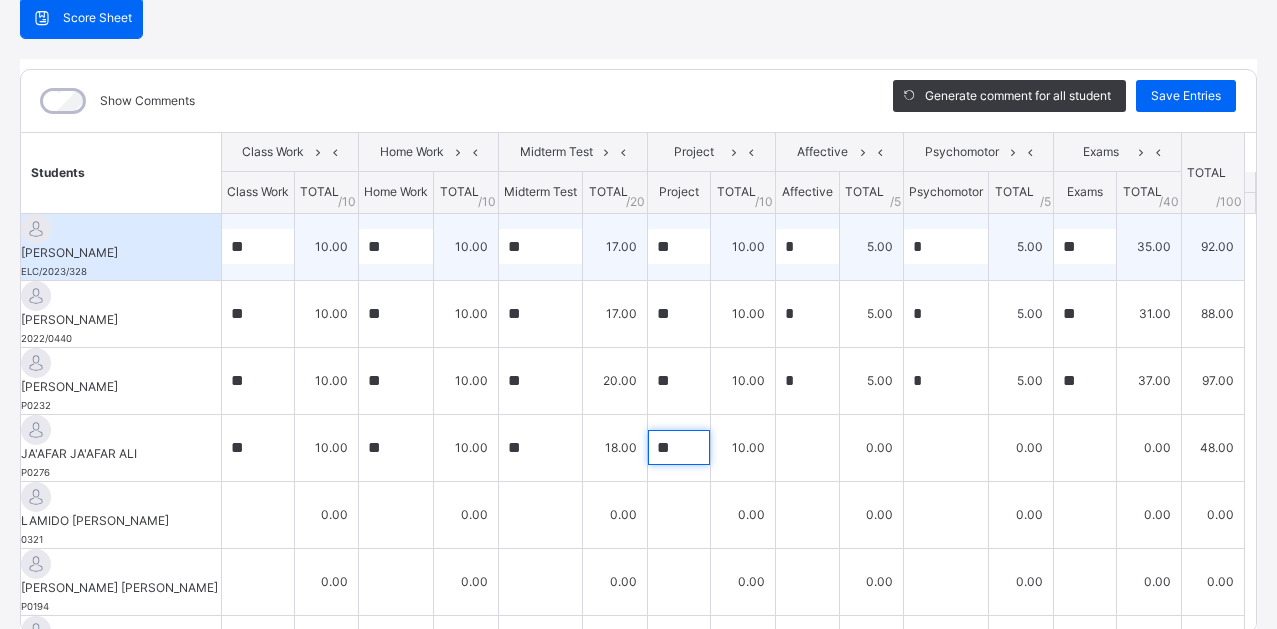 type on "**" 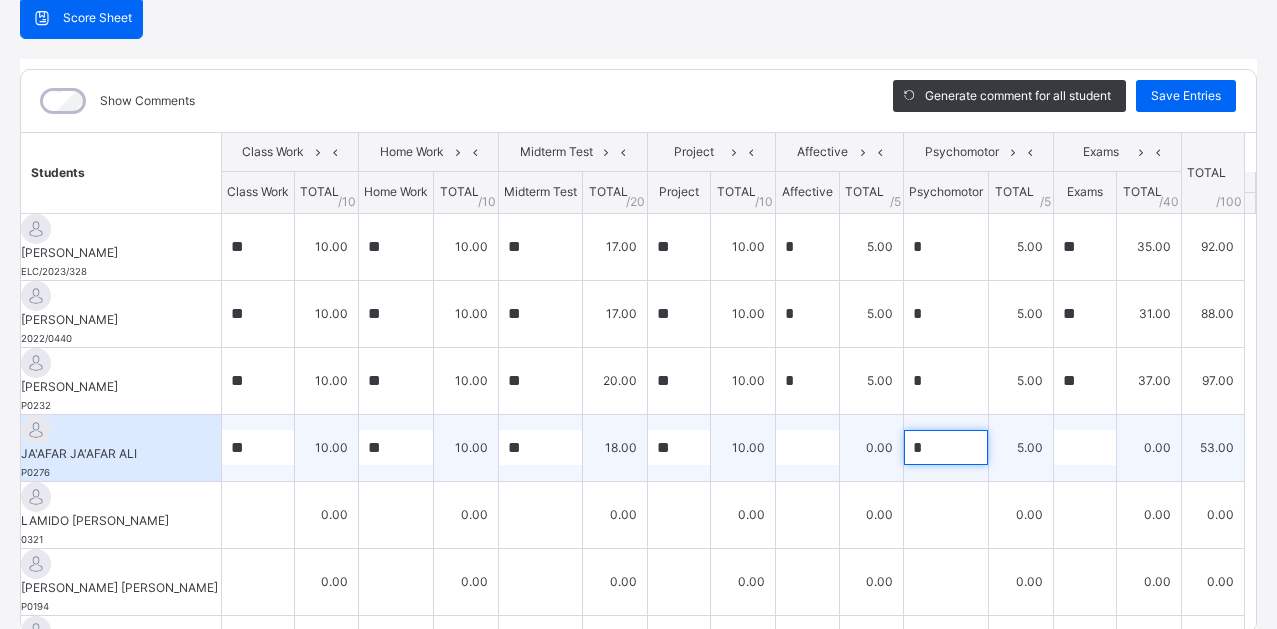 type on "*" 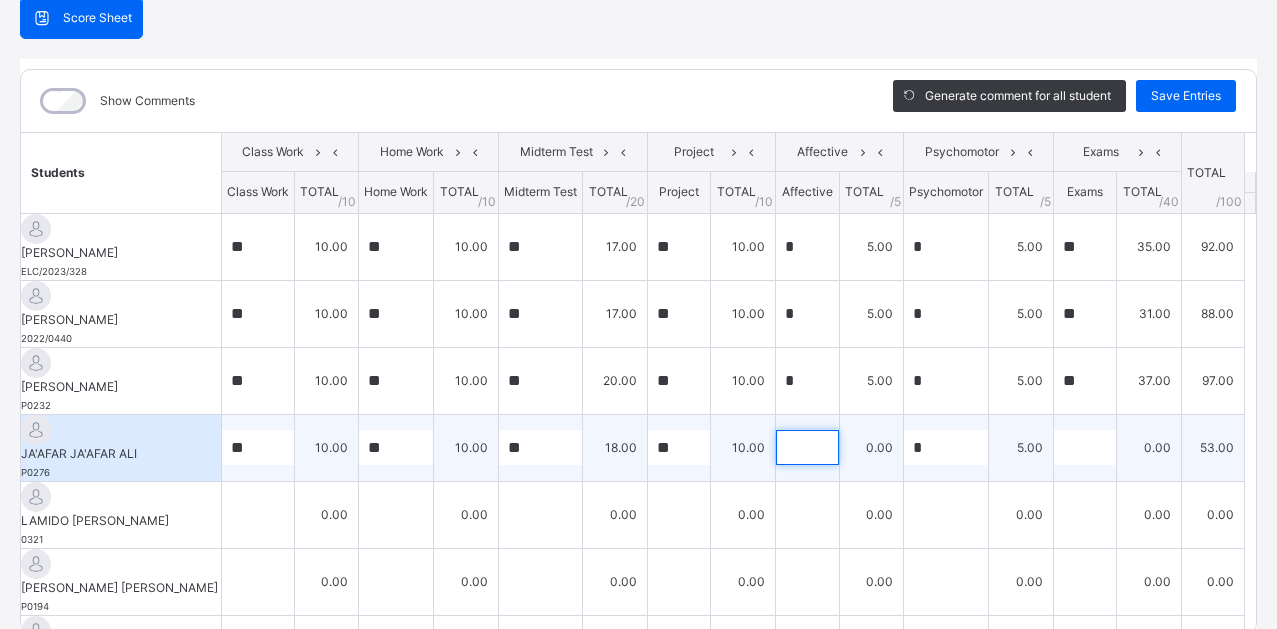 click at bounding box center [807, 447] 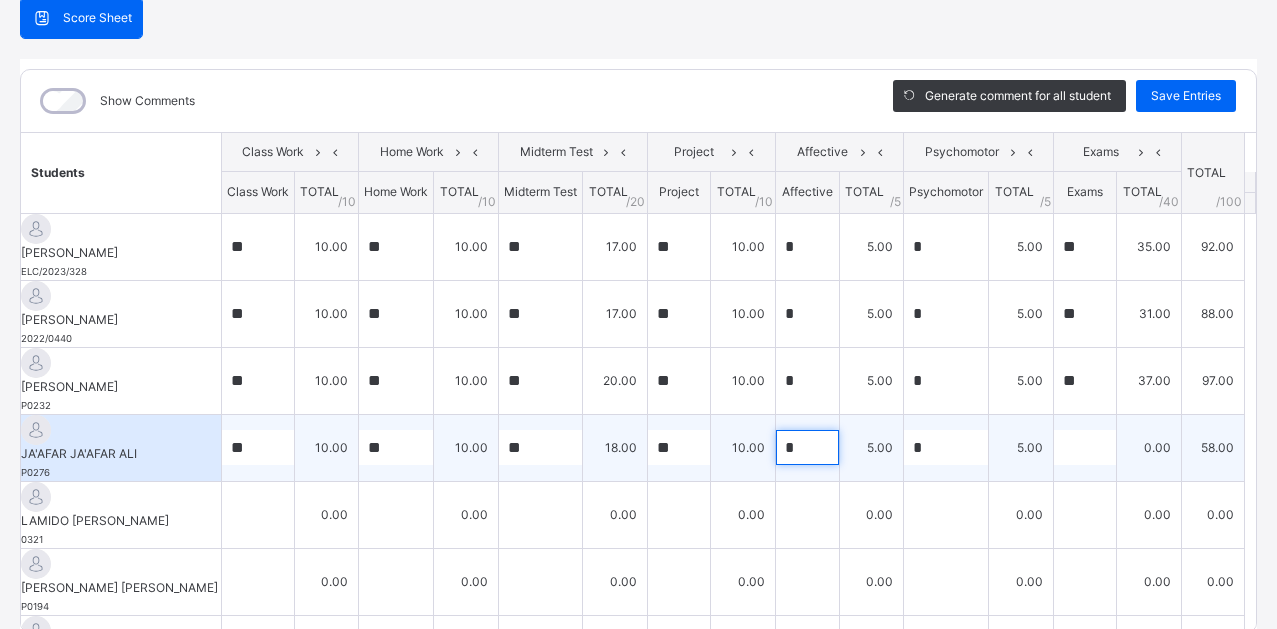 type on "*" 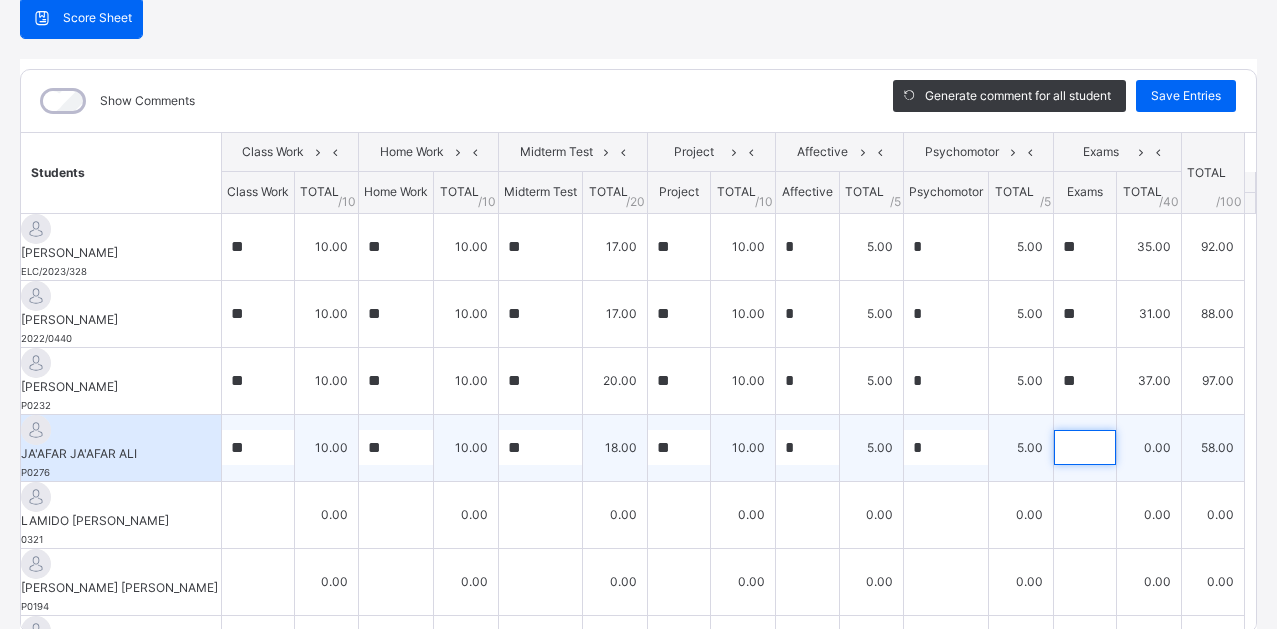 click at bounding box center (1085, 447) 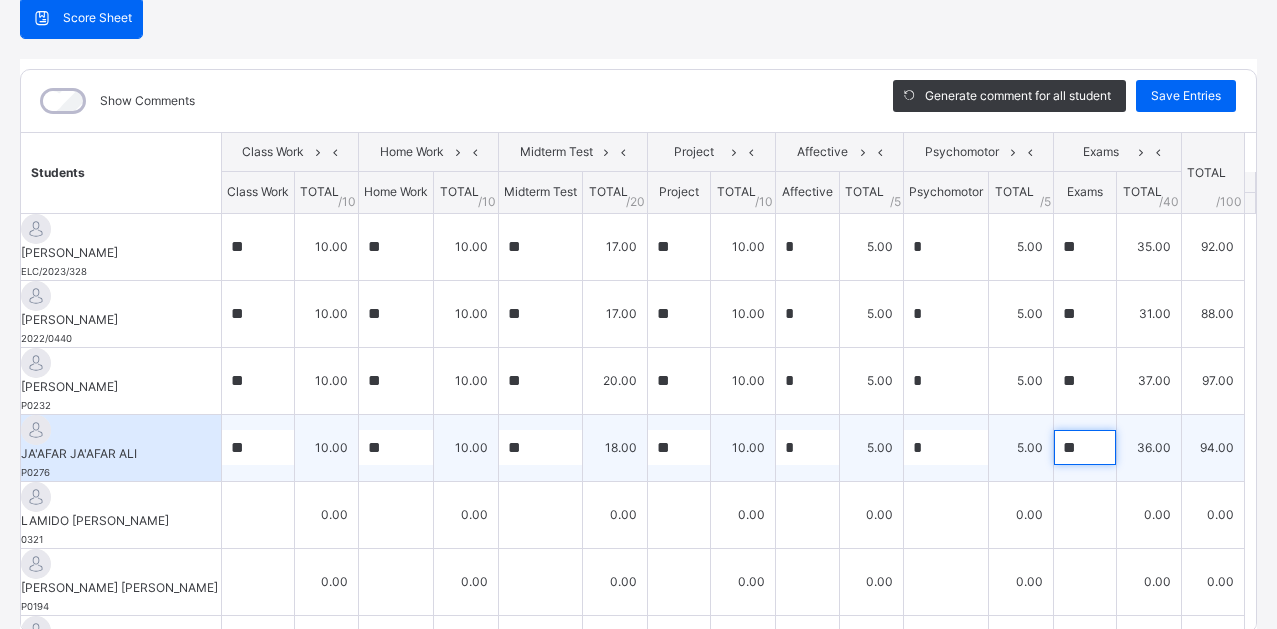 type on "**" 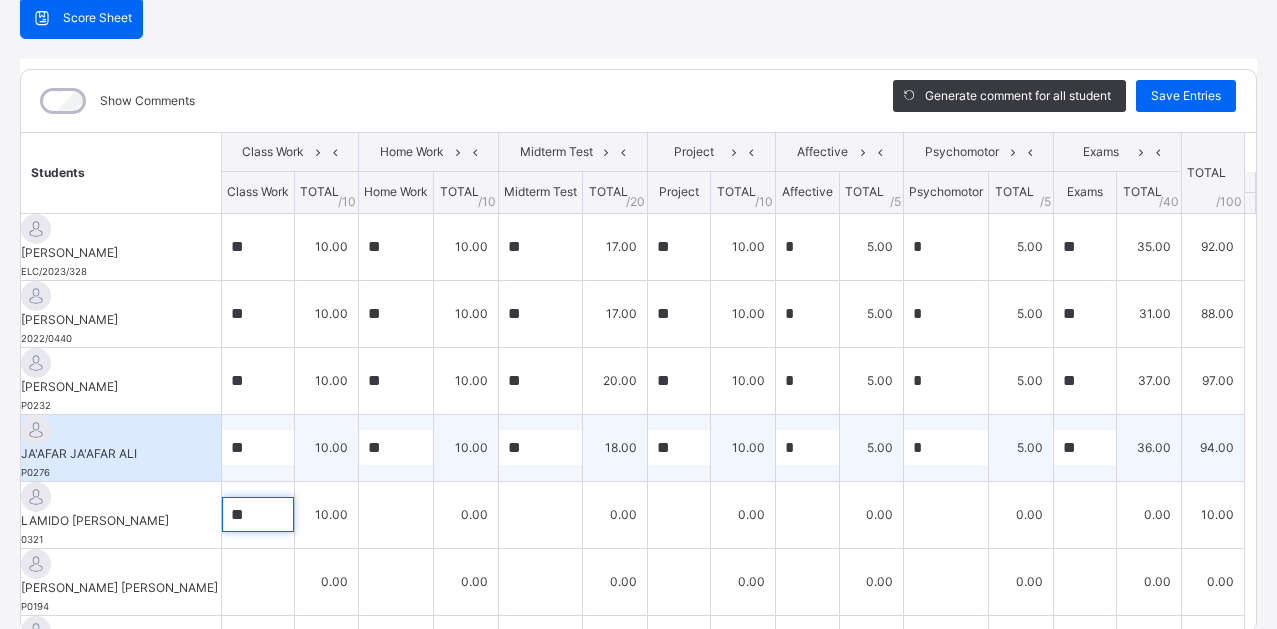 type on "**" 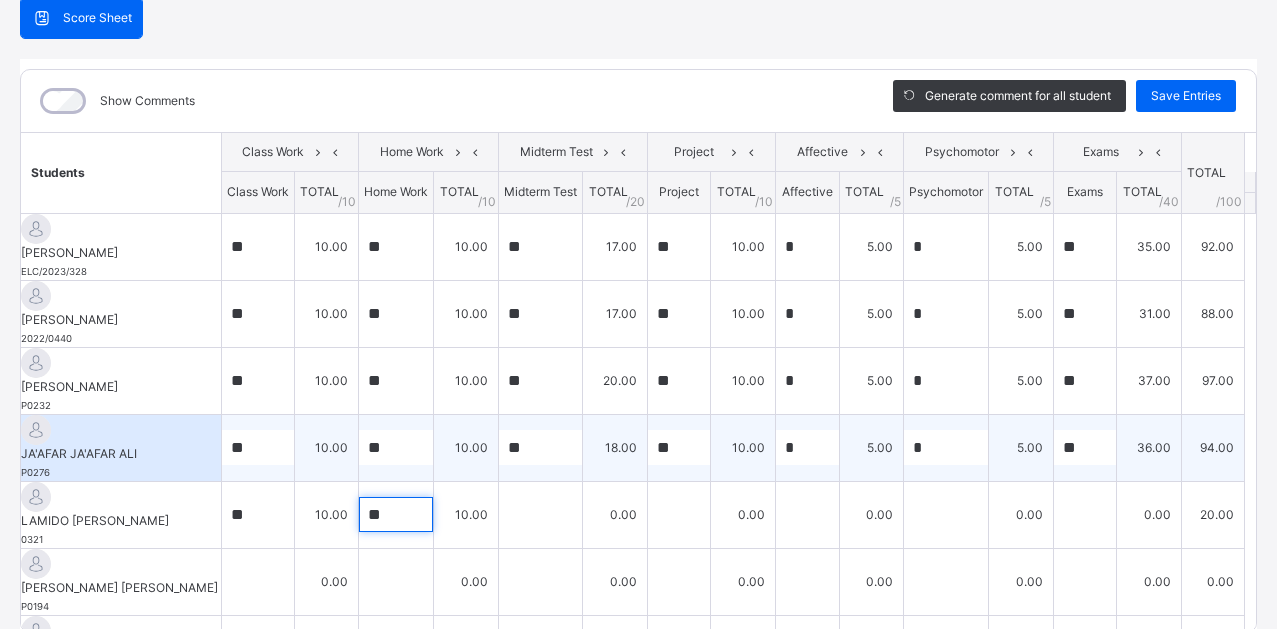 type on "**" 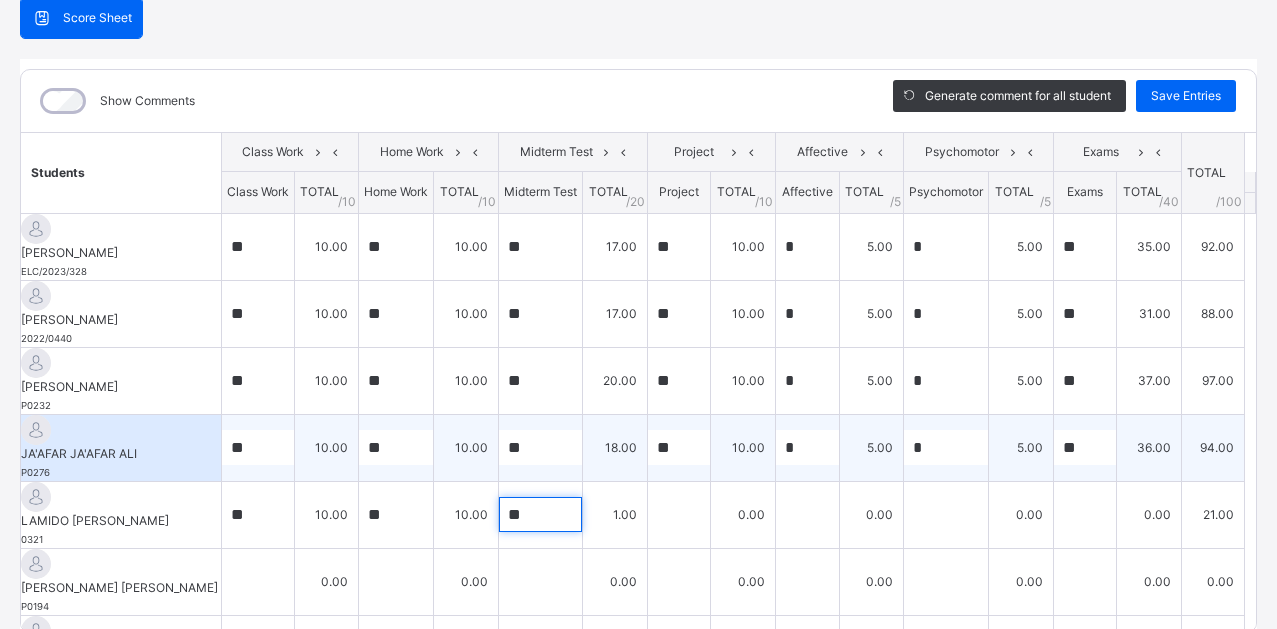 type on "**" 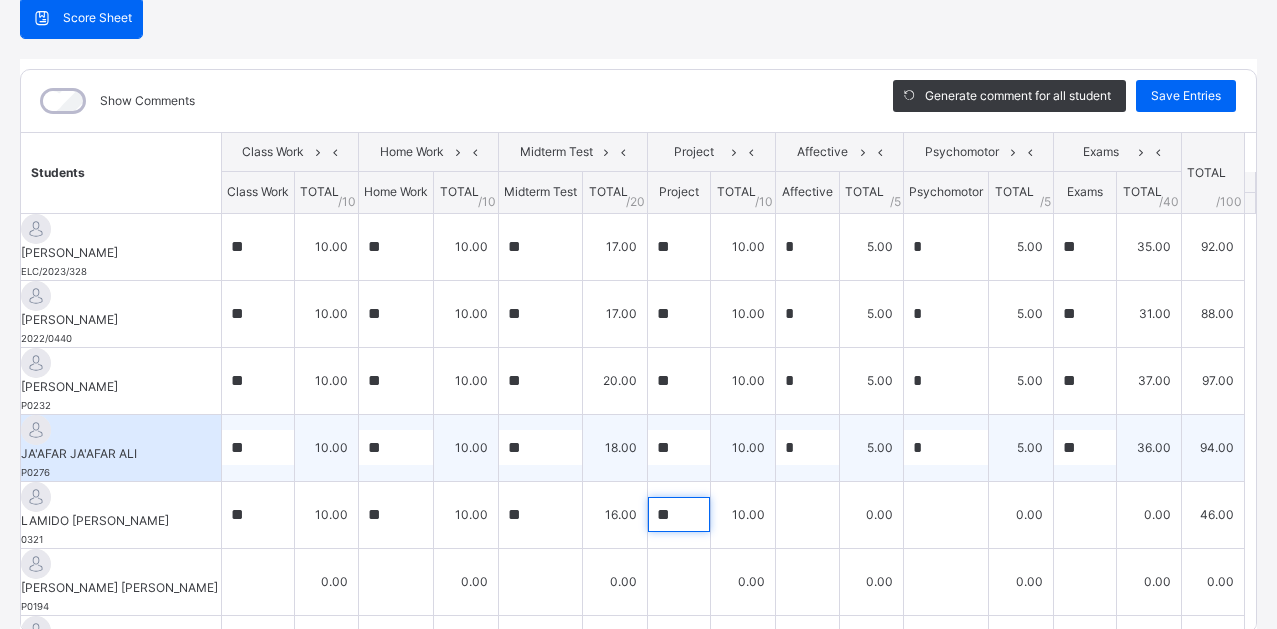 type on "**" 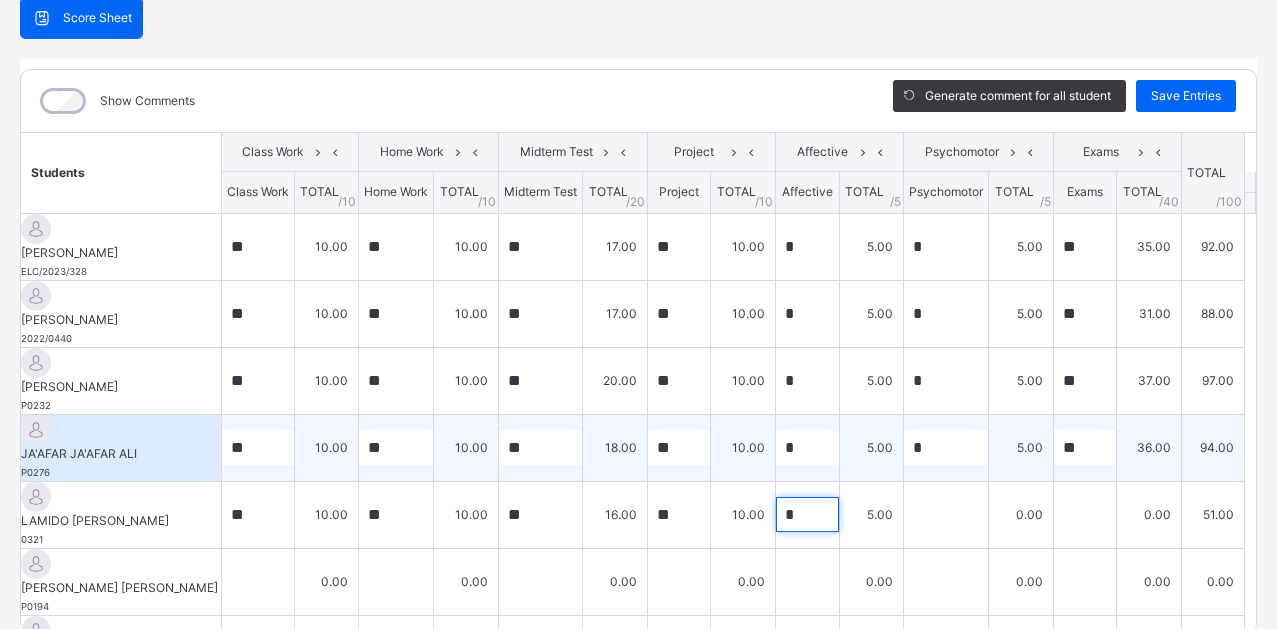 type on "*" 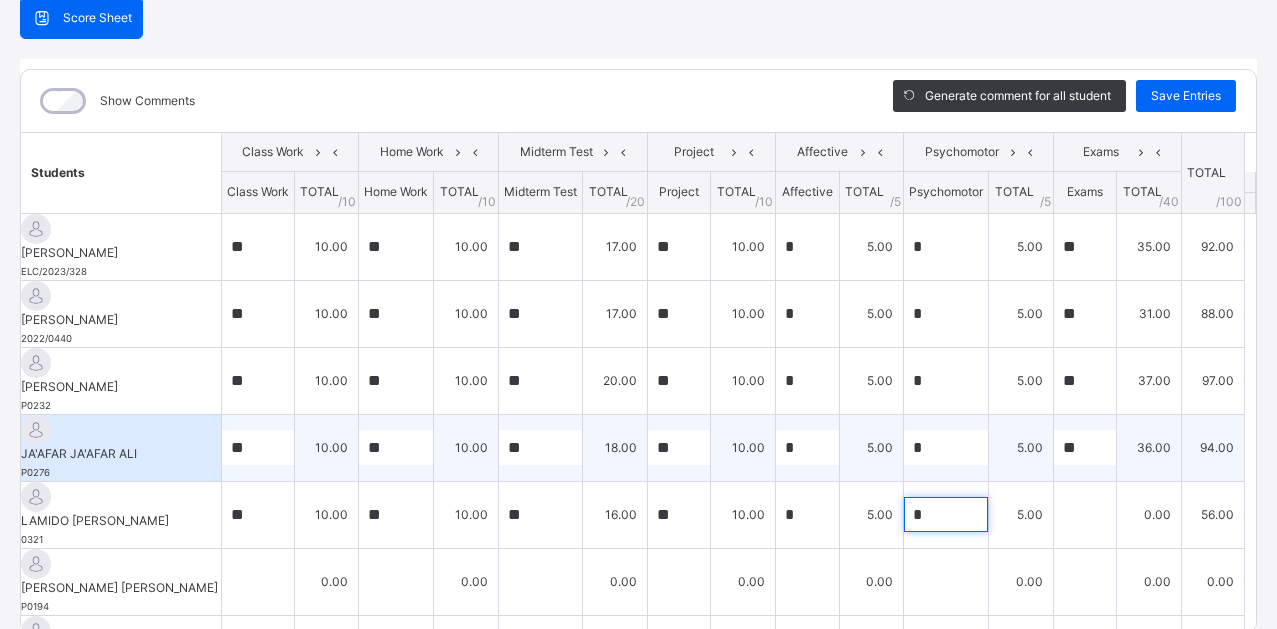 type on "*" 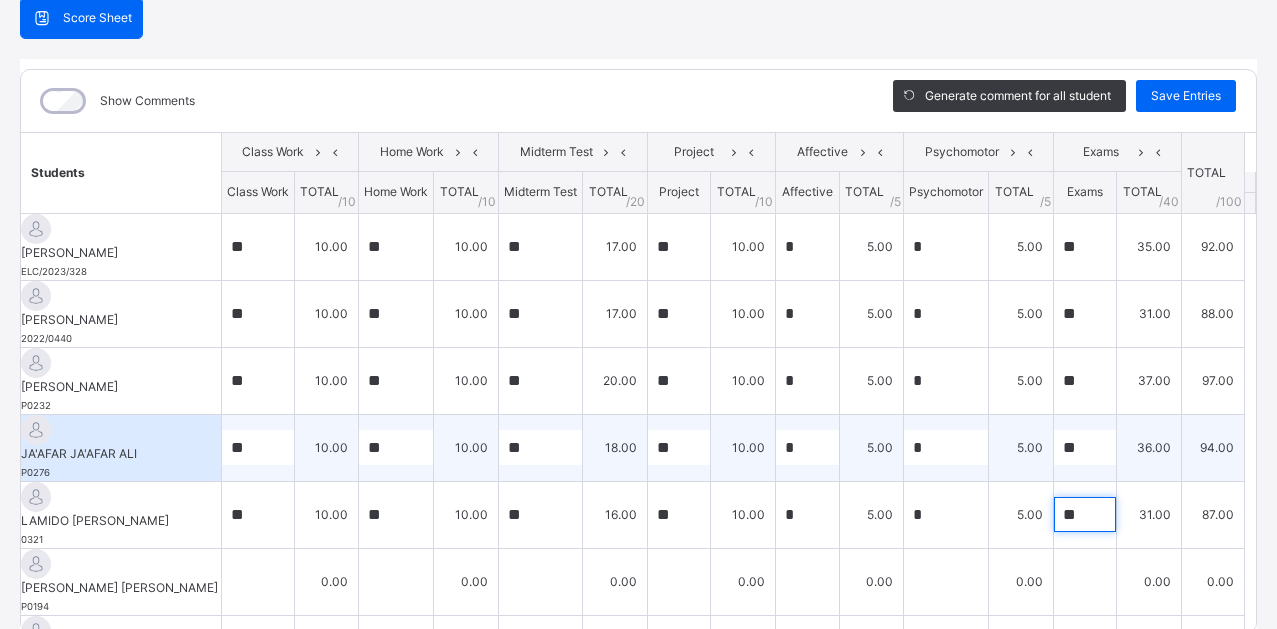 type on "**" 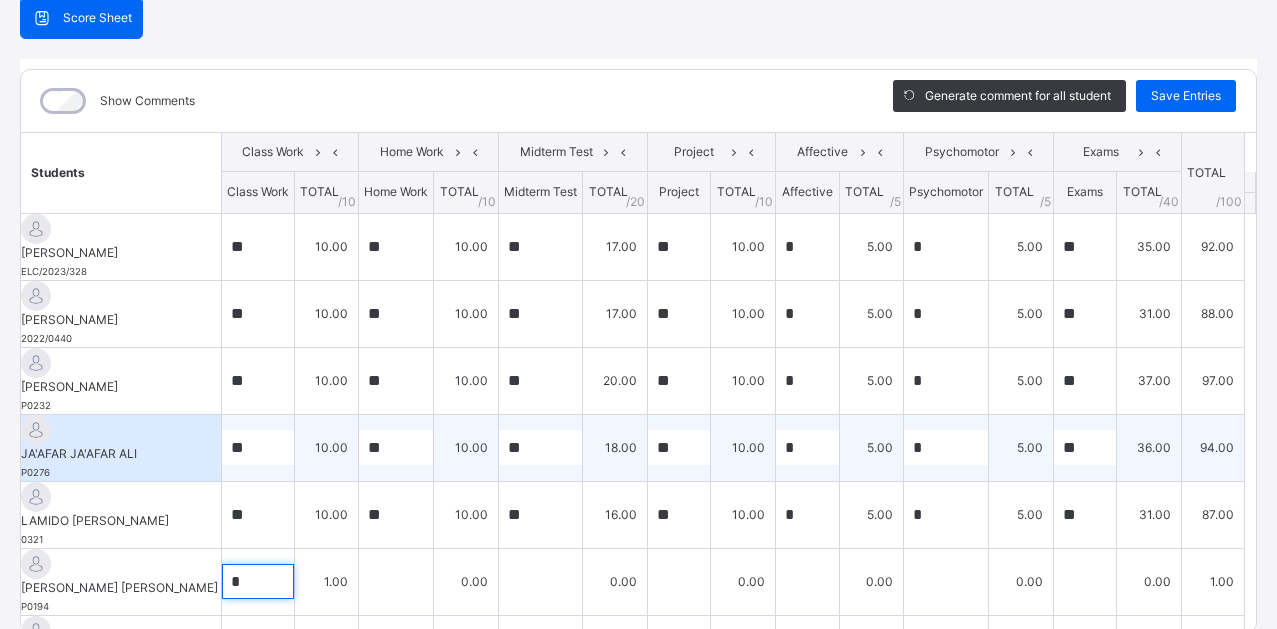 type on "*" 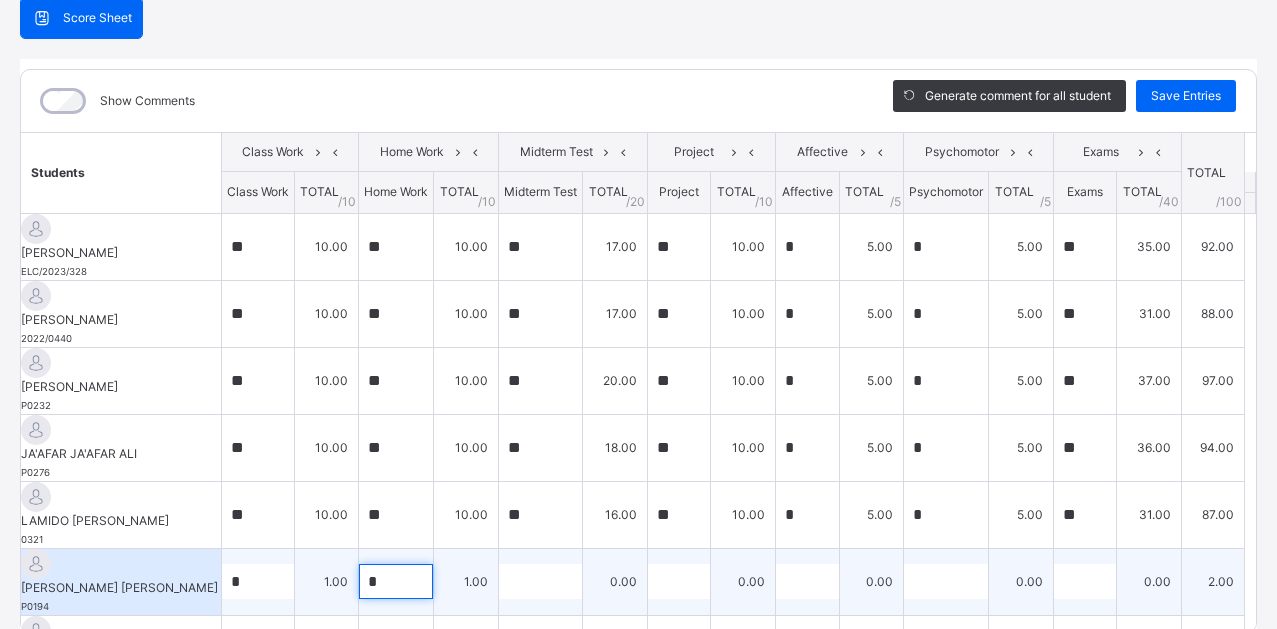 type on "*" 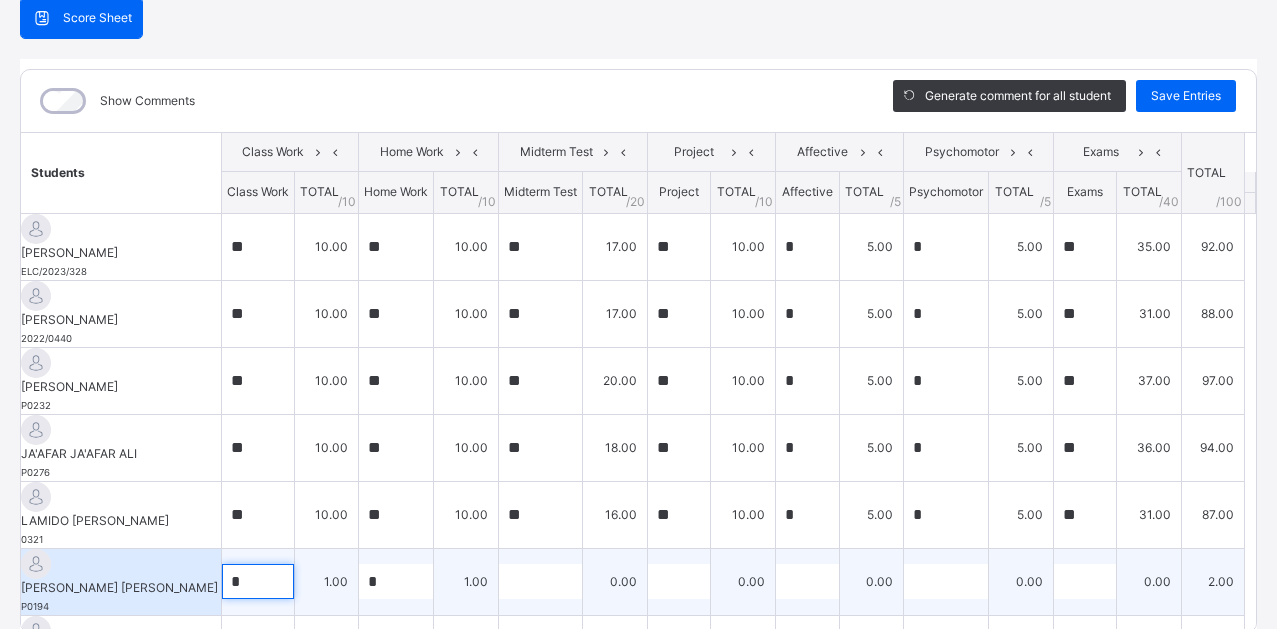 click on "*" at bounding box center [258, 581] 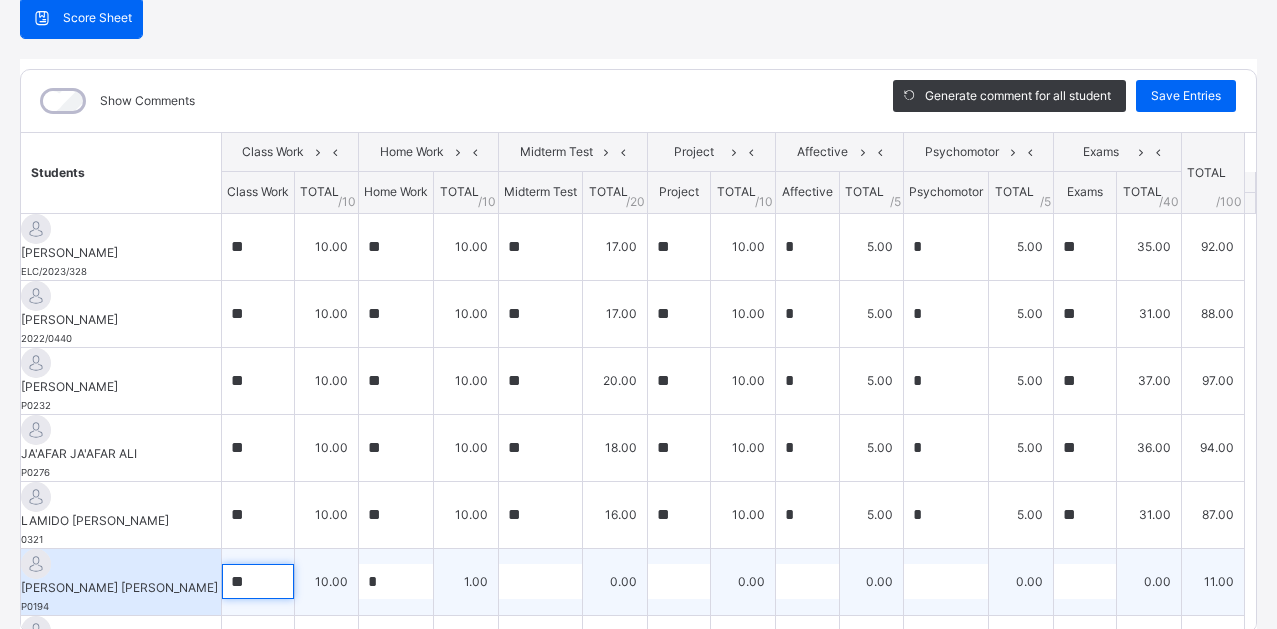type on "**" 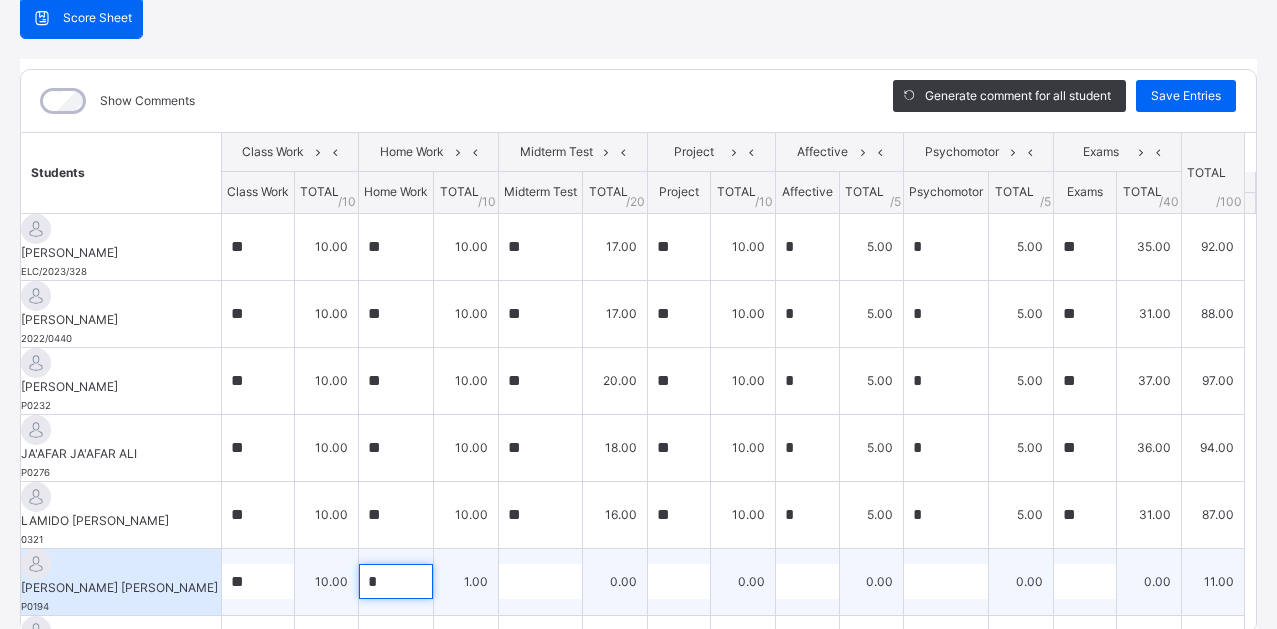click on "*" at bounding box center (396, 581) 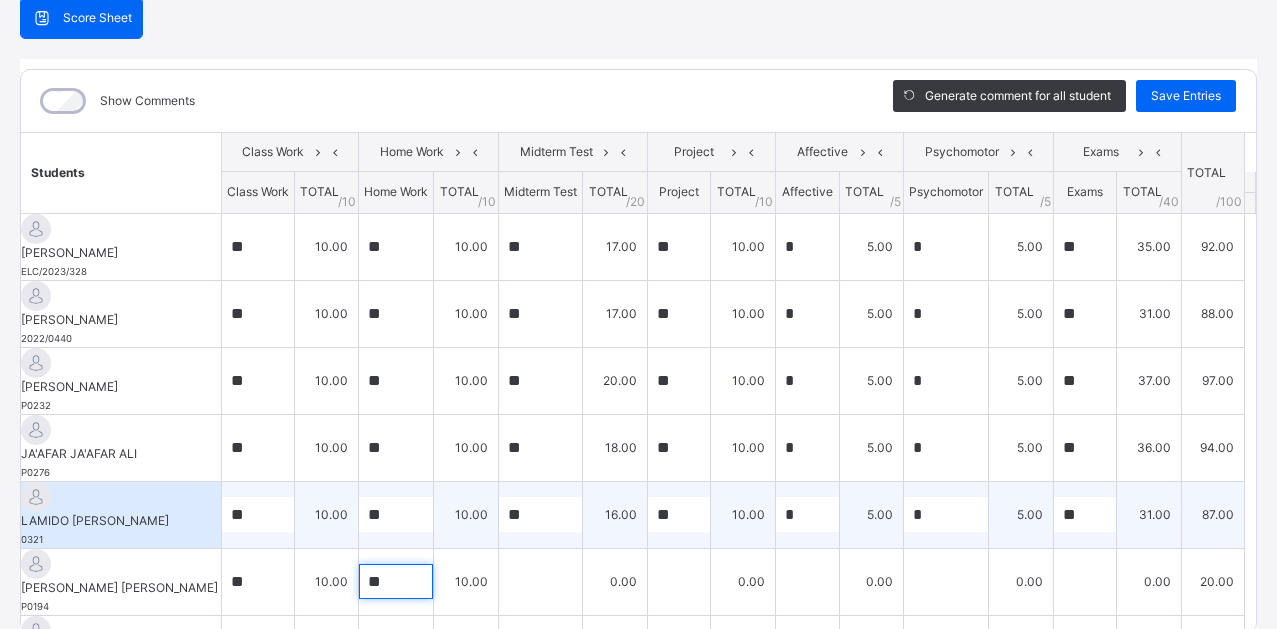 type on "**" 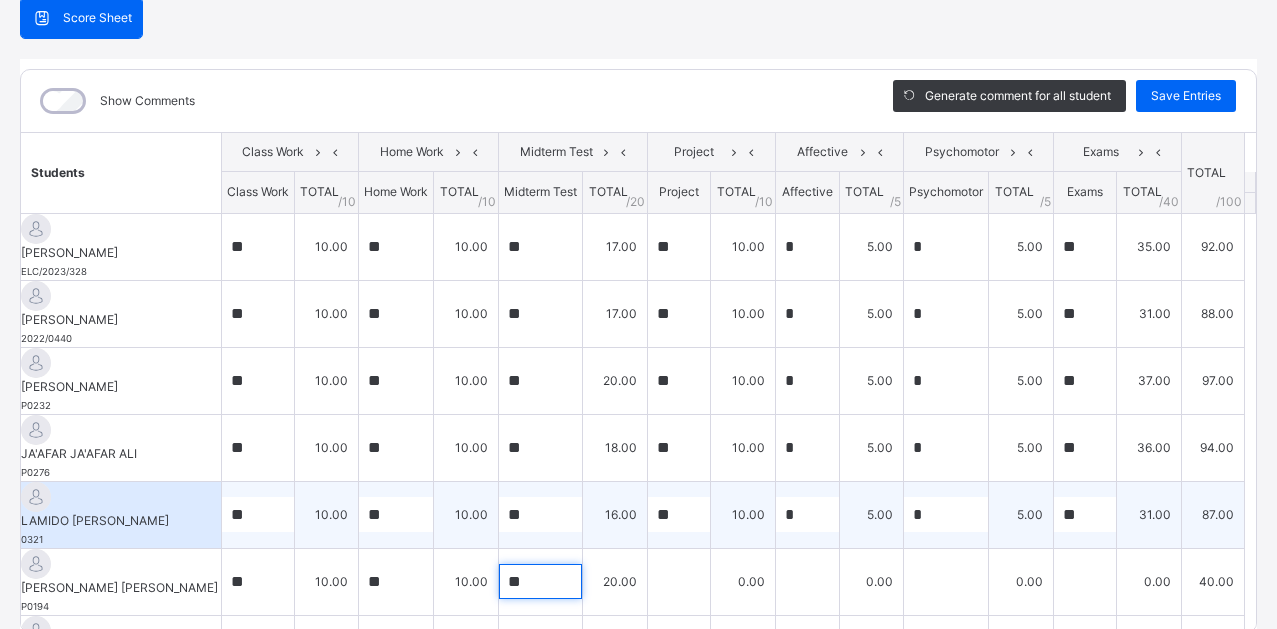 type on "**" 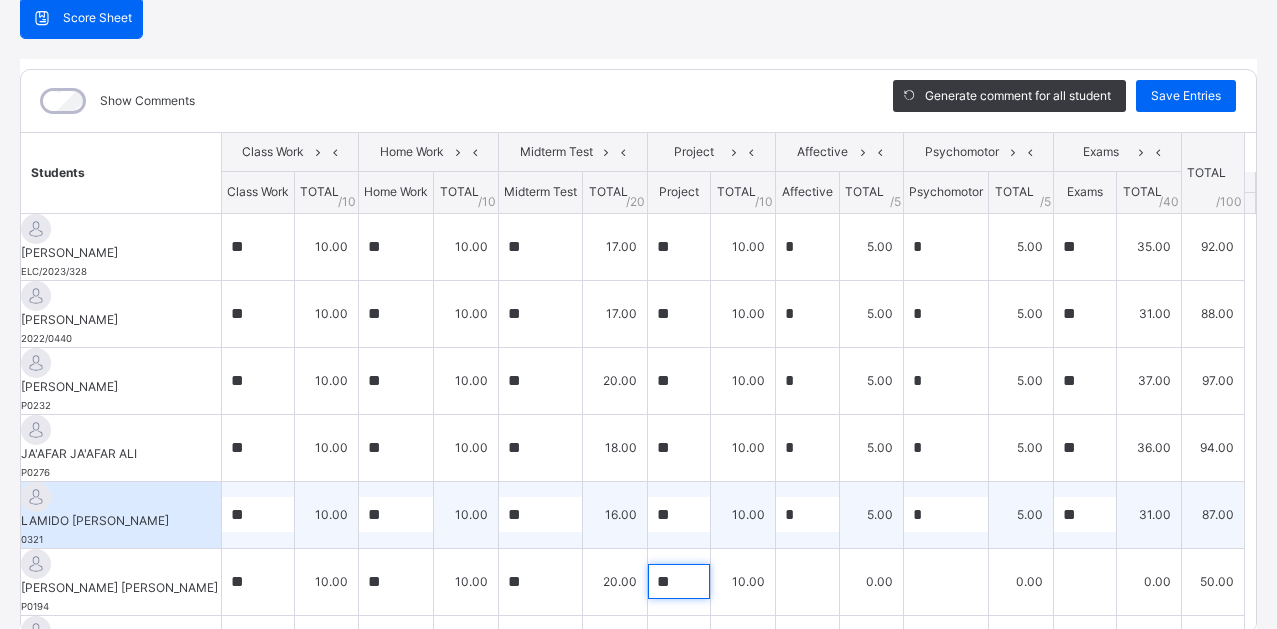 type on "**" 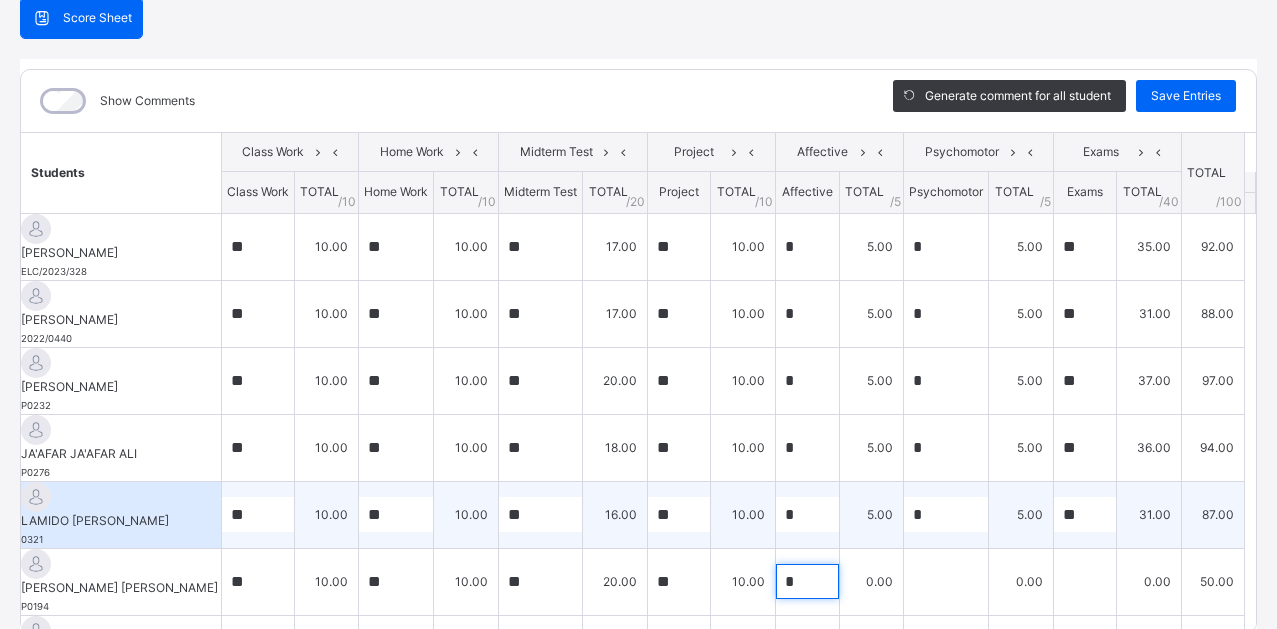 type on "*" 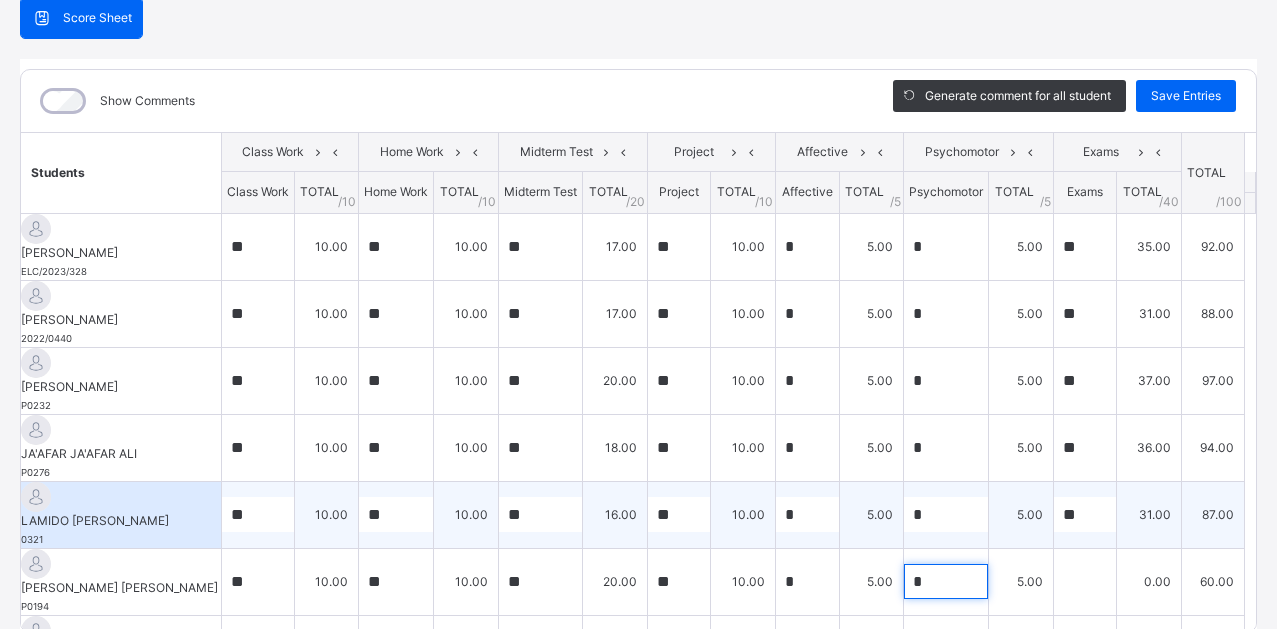 type on "*" 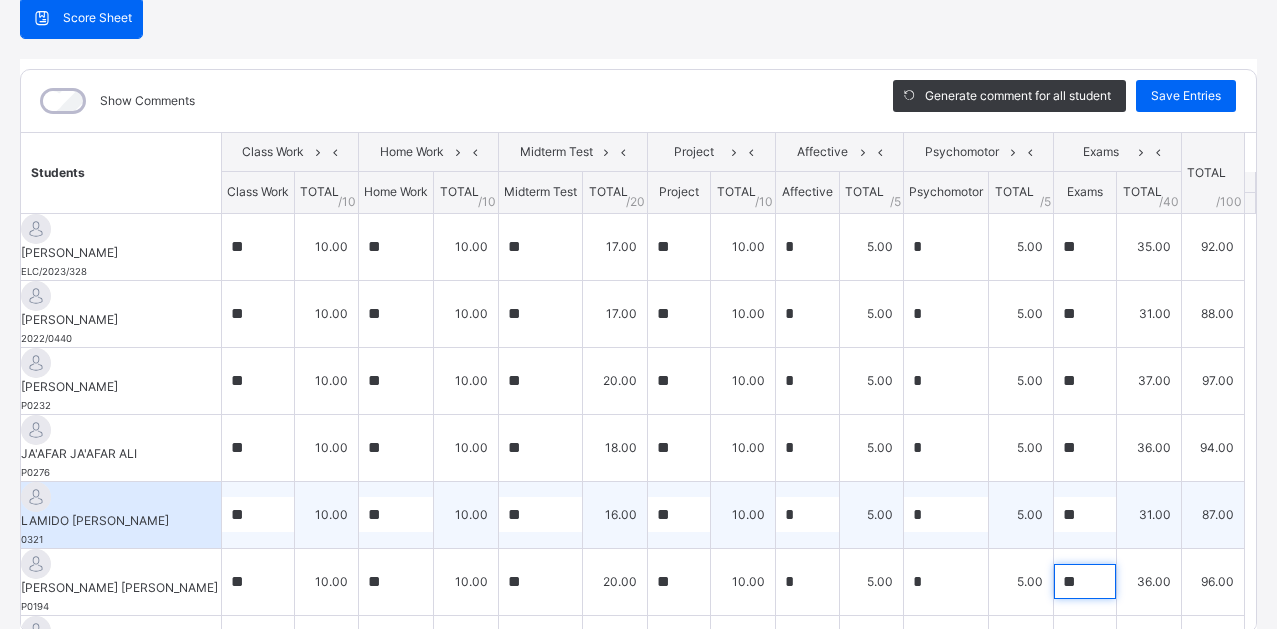 type on "**" 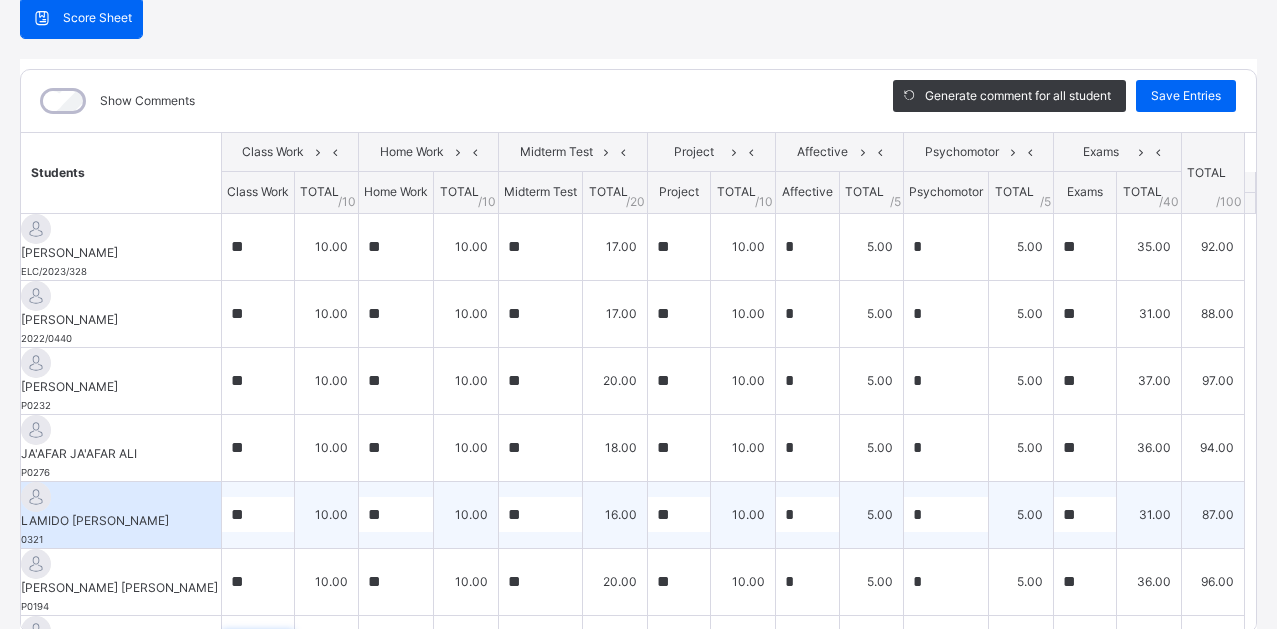 scroll, scrollTop: 35, scrollLeft: 0, axis: vertical 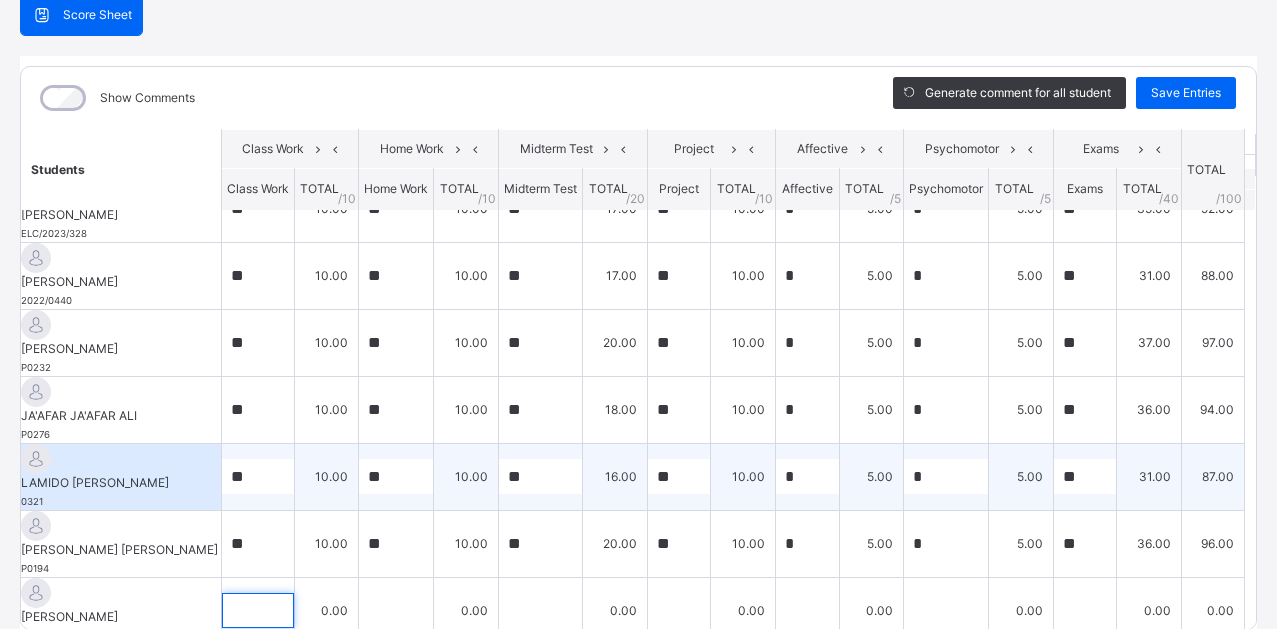 type on "*" 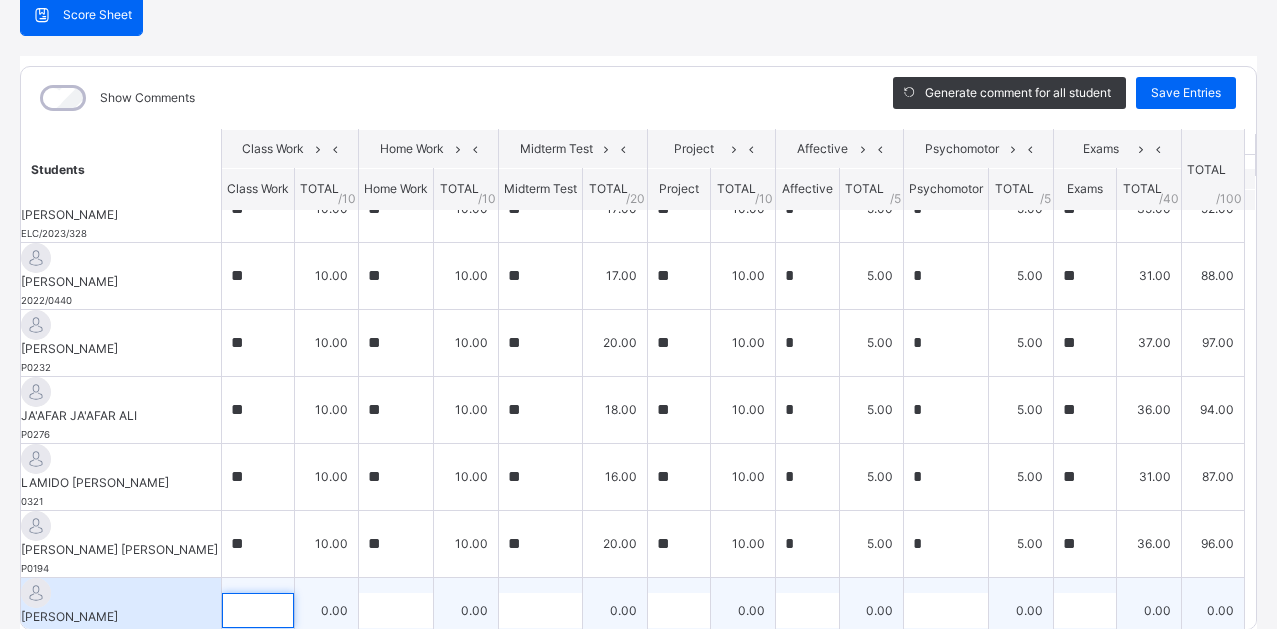 click at bounding box center [258, 610] 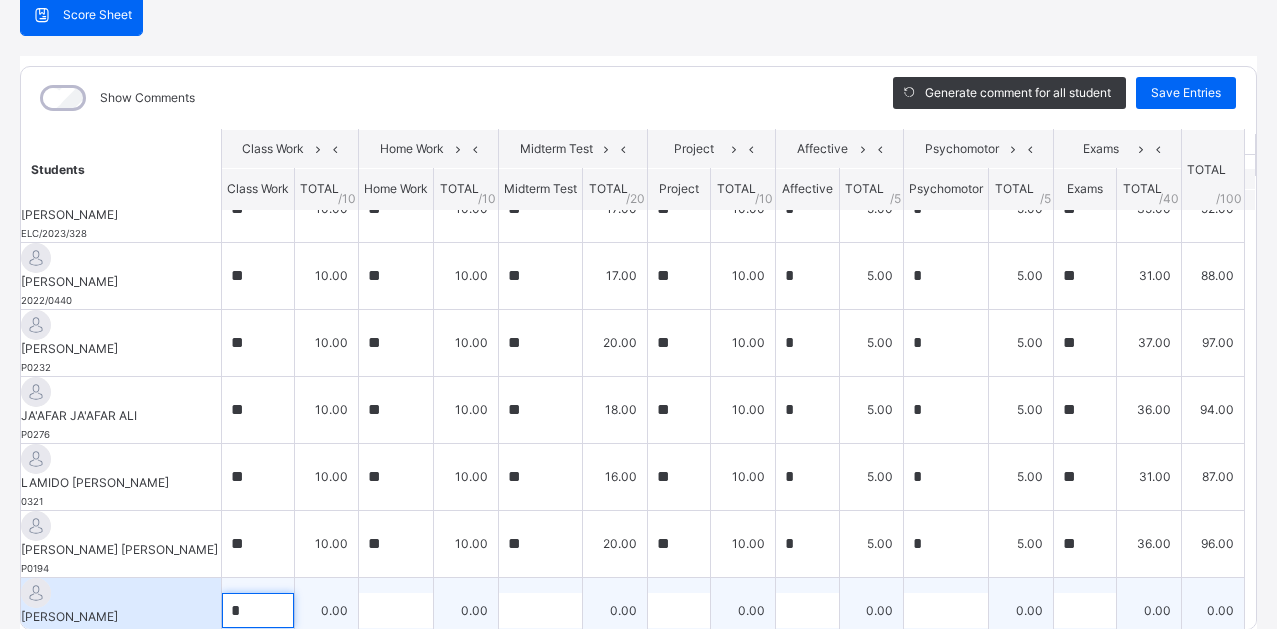 type on "**" 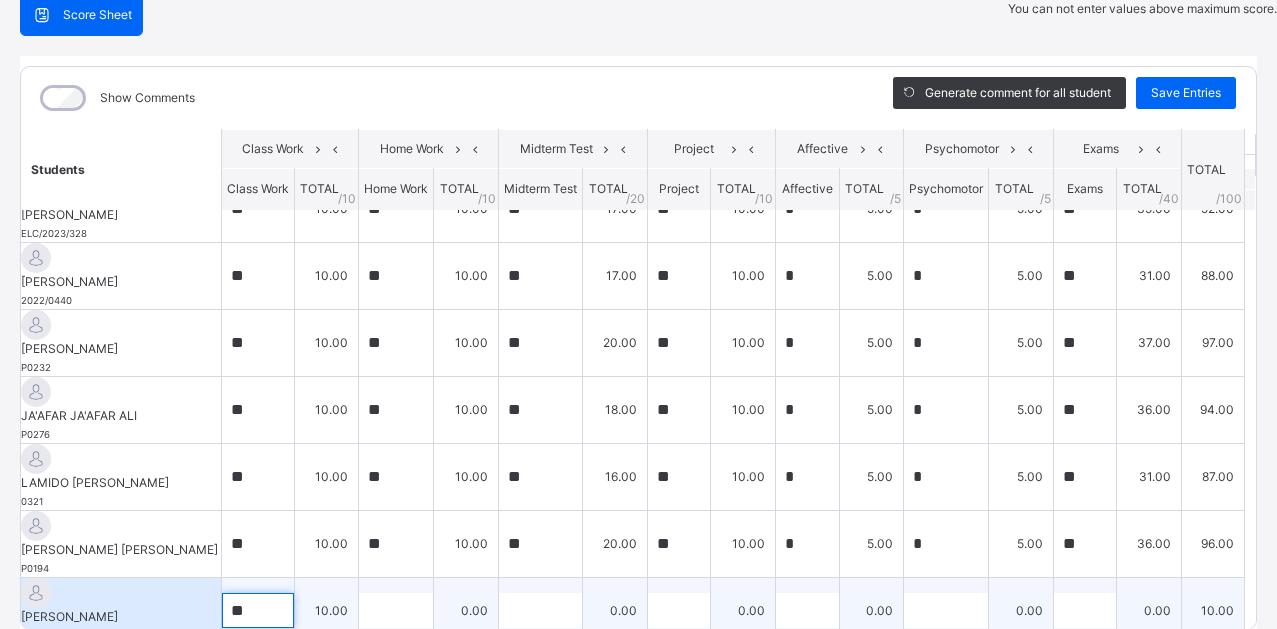 type on "**" 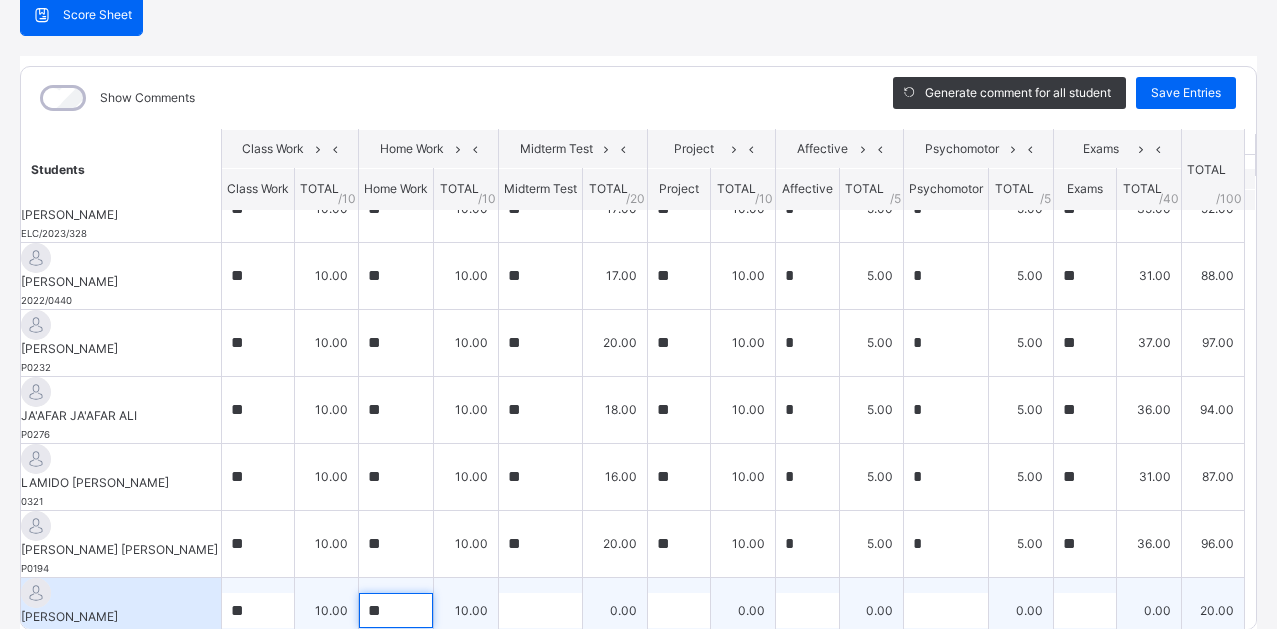 type on "**" 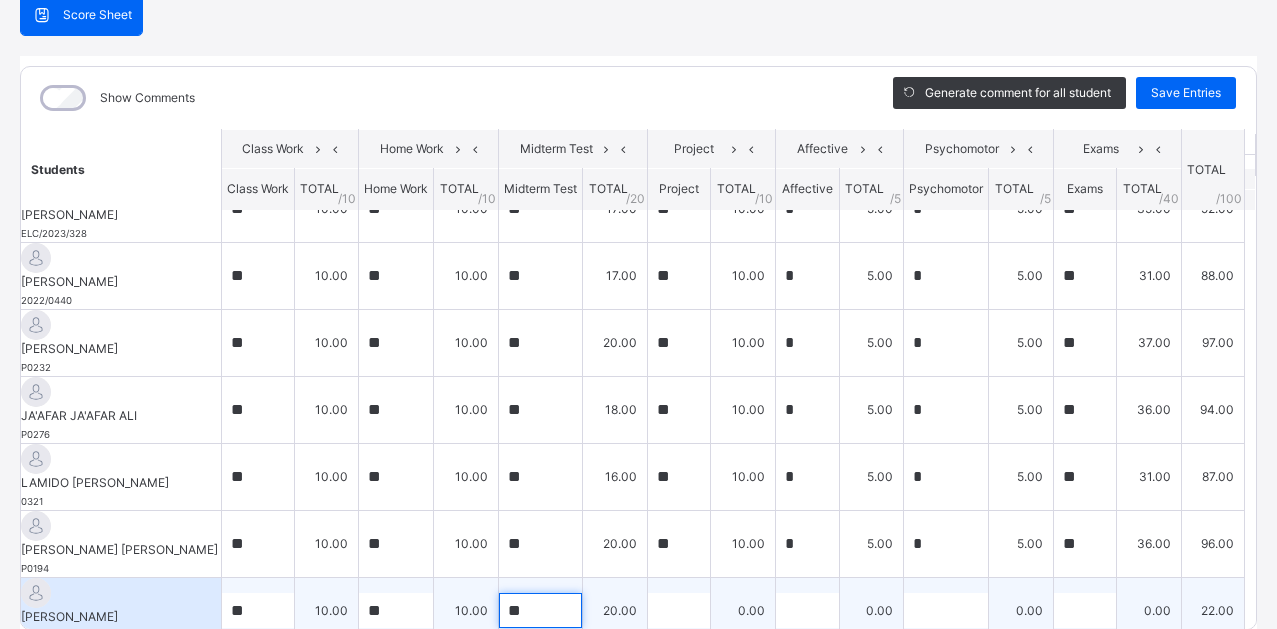 type on "**" 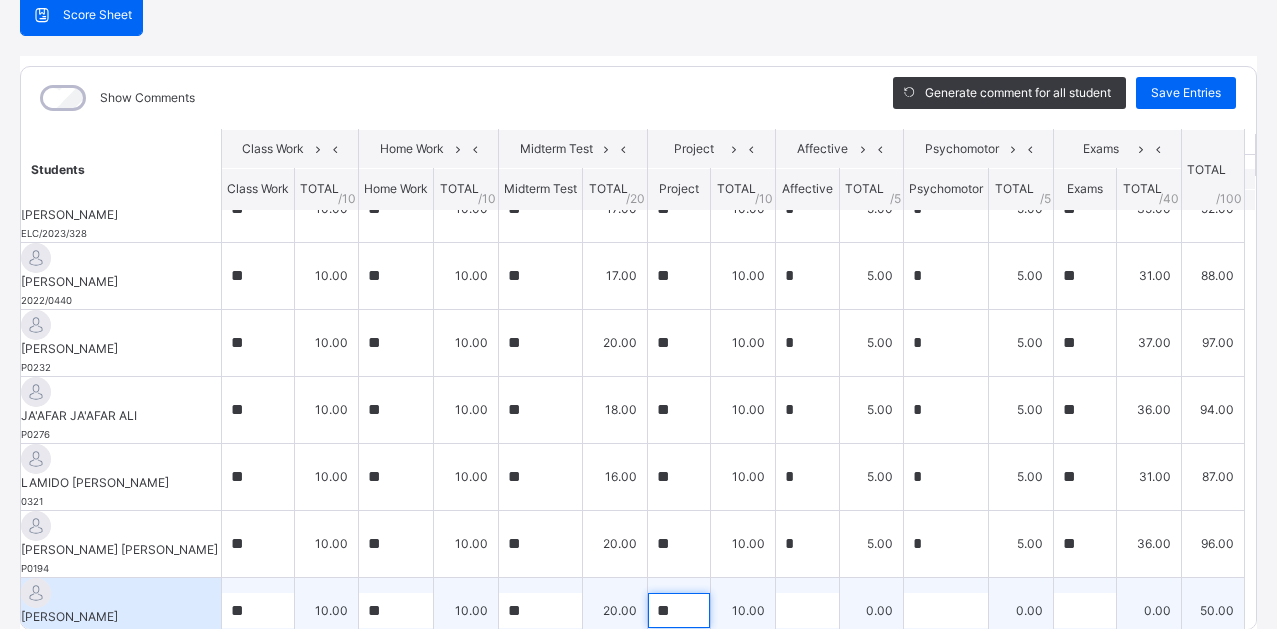 type on "**" 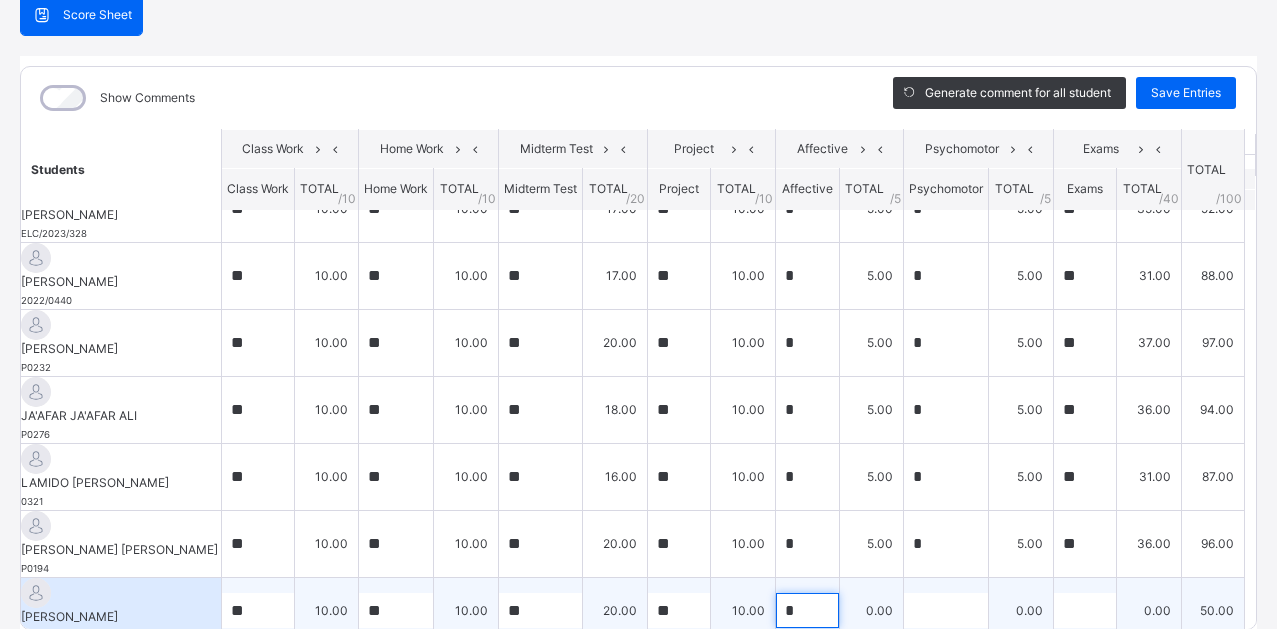 type on "*" 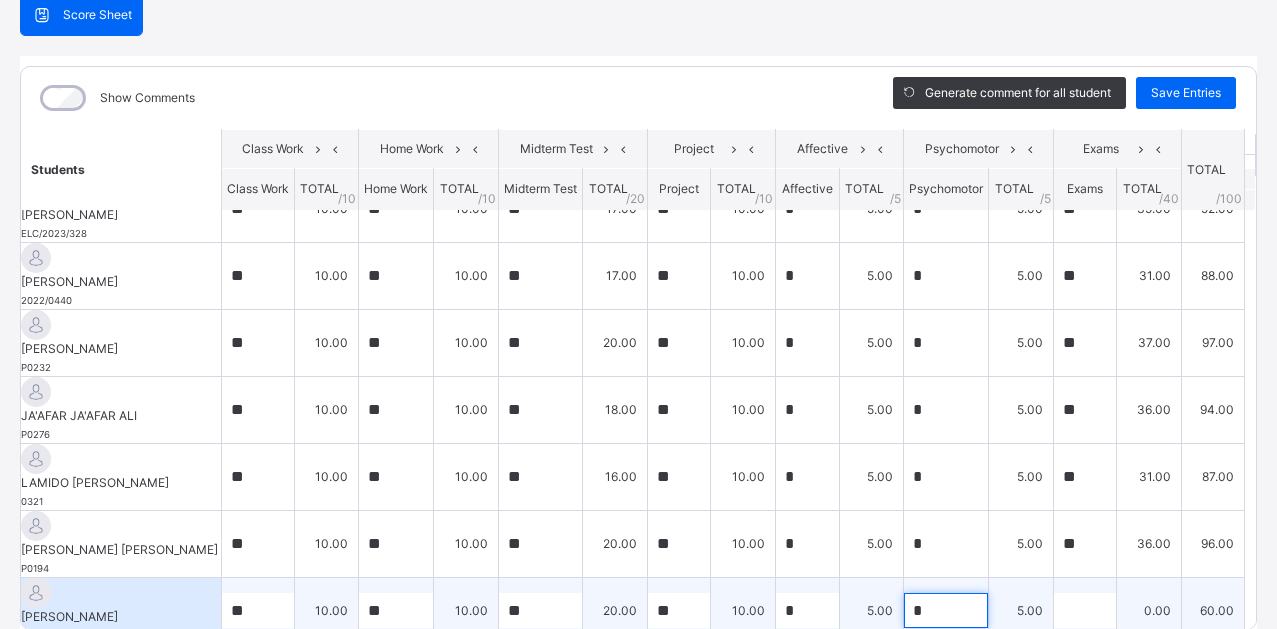 type on "*" 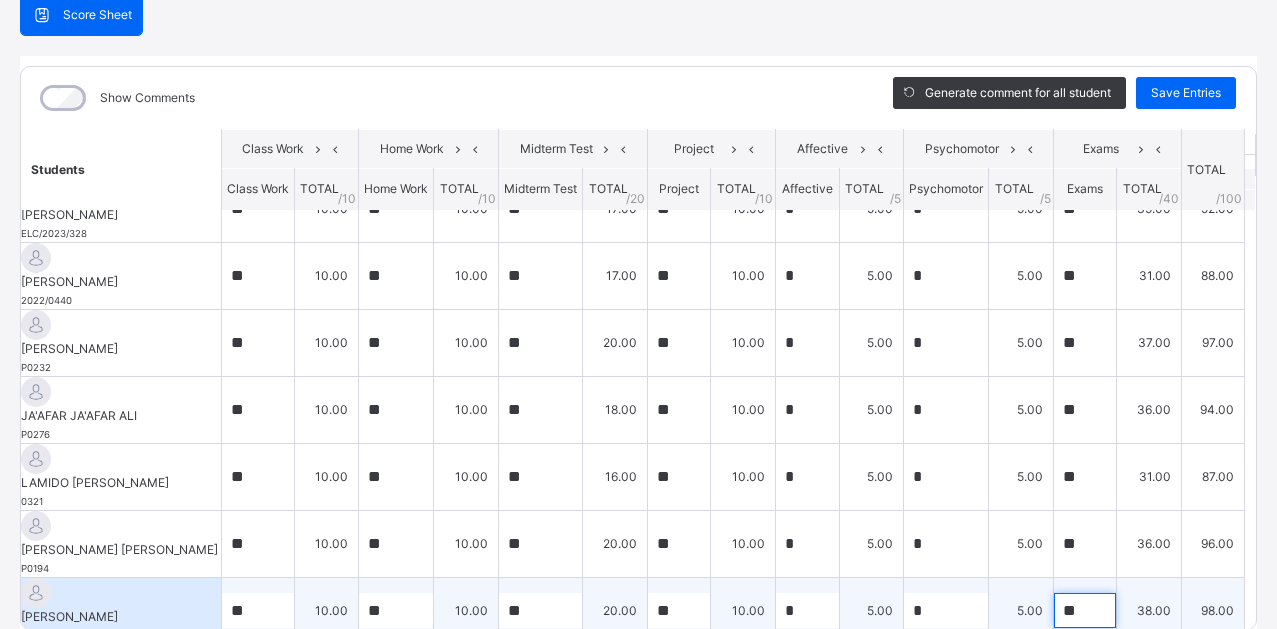 type on "**" 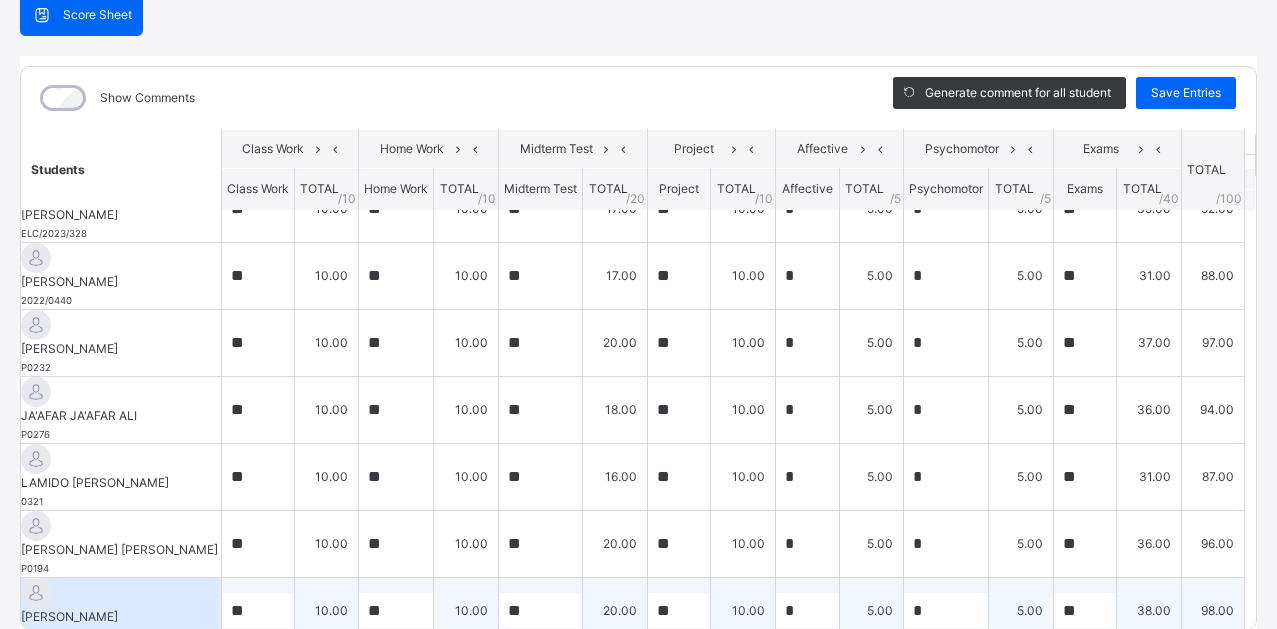scroll, scrollTop: 280, scrollLeft: 0, axis: vertical 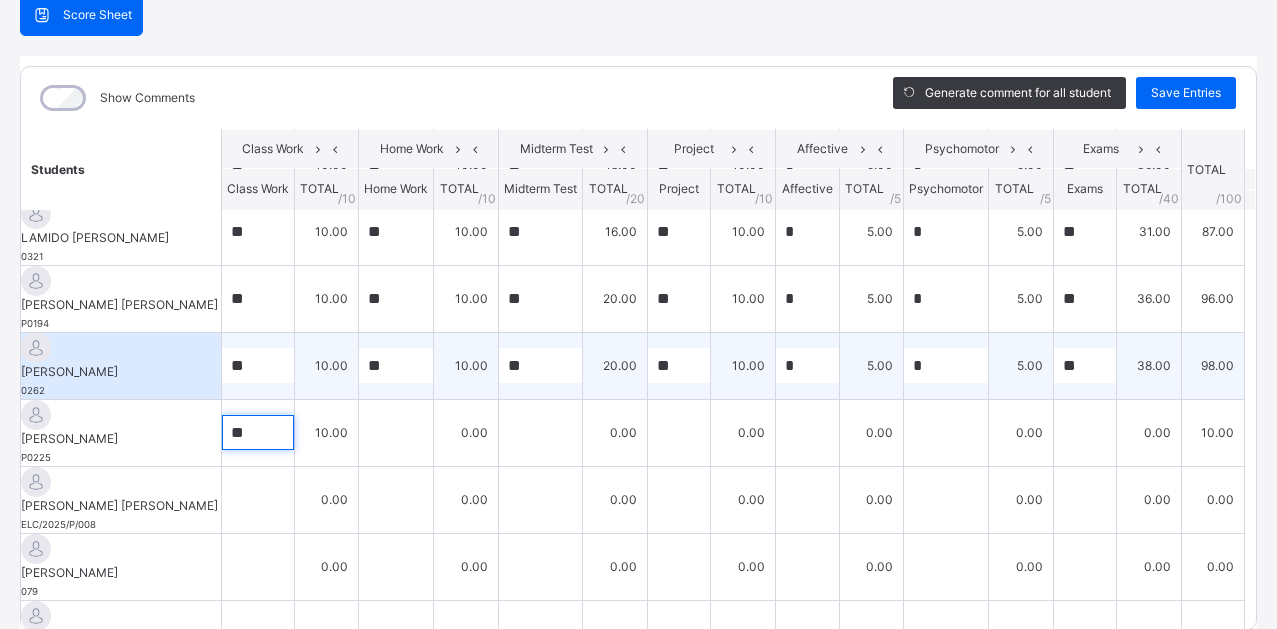 type on "**" 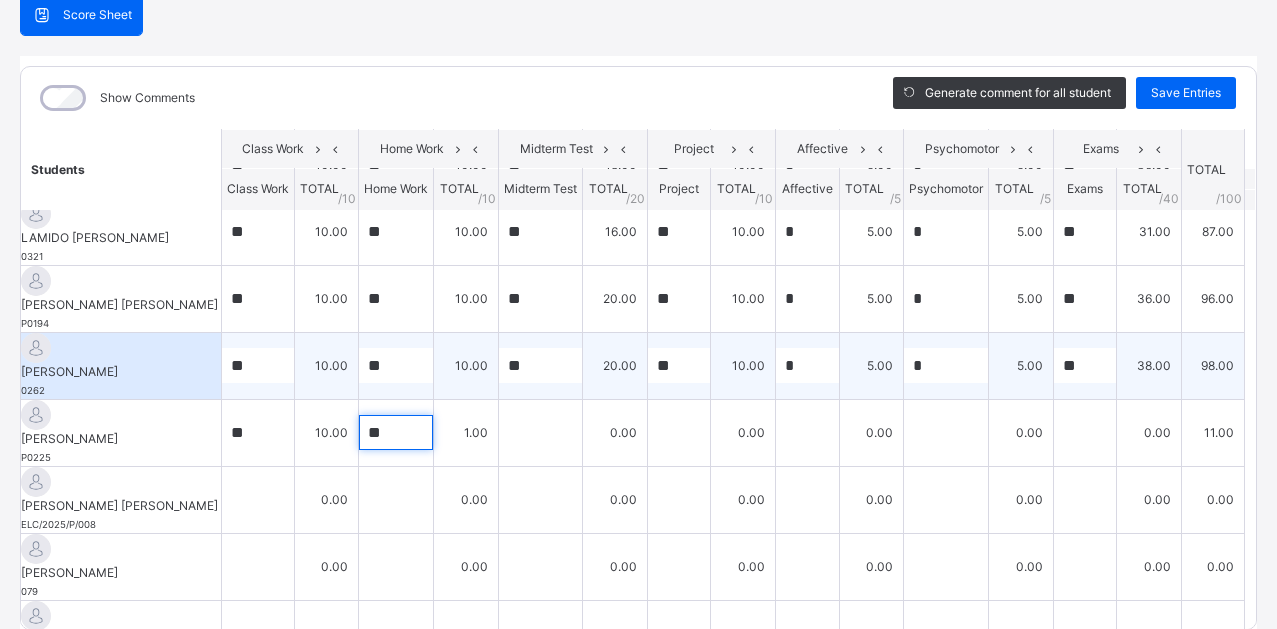 type on "**" 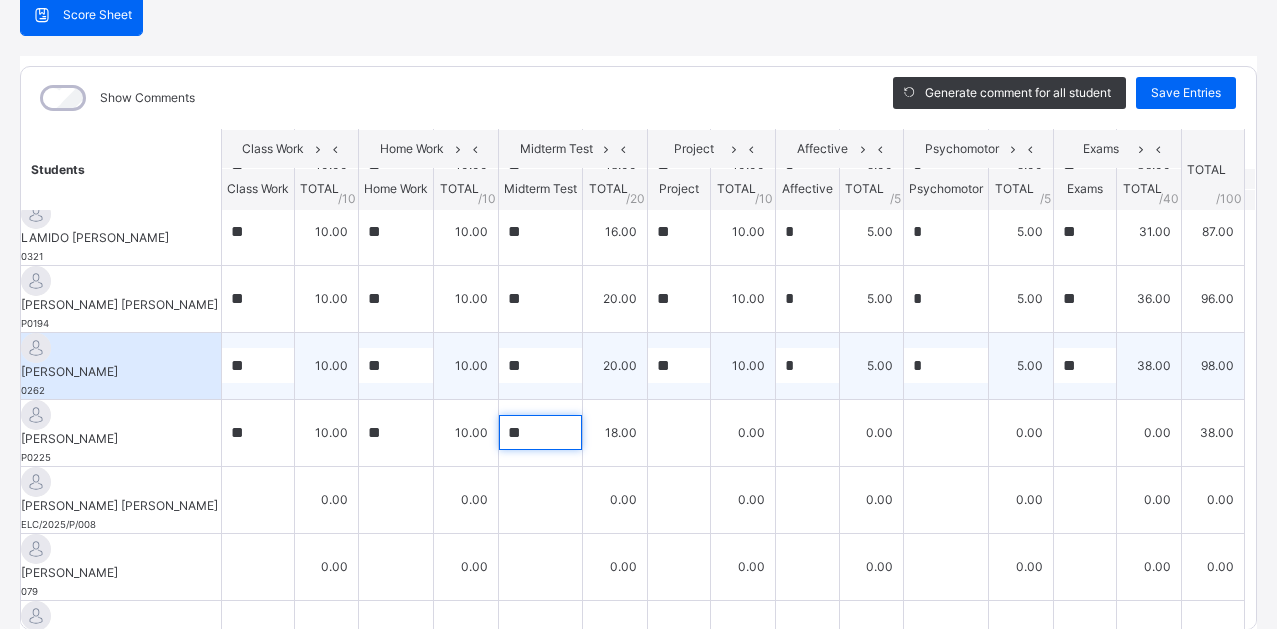 type on "**" 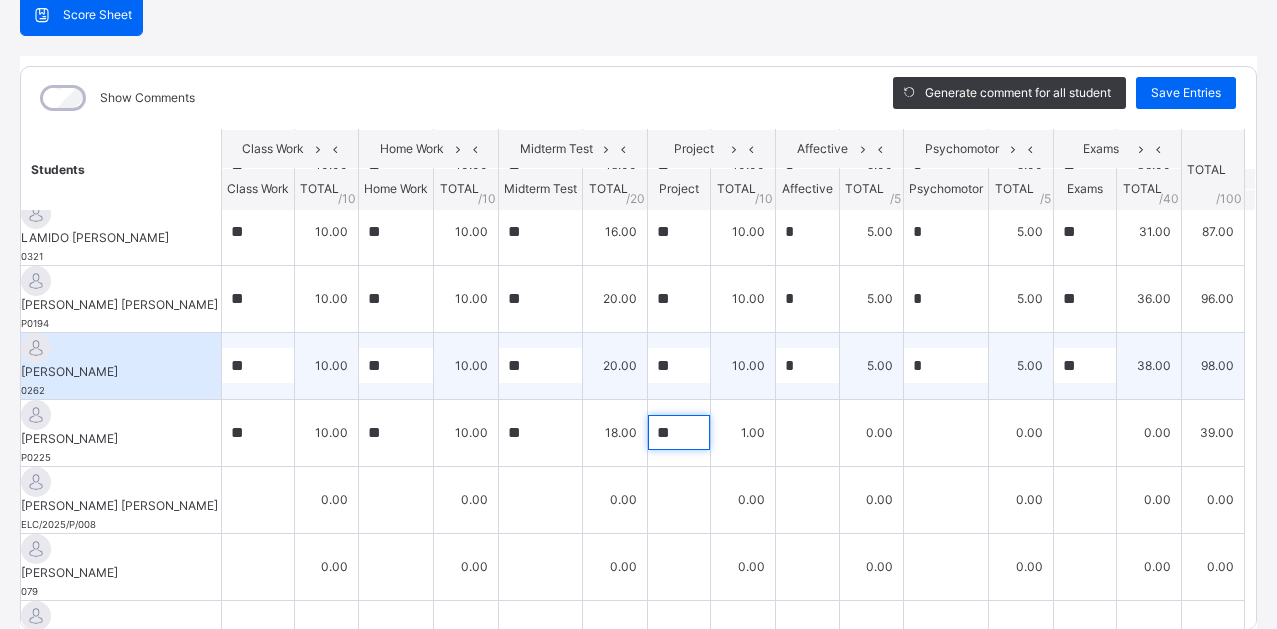 type on "**" 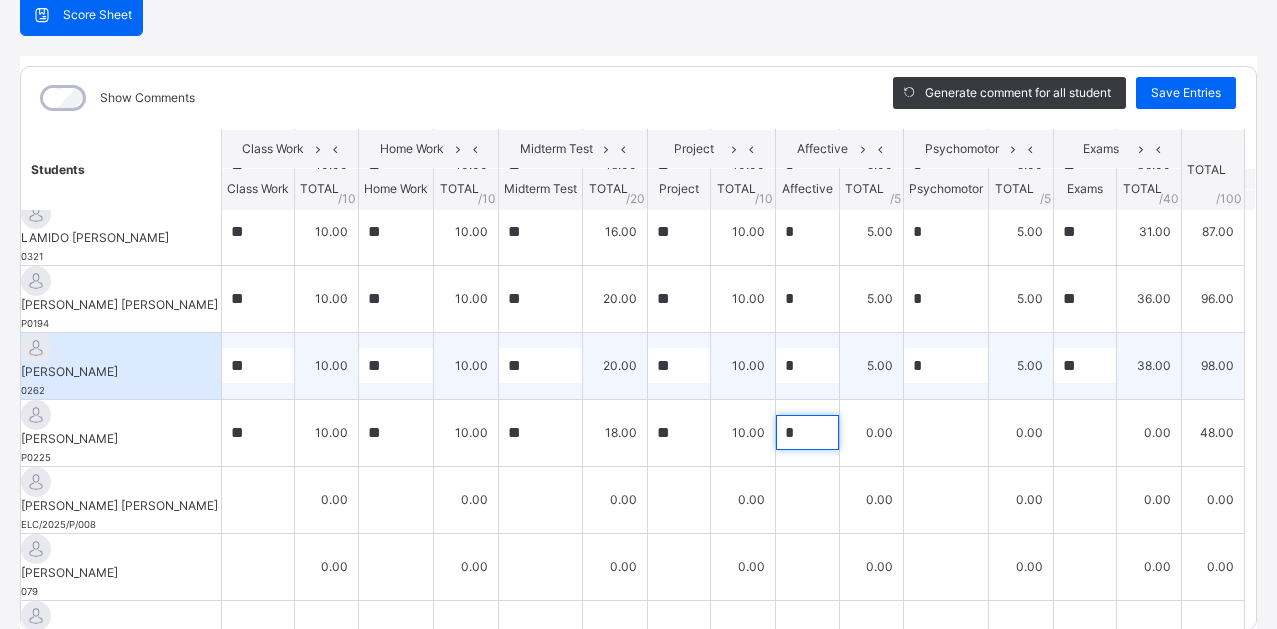 type on "*" 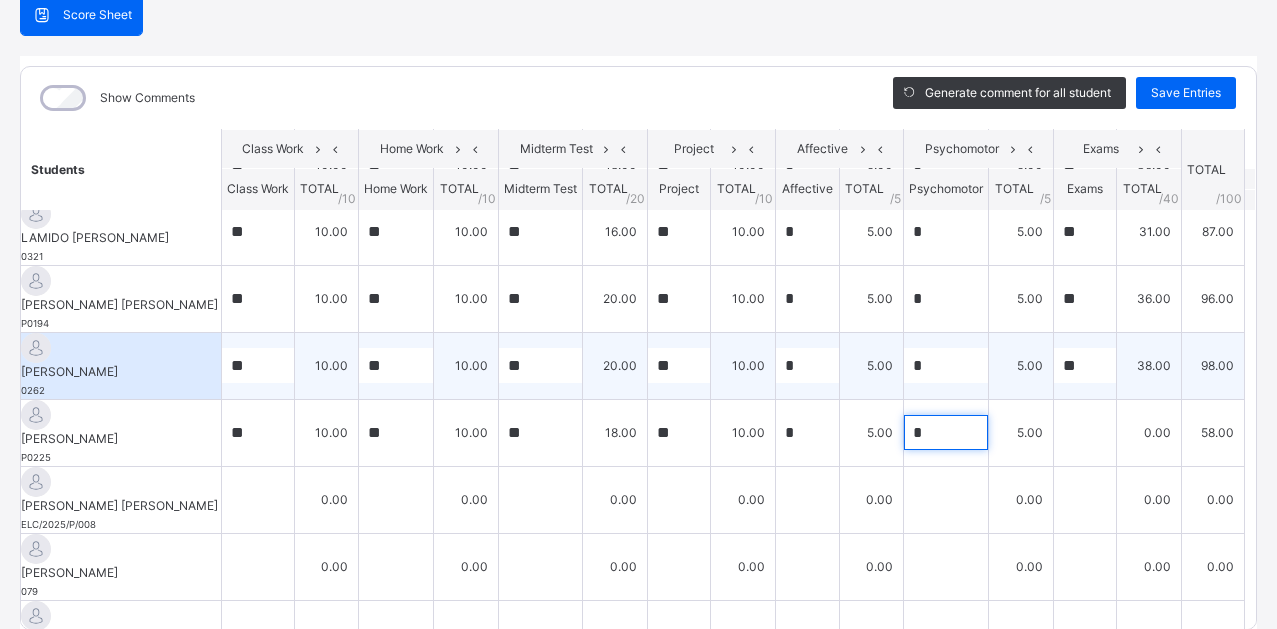 type on "*" 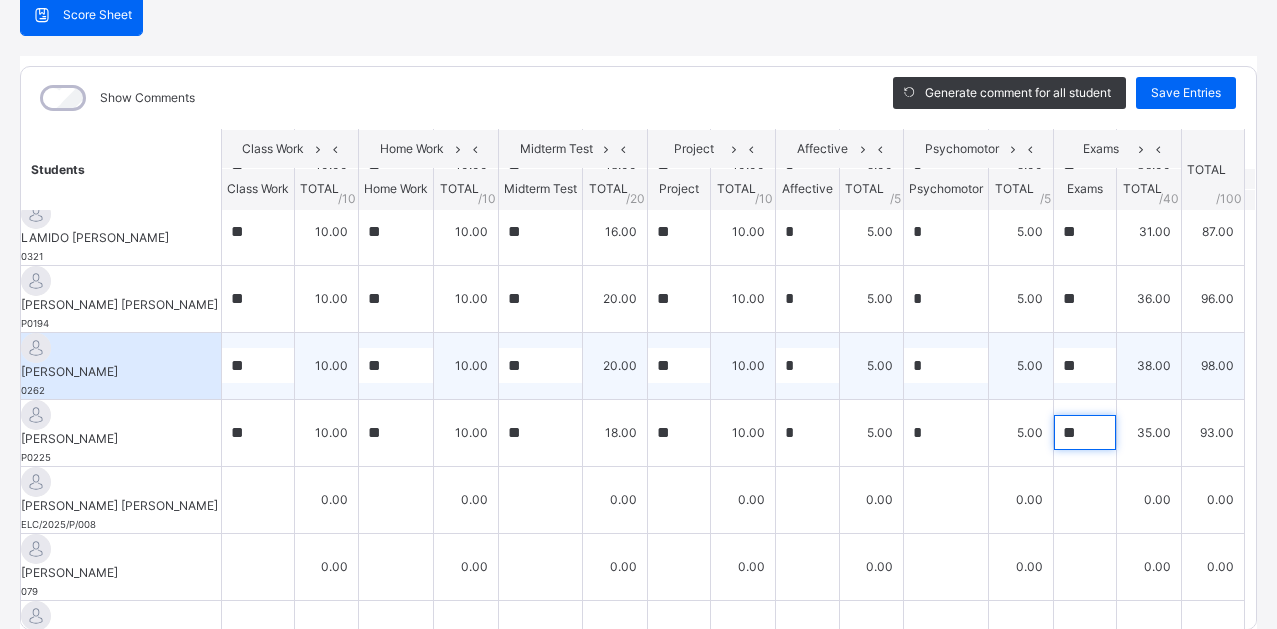 type on "**" 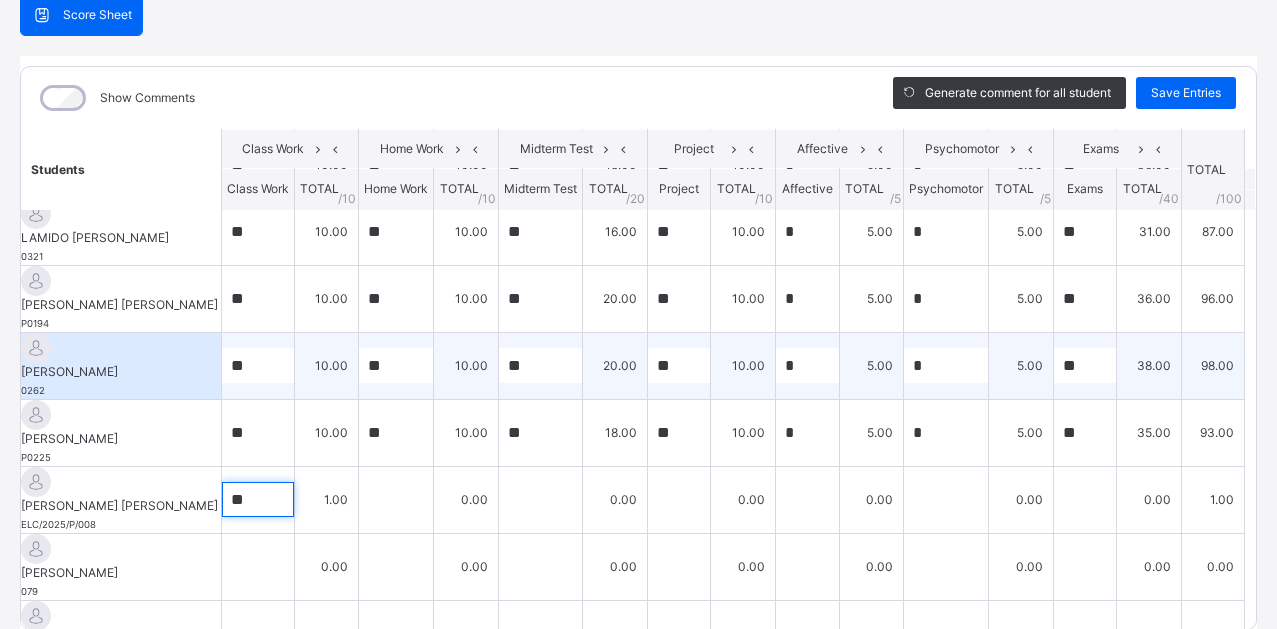 type on "**" 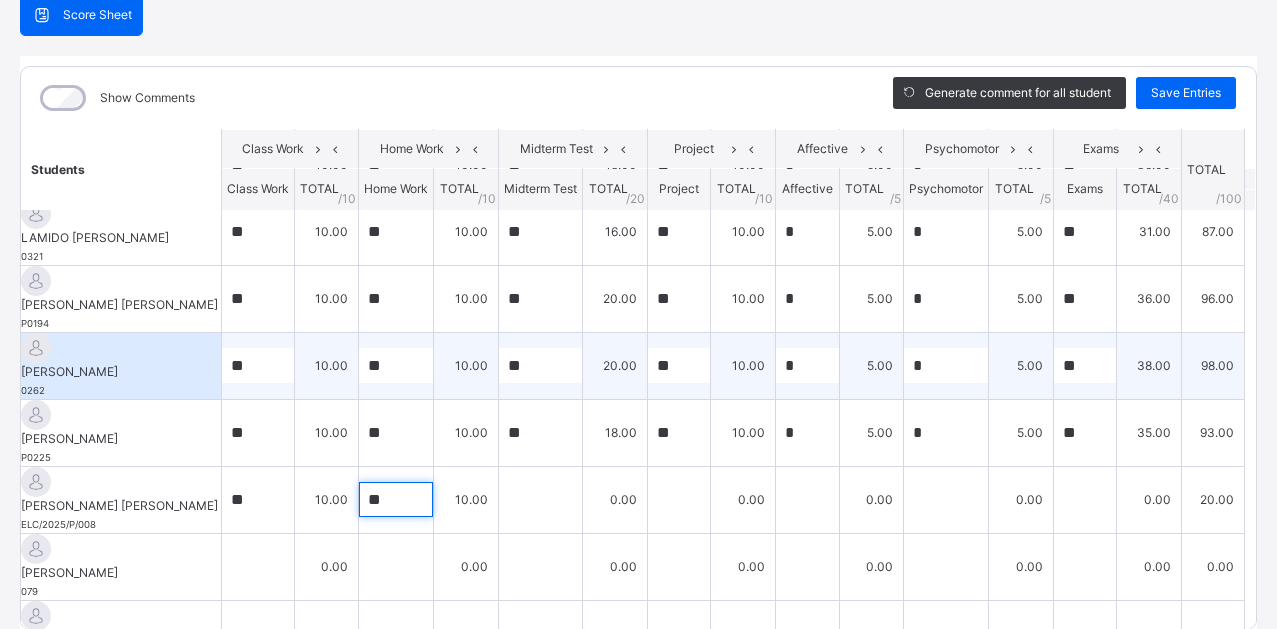 type on "**" 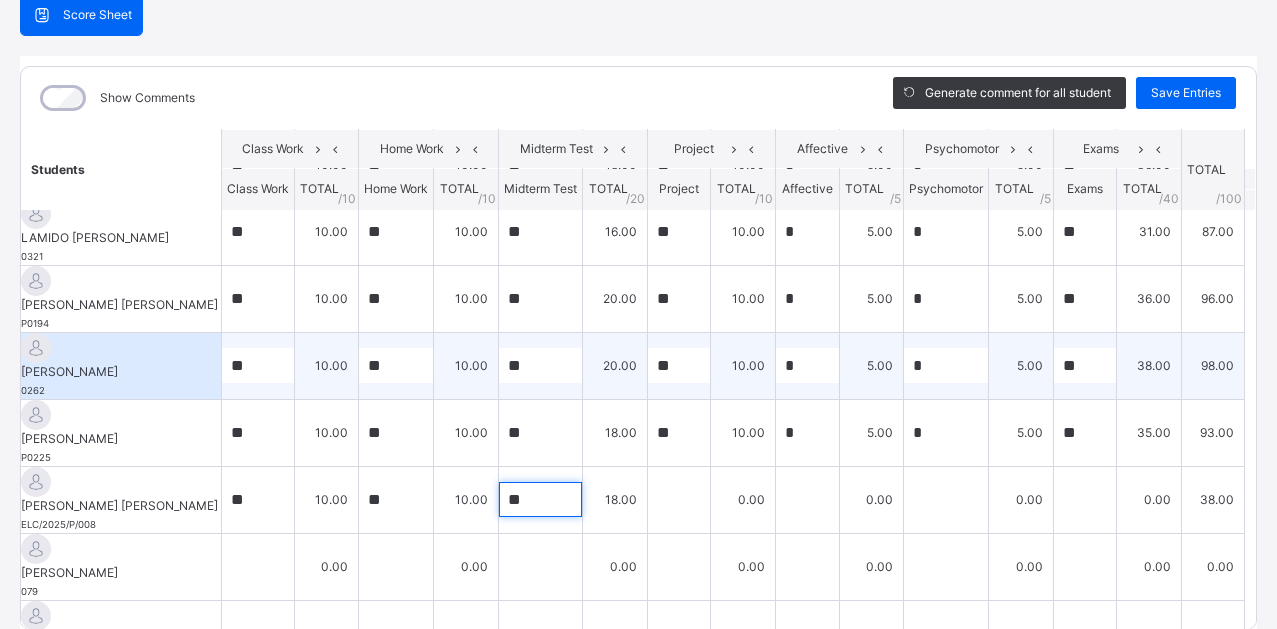 type on "**" 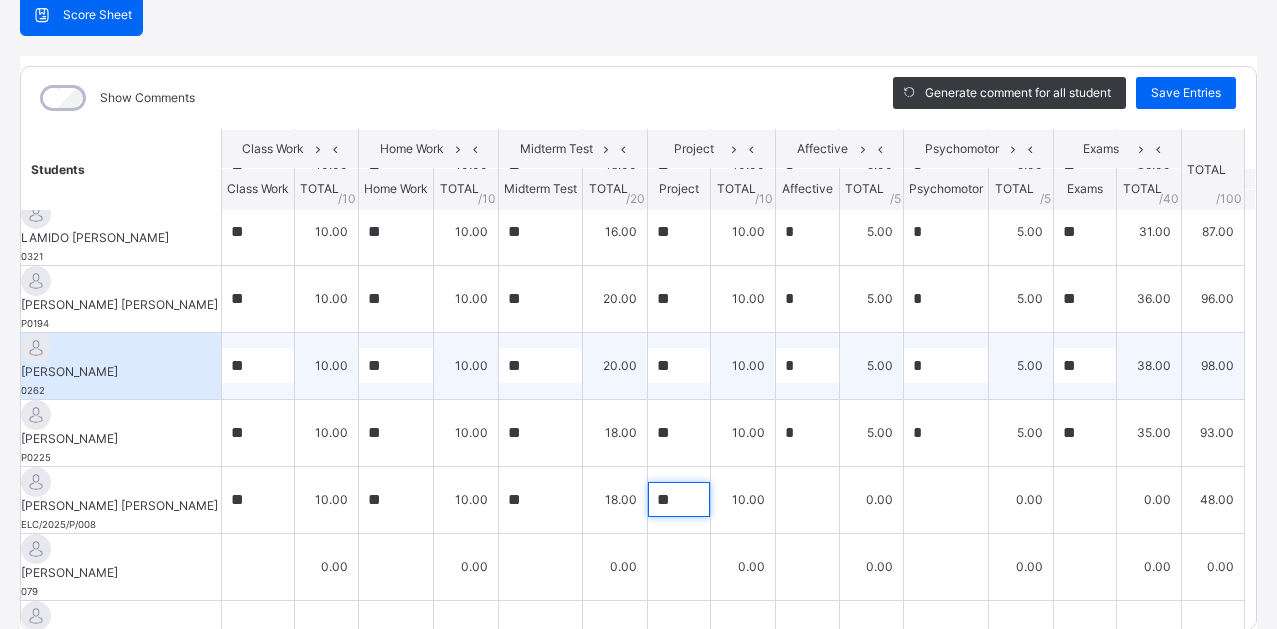 type on "**" 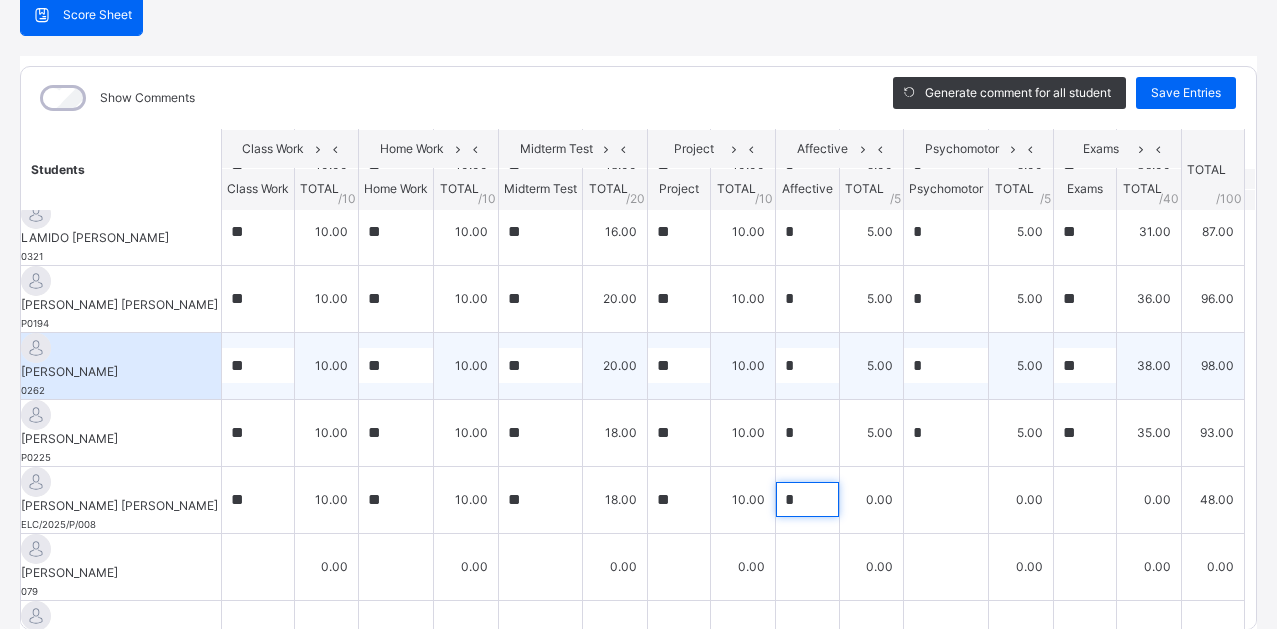type on "*" 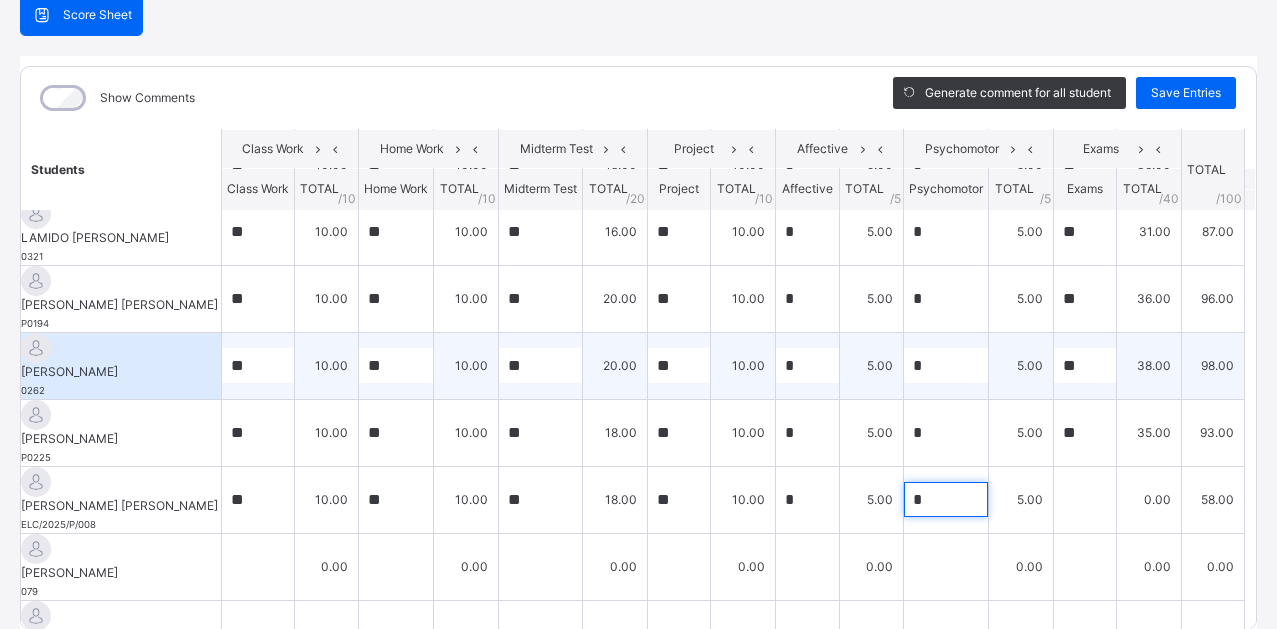 type on "*" 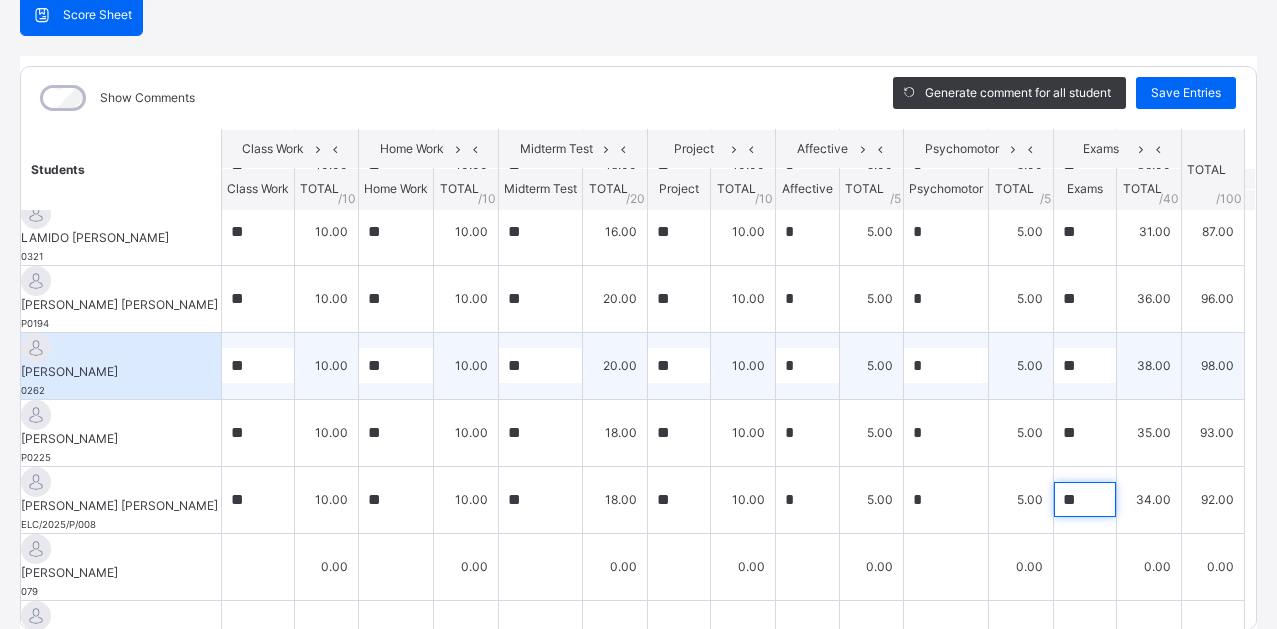 type on "**" 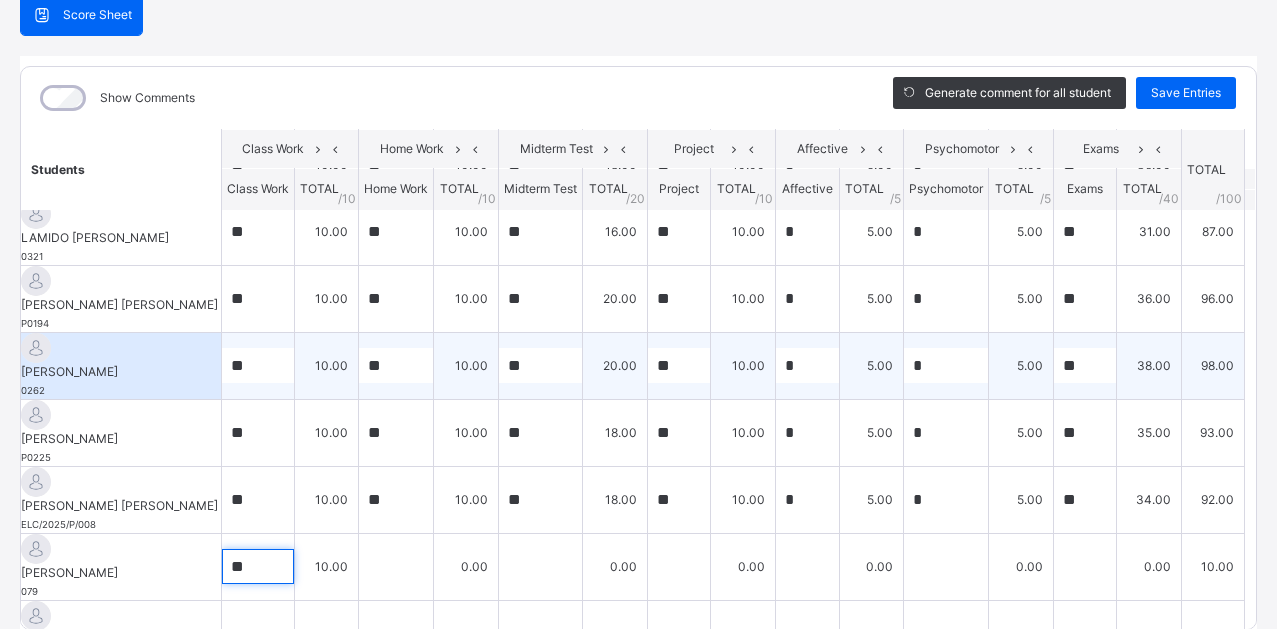 type on "**" 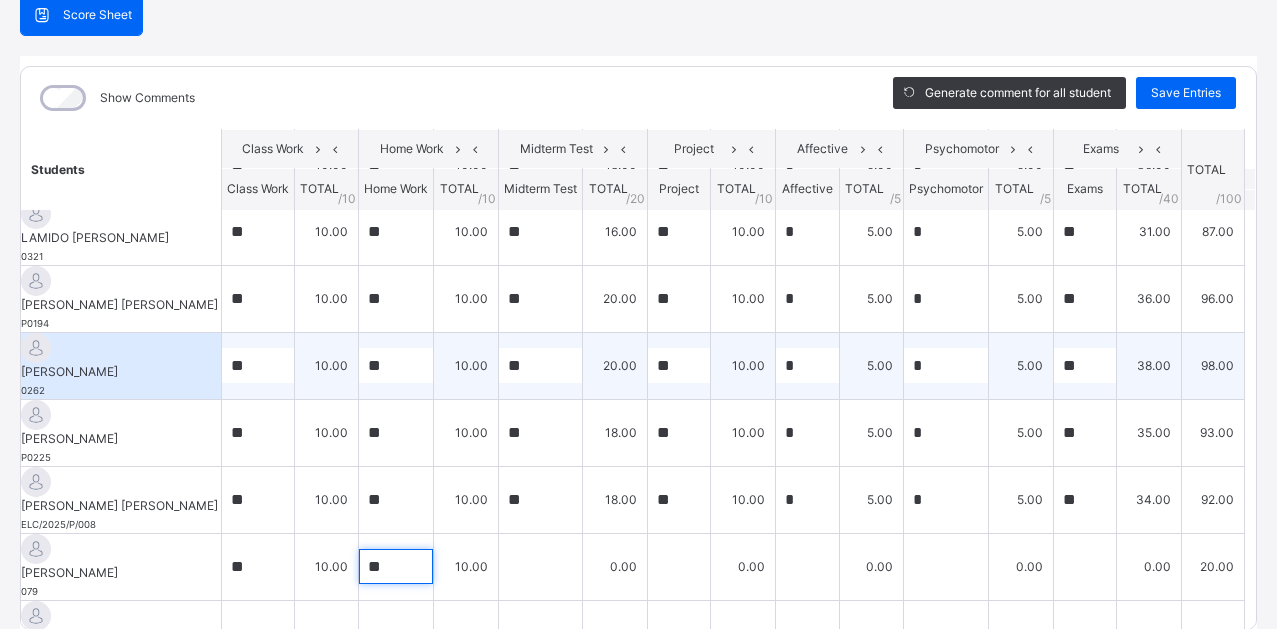 type on "**" 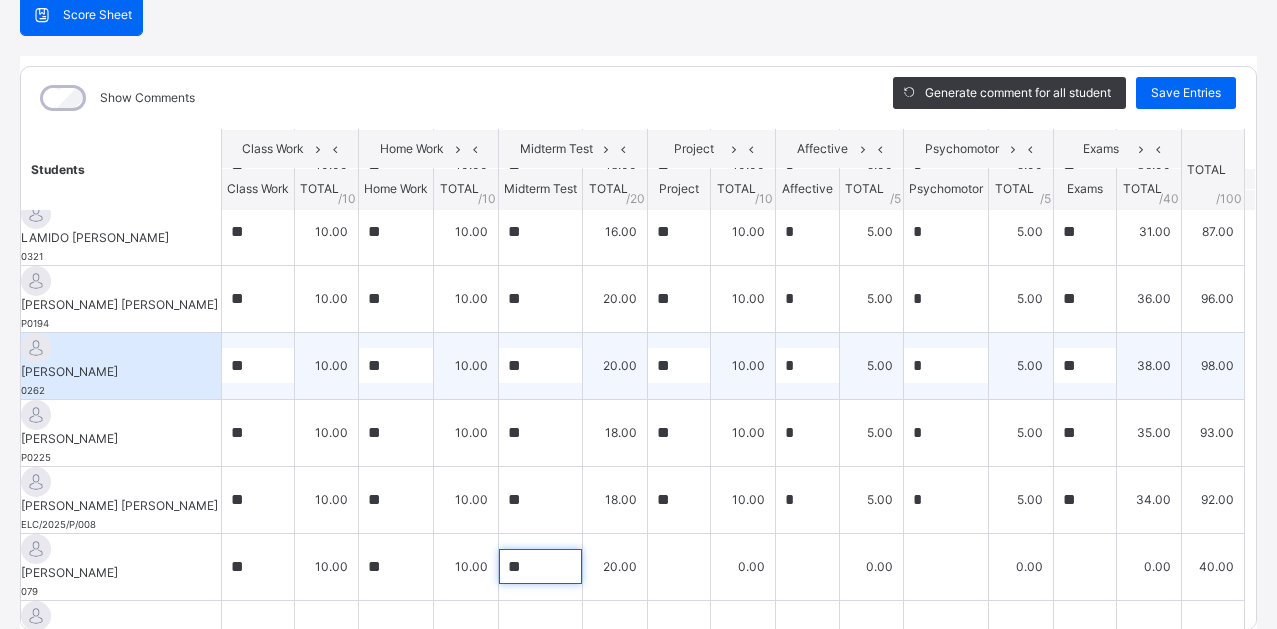 type on "**" 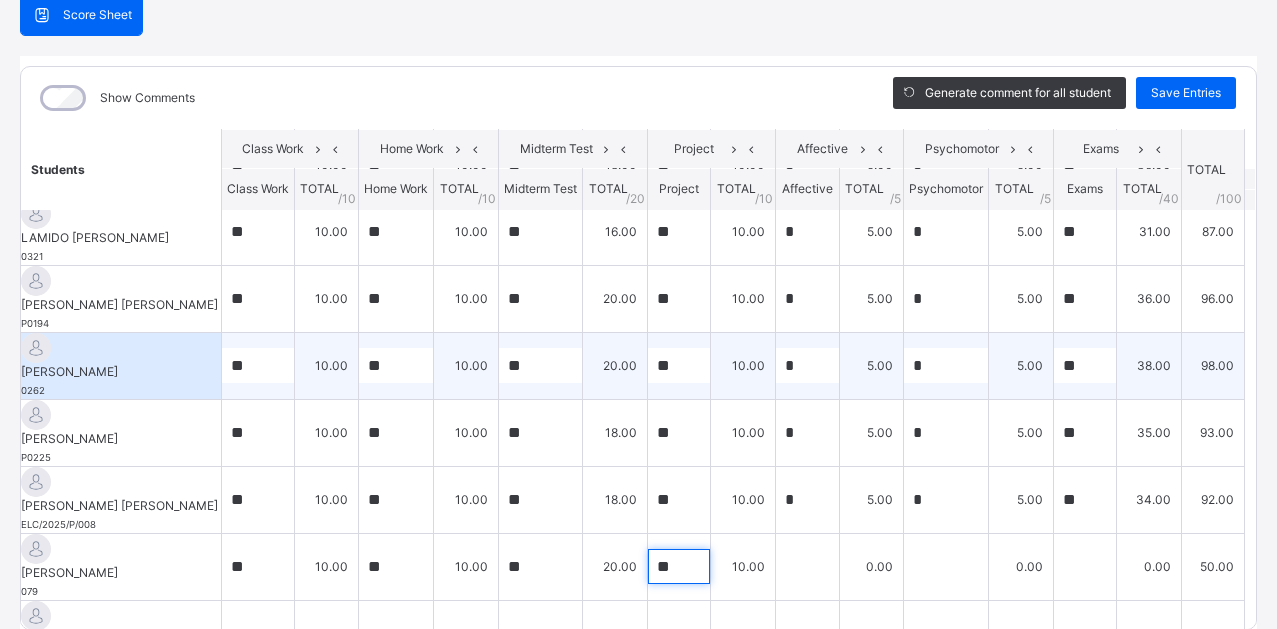 type on "**" 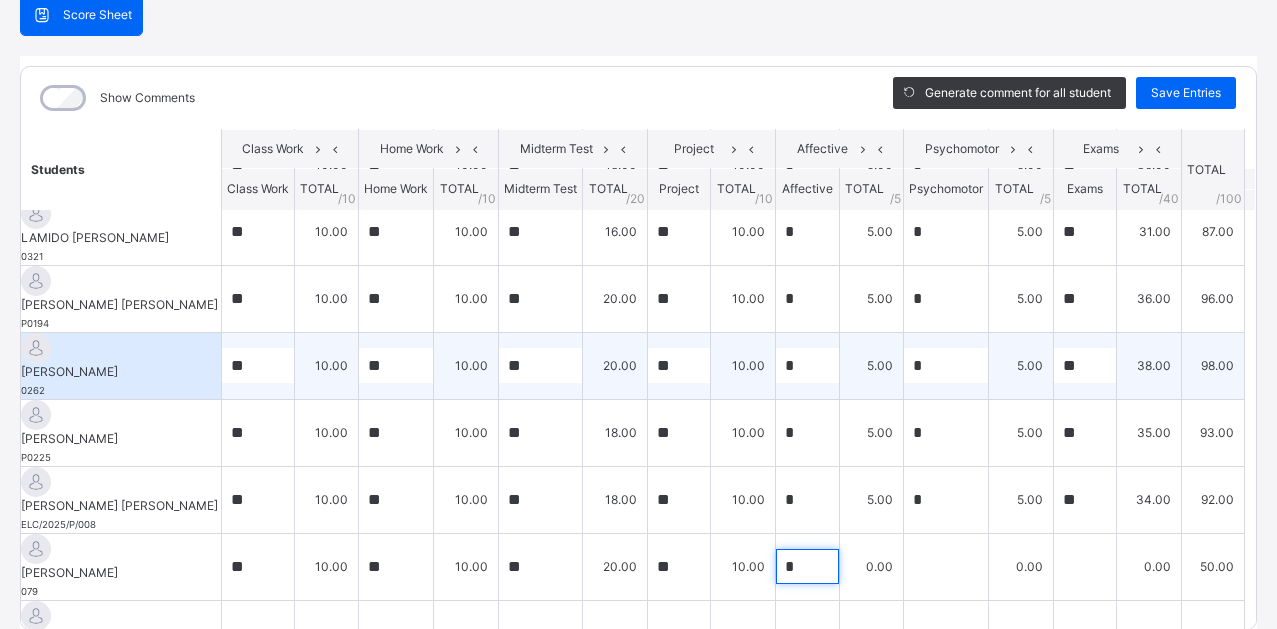 type on "*" 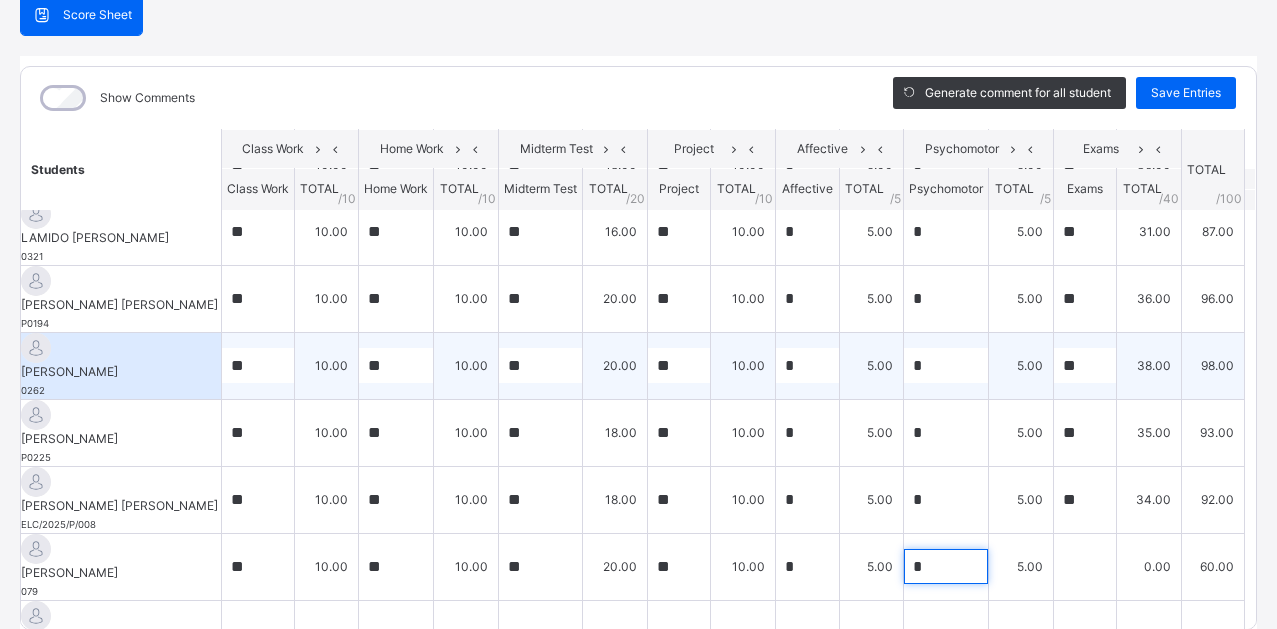 type on "*" 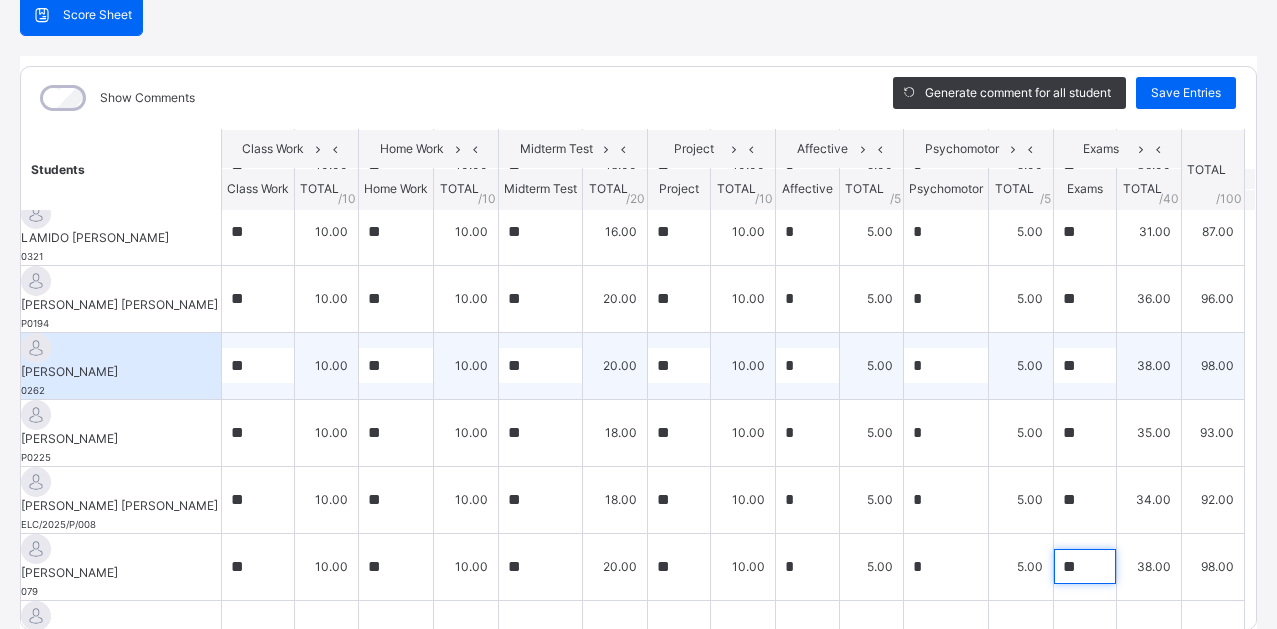 type on "**" 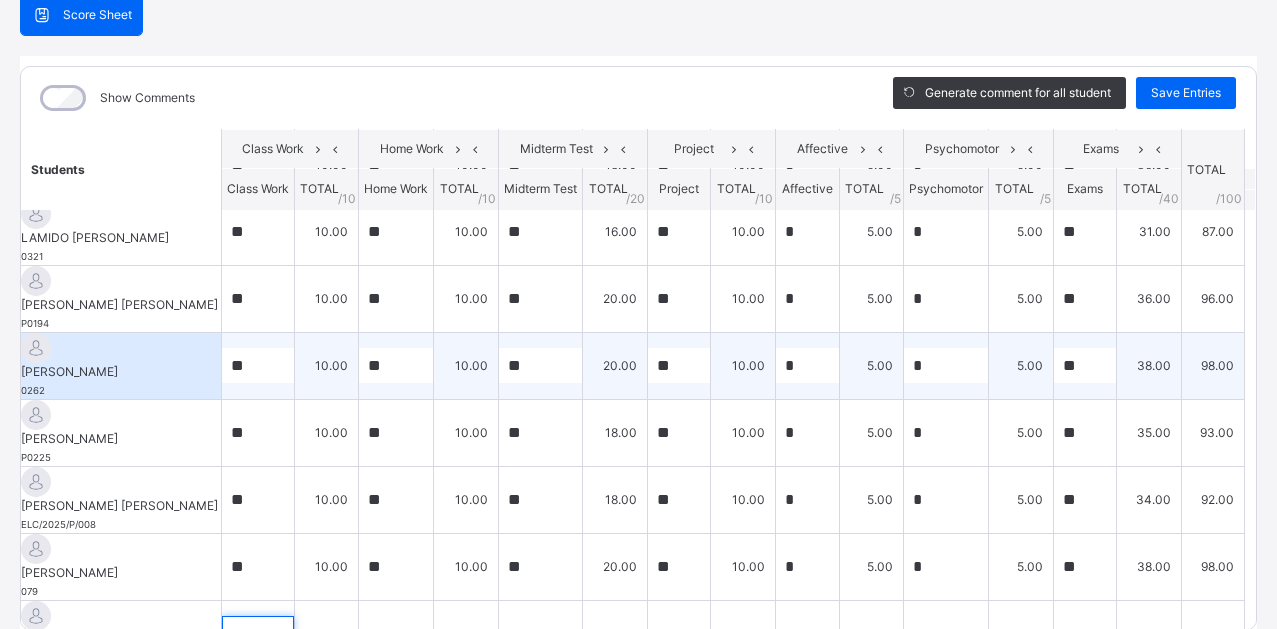 type on "**" 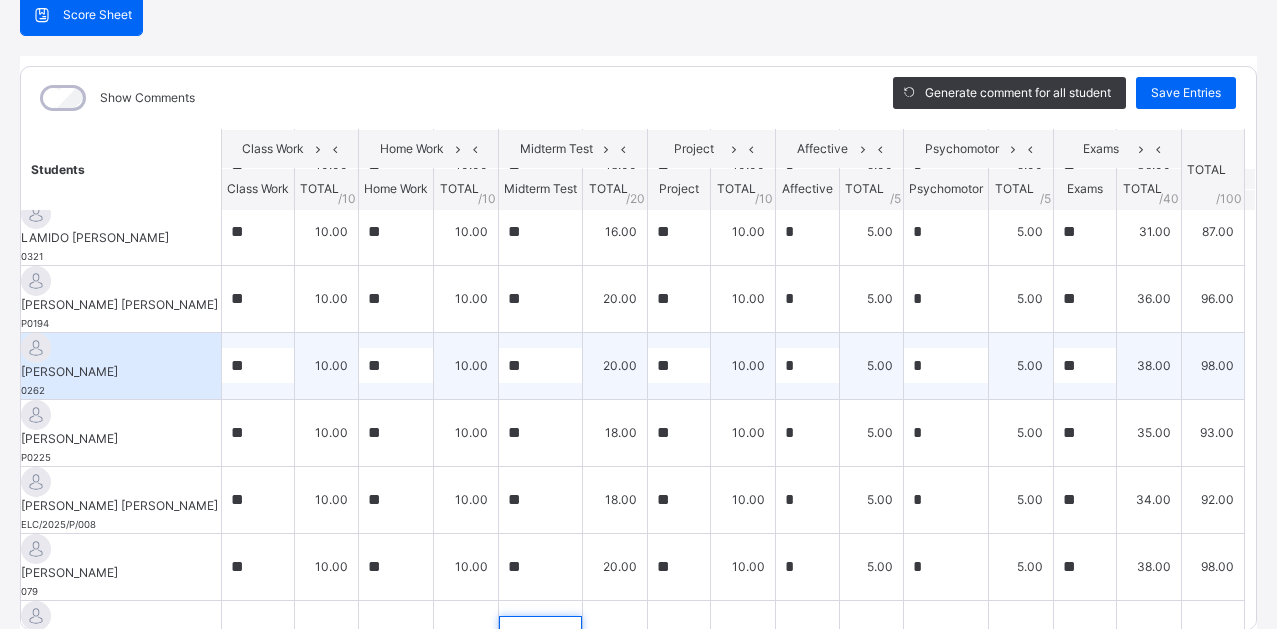 type on "**" 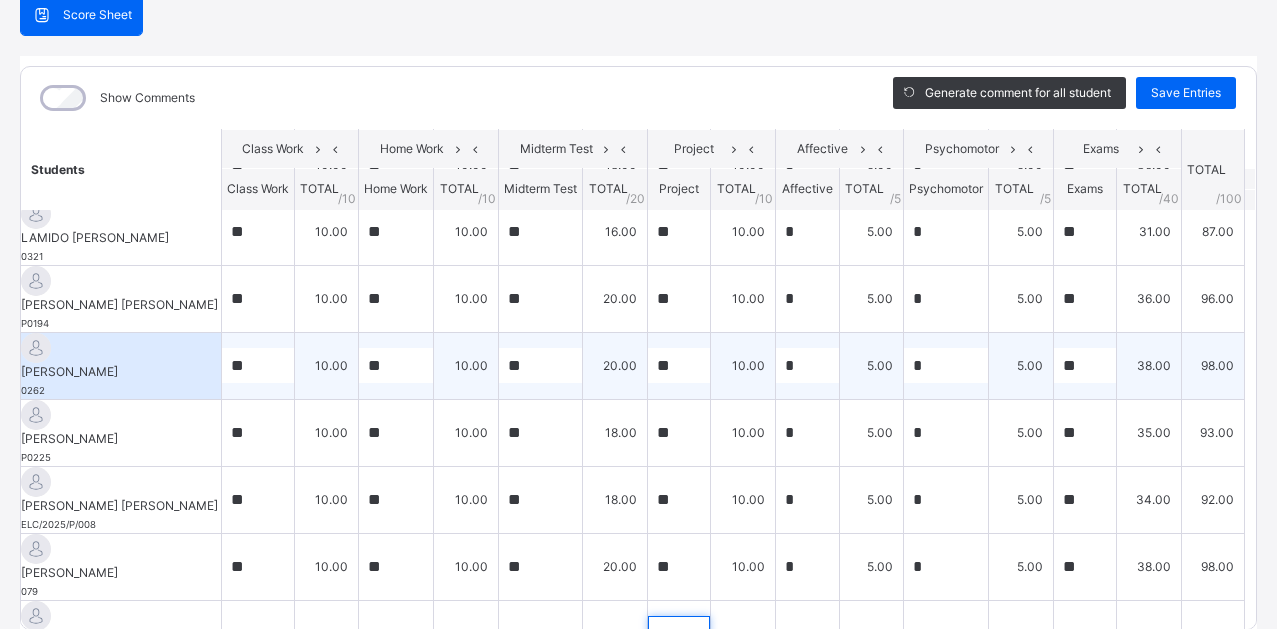 type on "*" 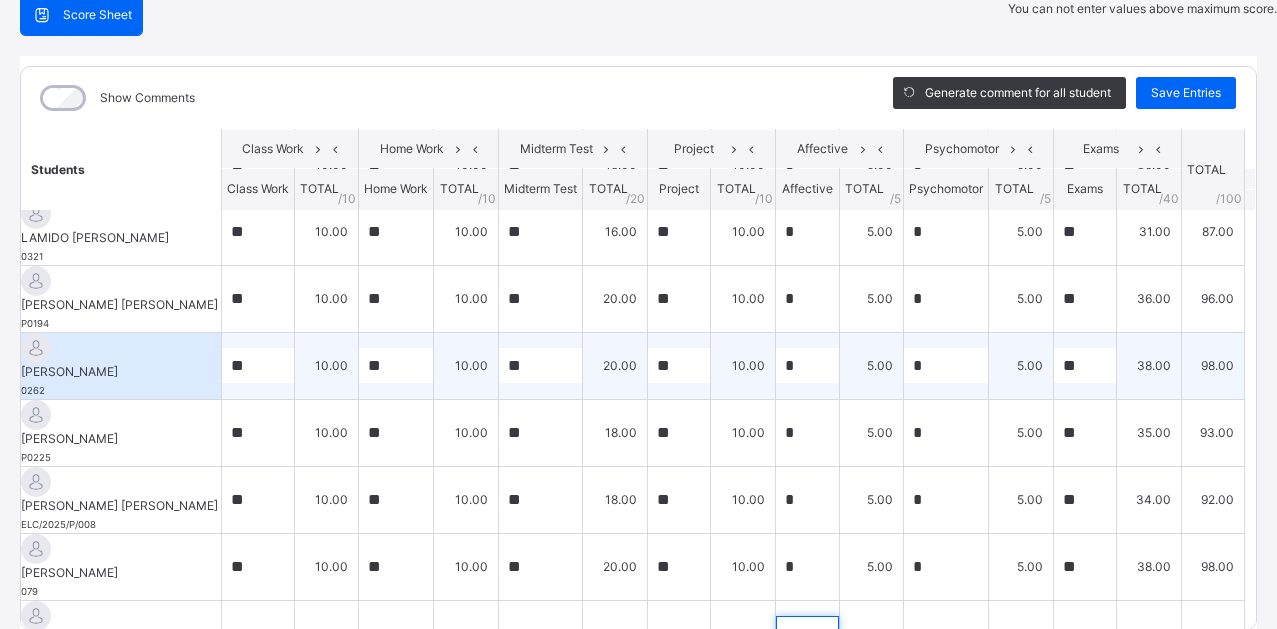 type on "*" 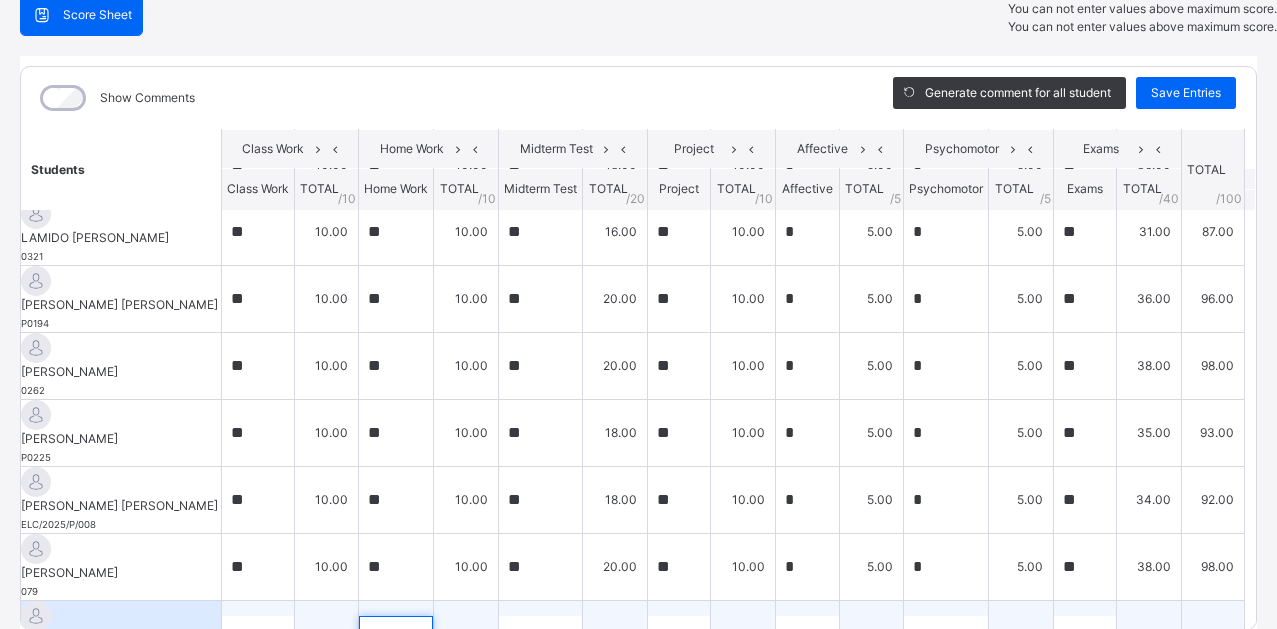 click at bounding box center [396, 633] 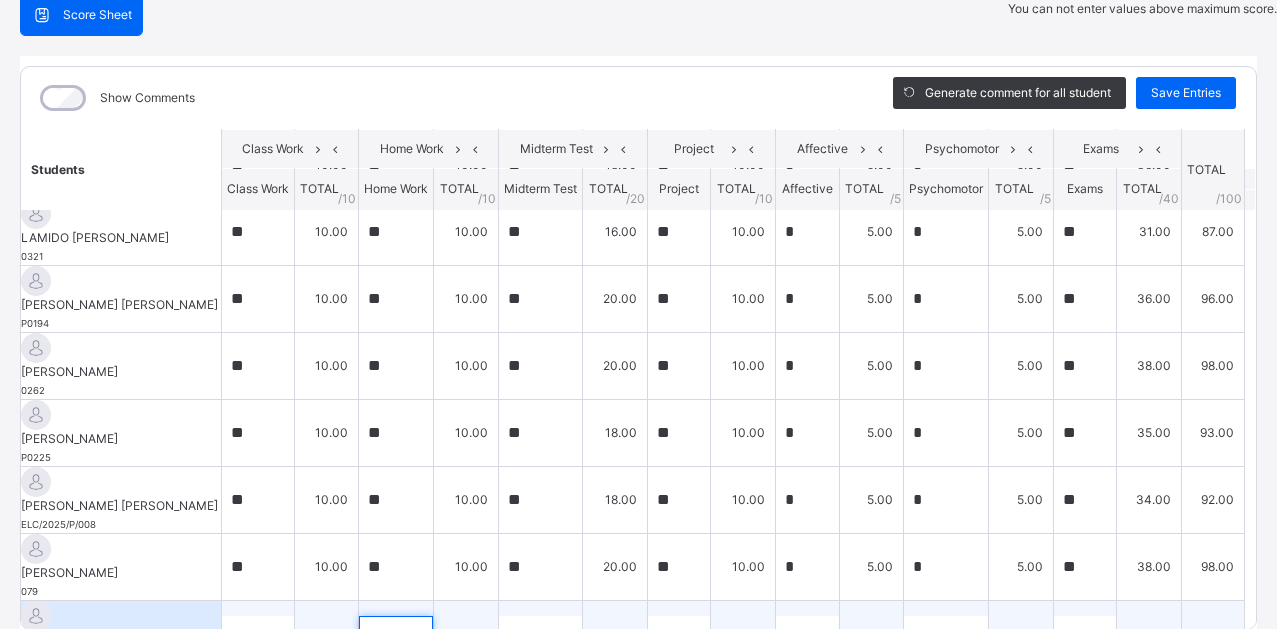 type on "**" 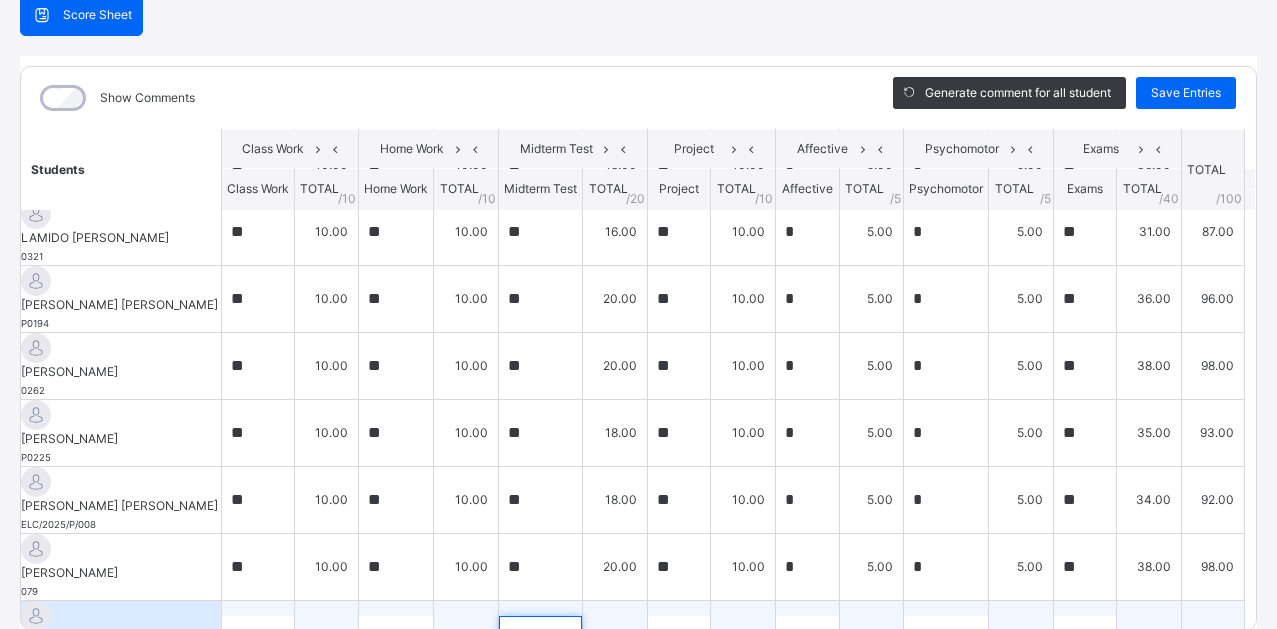 type on "**" 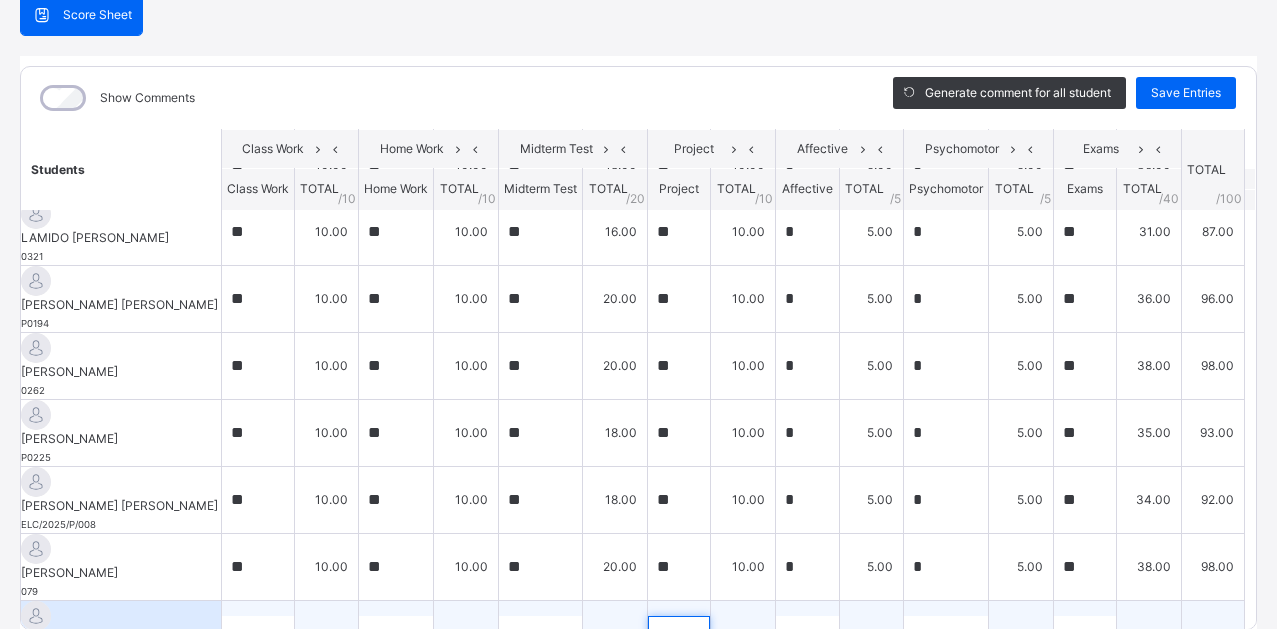 type on "**" 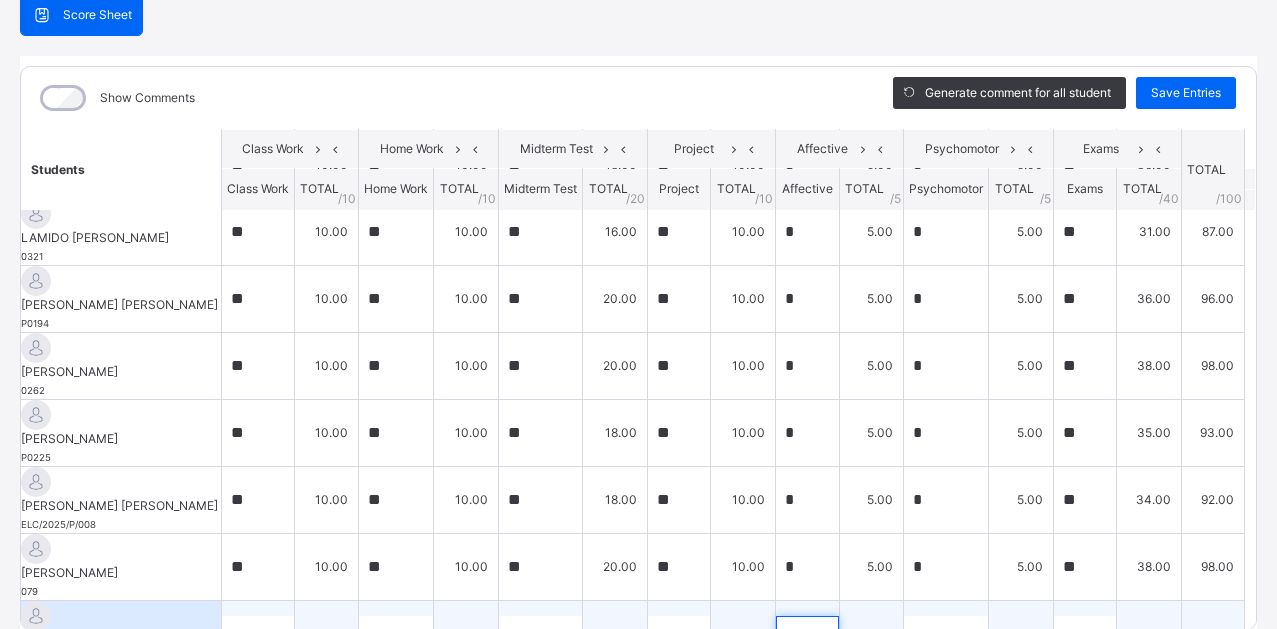 type on "*" 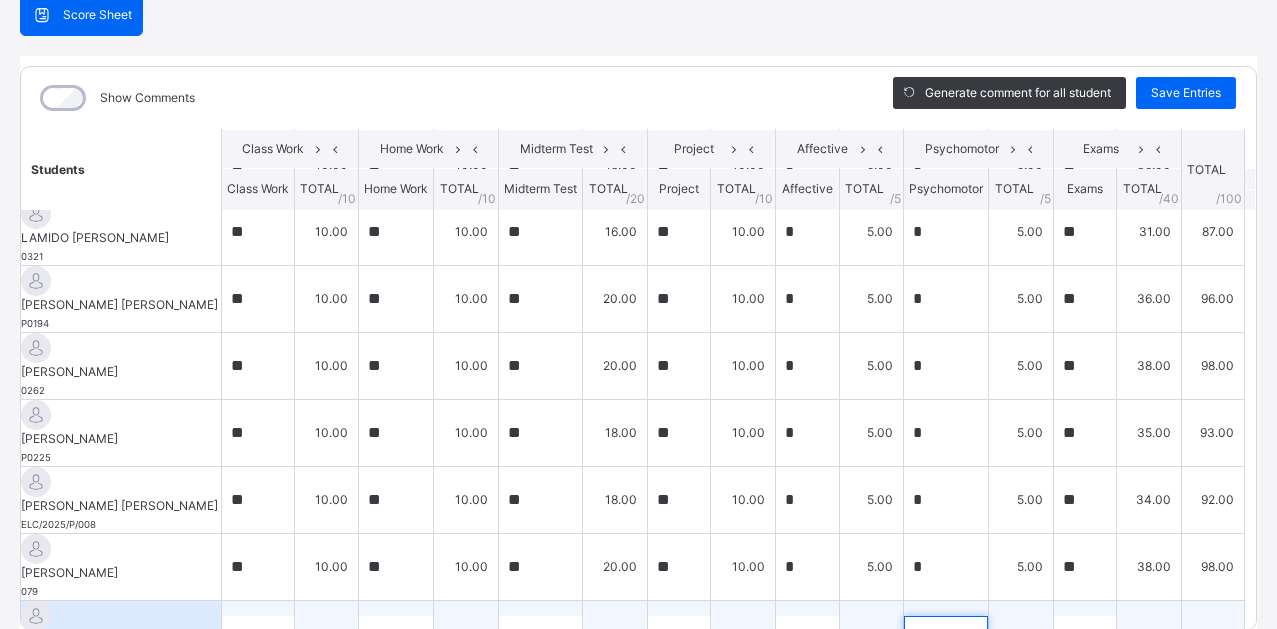 type on "*" 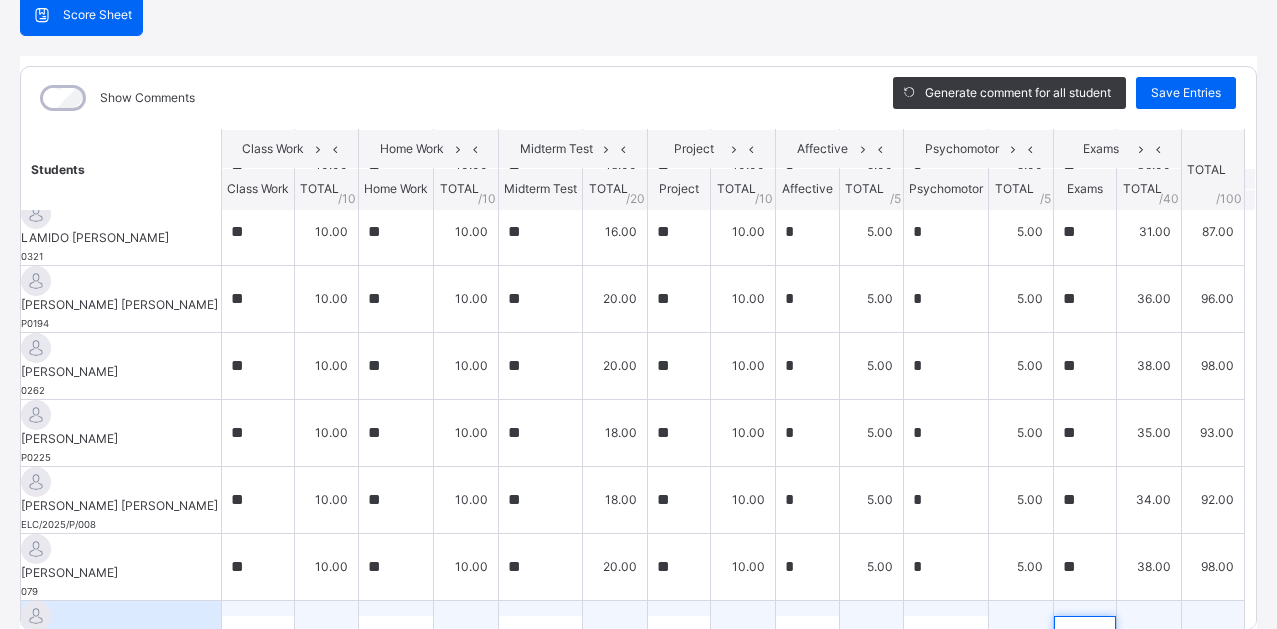 type on "**" 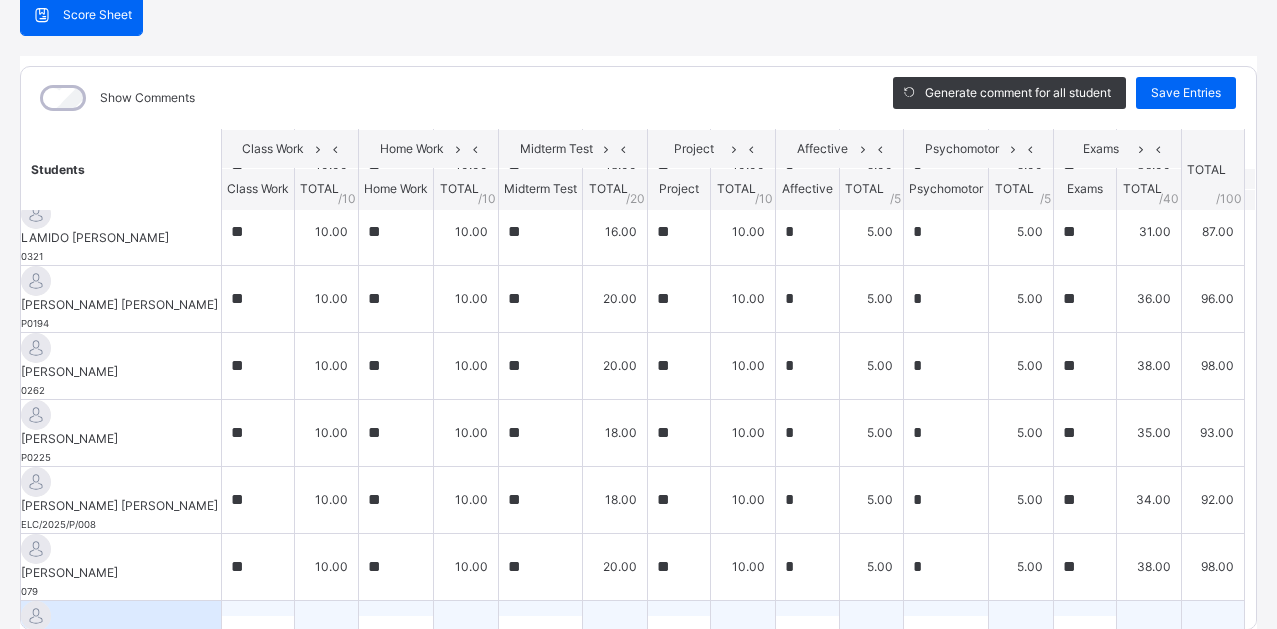 scroll, scrollTop: 297, scrollLeft: 0, axis: vertical 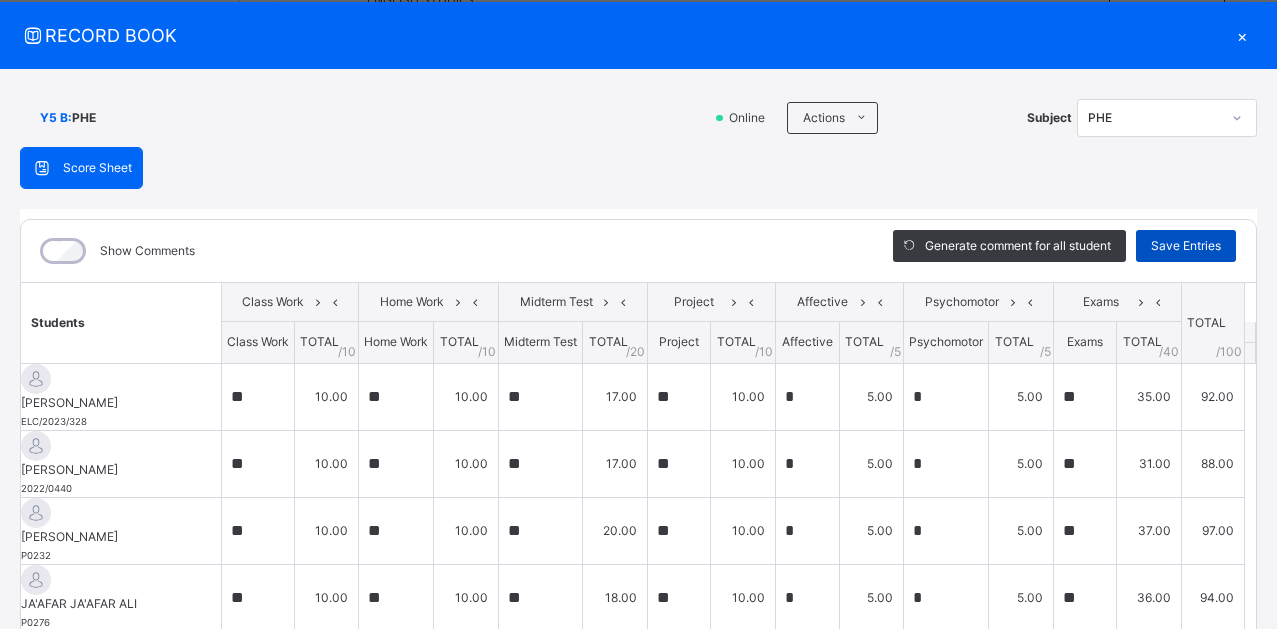 click on "Save Entries" at bounding box center (1186, 246) 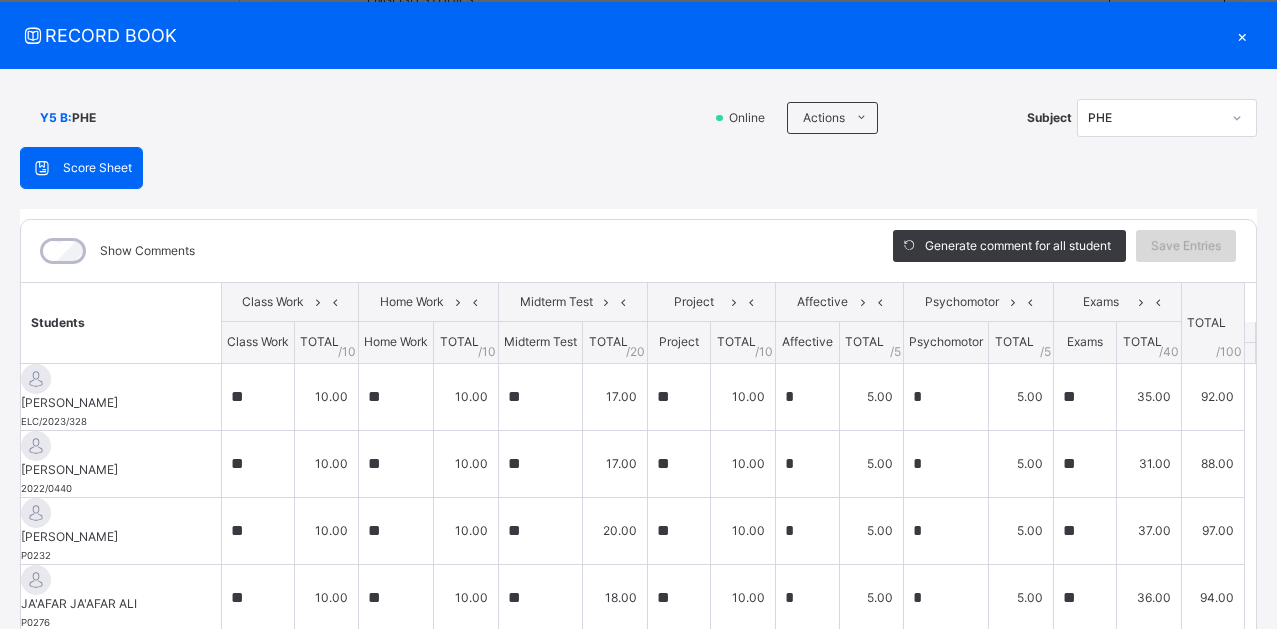 scroll, scrollTop: 0, scrollLeft: 0, axis: both 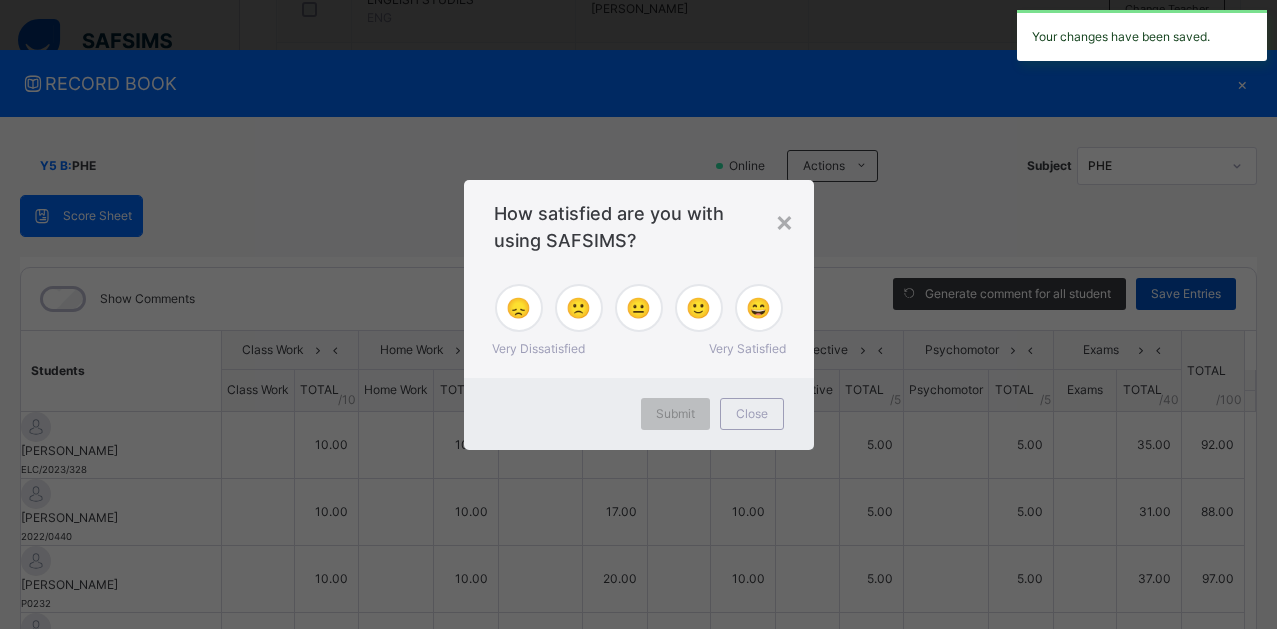 type on "**" 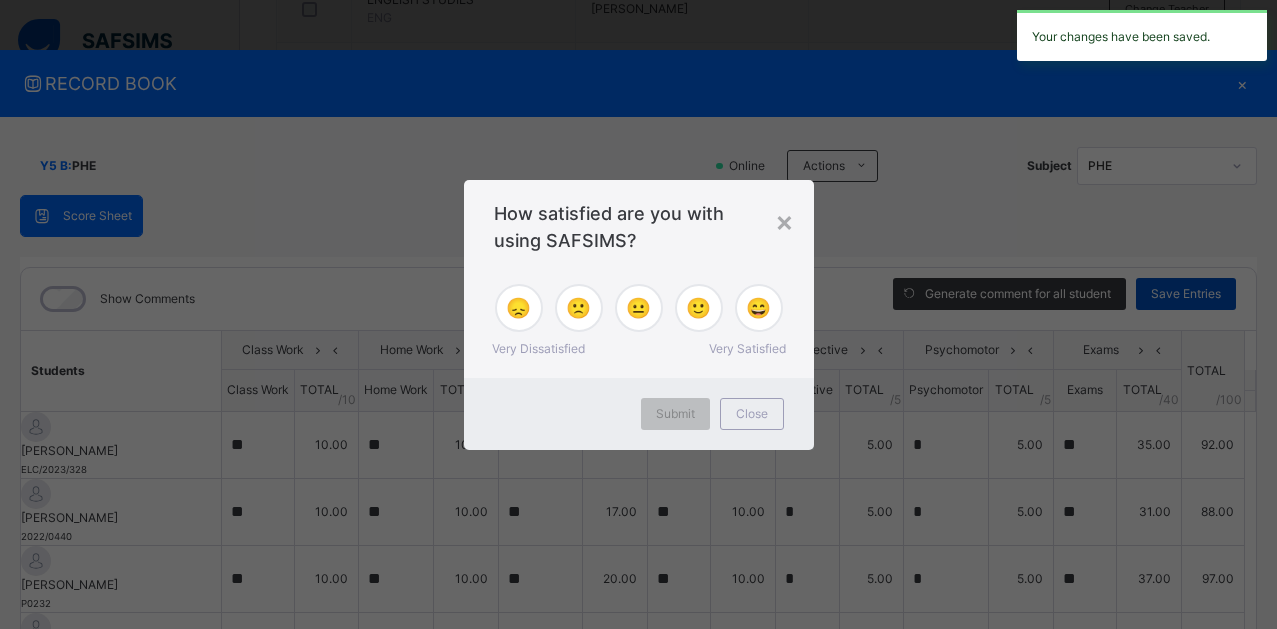 type on "**" 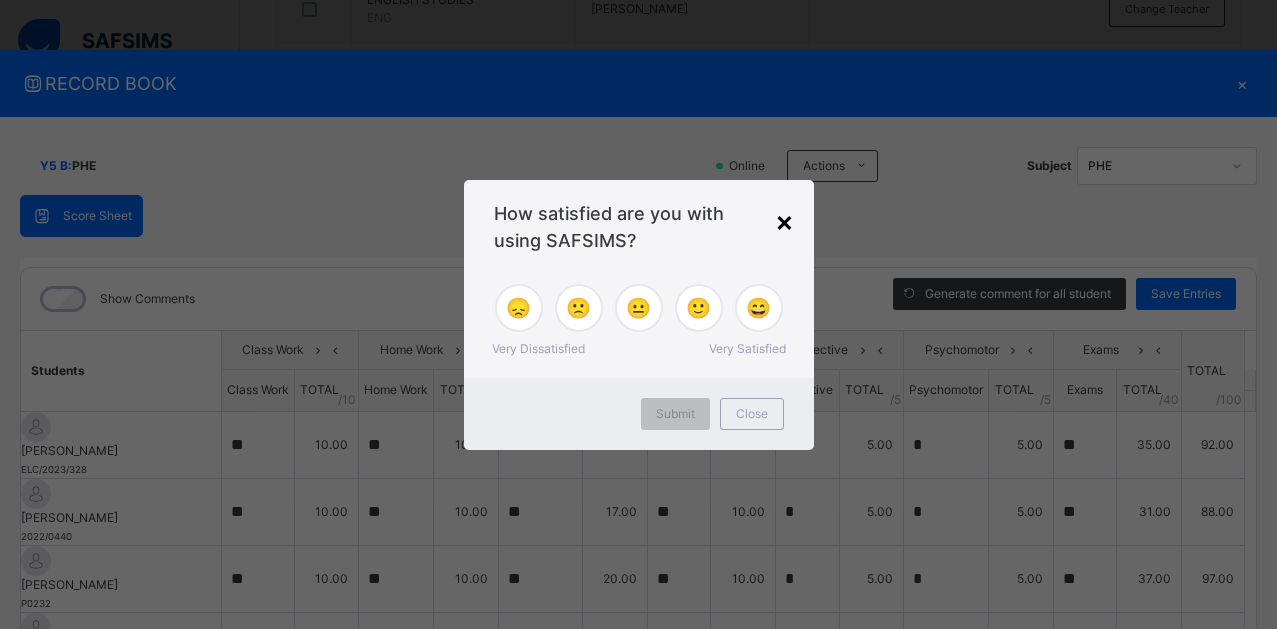 click on "×" at bounding box center (784, 221) 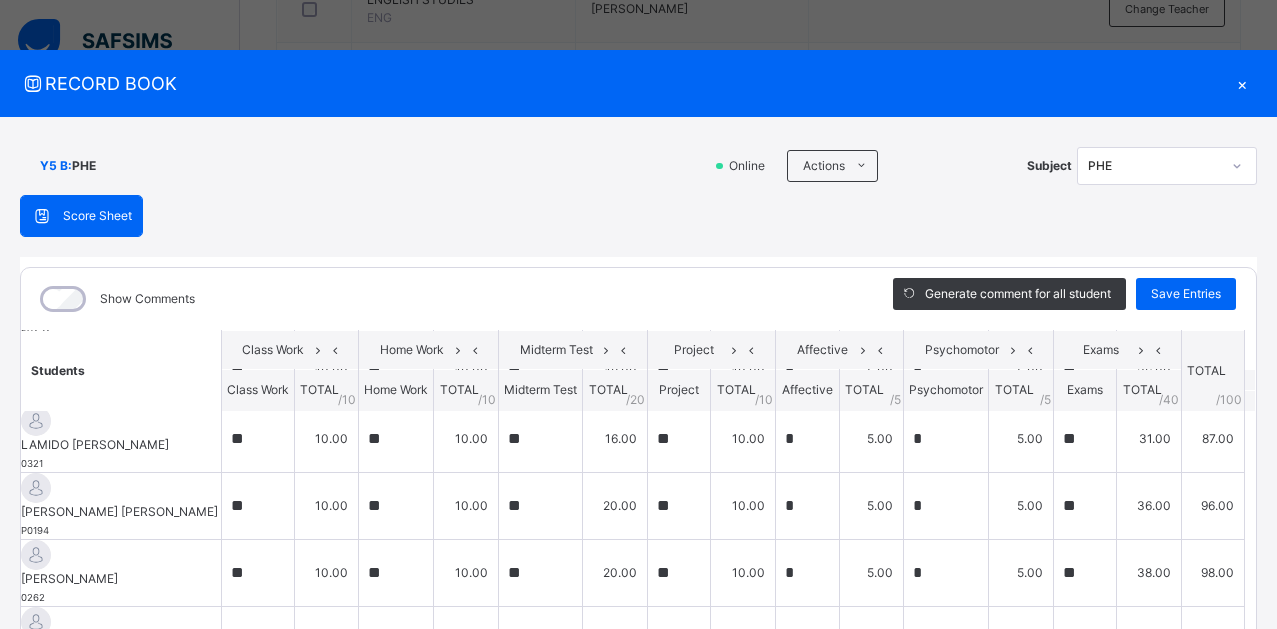 scroll, scrollTop: 280, scrollLeft: 100, axis: both 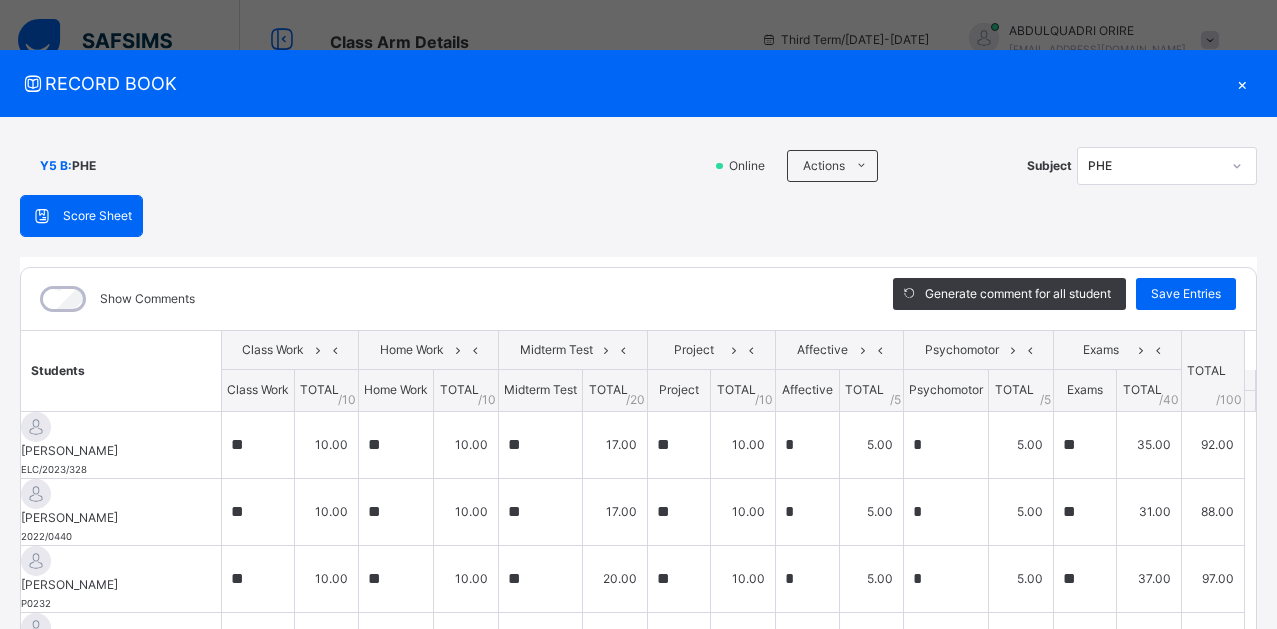 click on "×" at bounding box center (1242, 83) 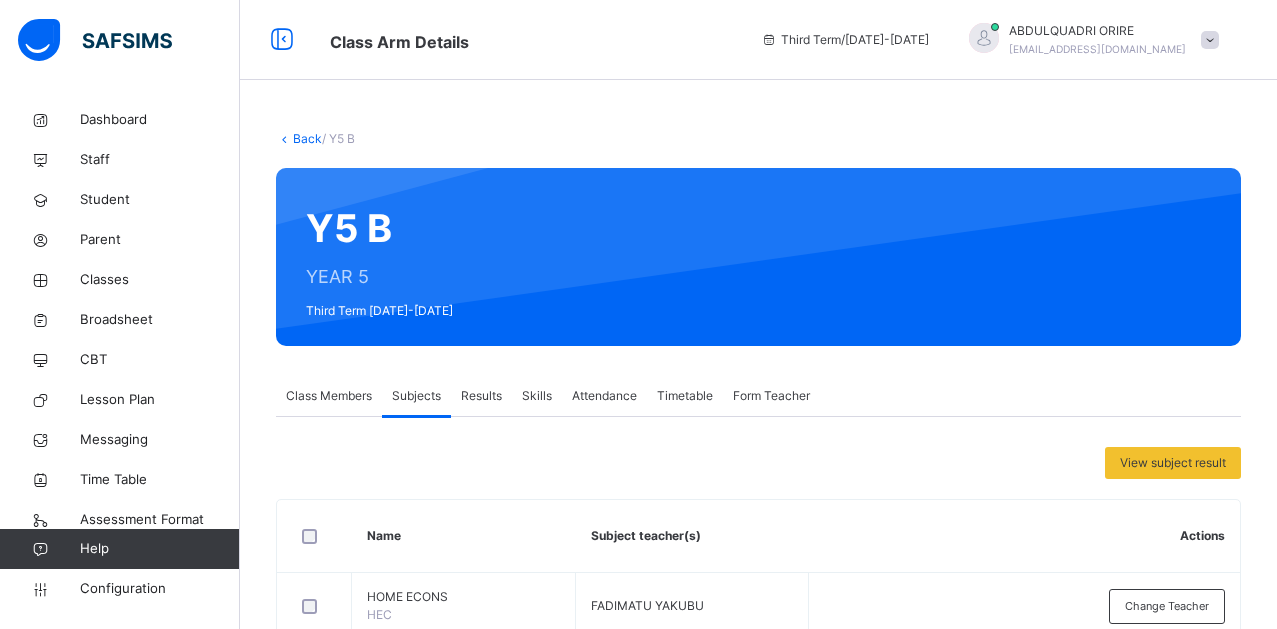 click on "Back" at bounding box center (307, 138) 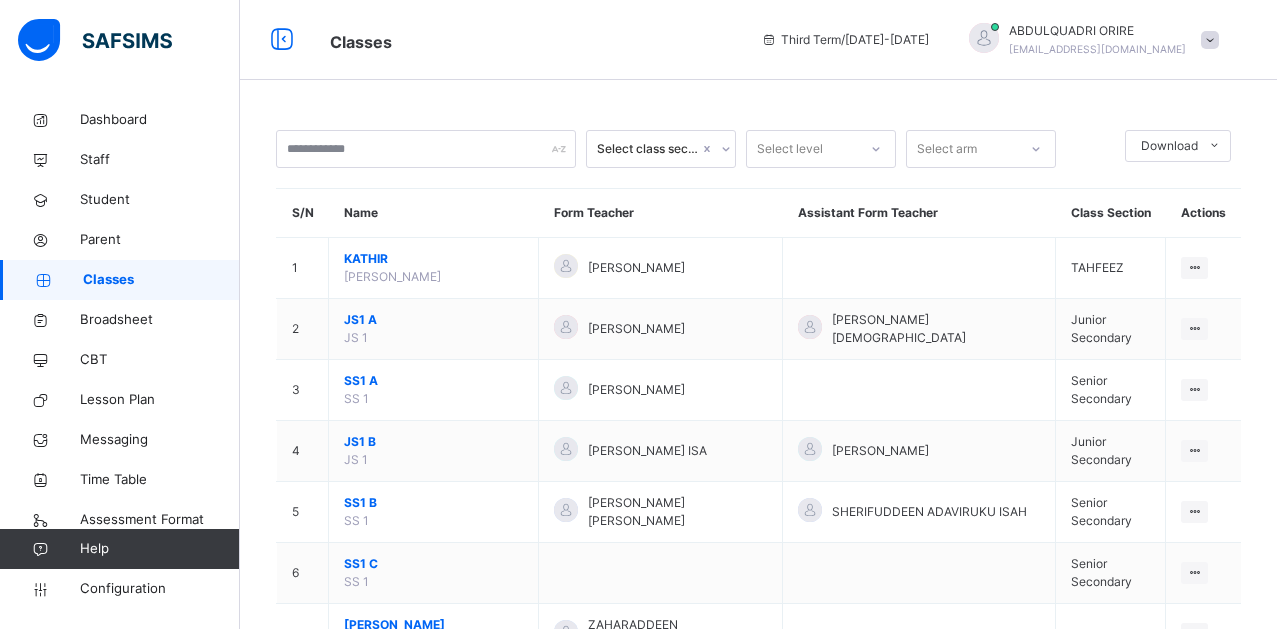 click on "Select class section" at bounding box center [648, 149] 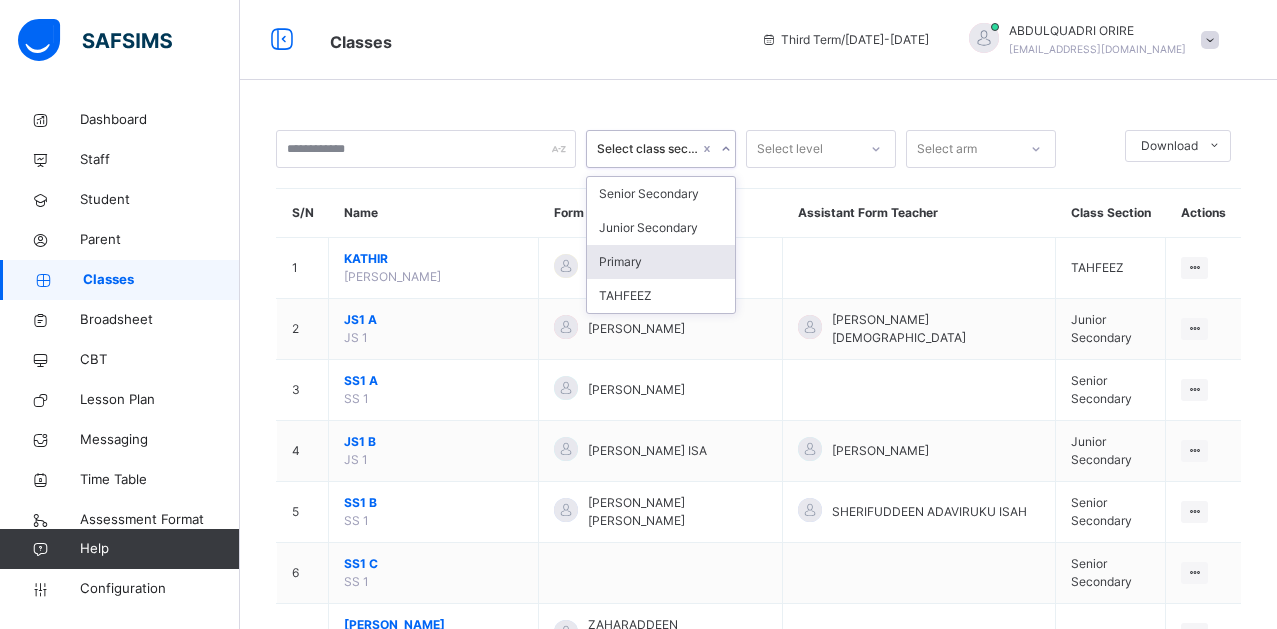 click on "Primary" at bounding box center (661, 262) 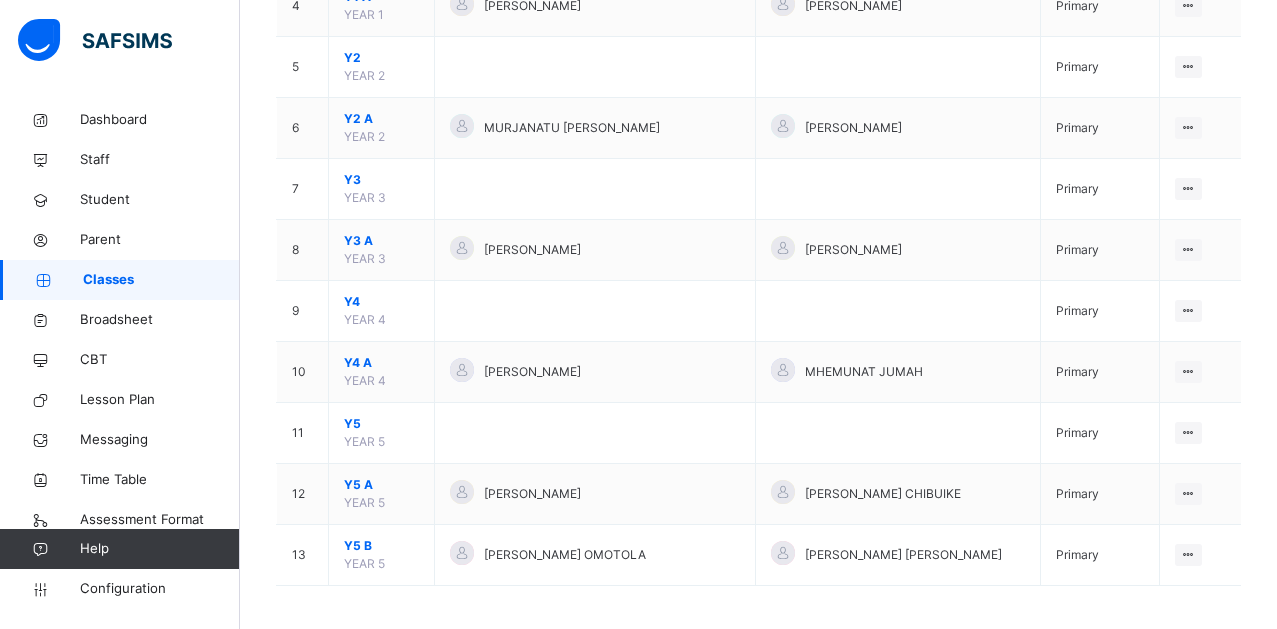 scroll, scrollTop: 452, scrollLeft: 0, axis: vertical 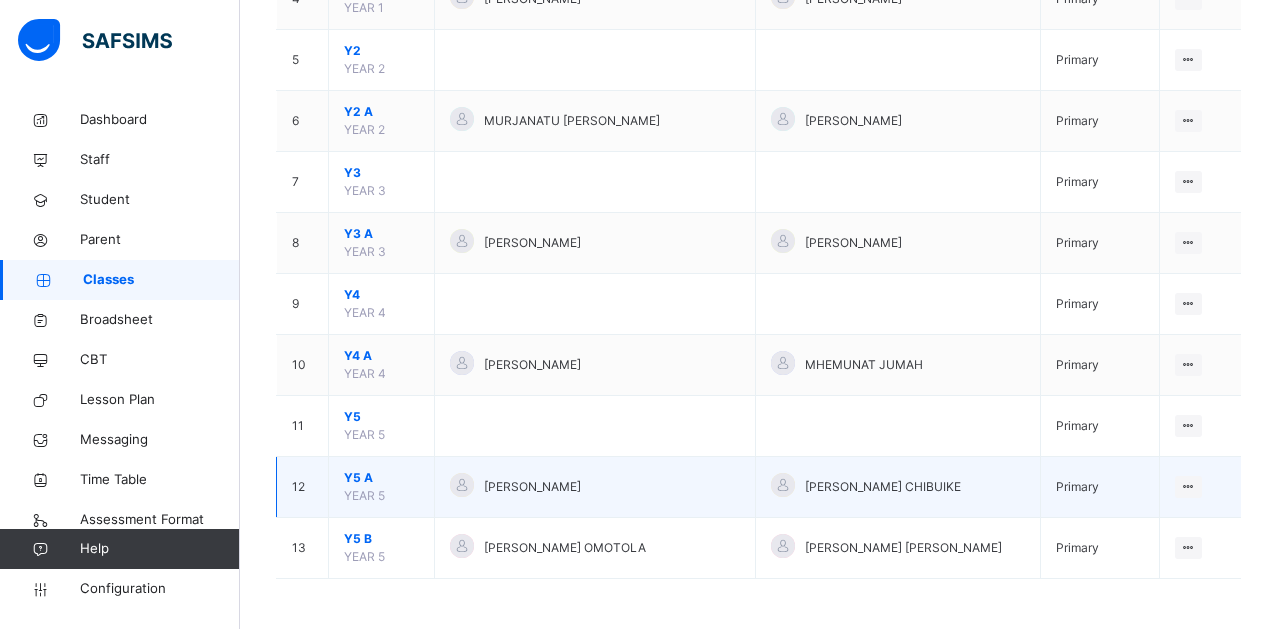 click on "Y5   A" at bounding box center (381, 478) 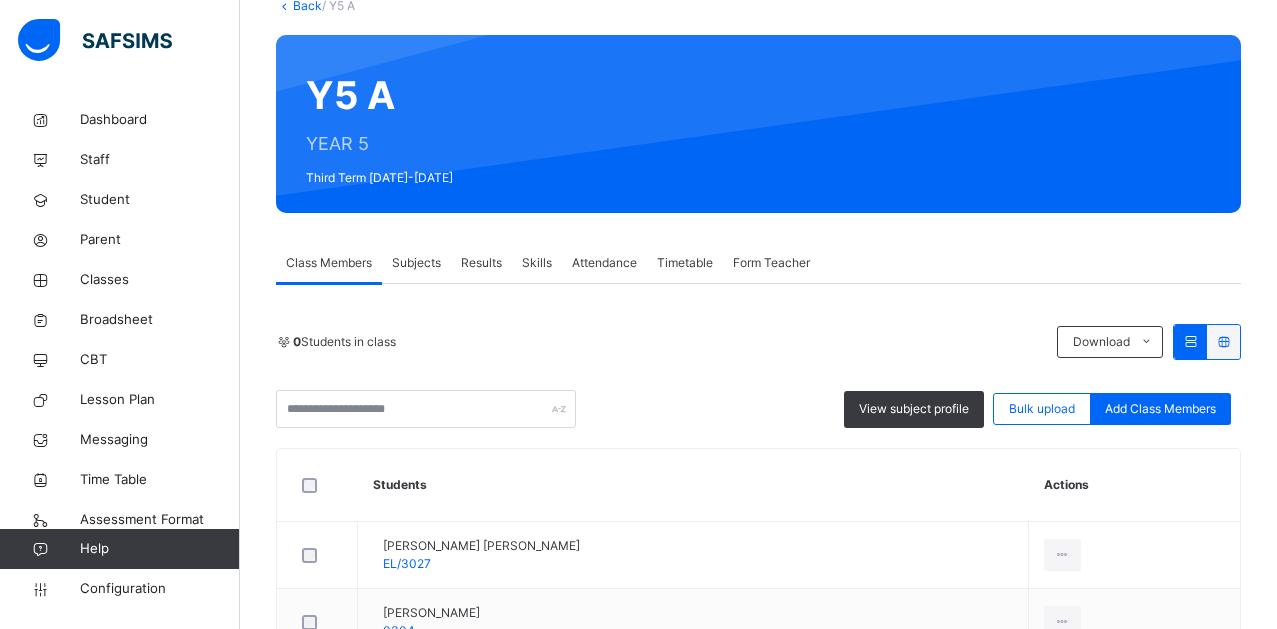 scroll, scrollTop: 128, scrollLeft: 0, axis: vertical 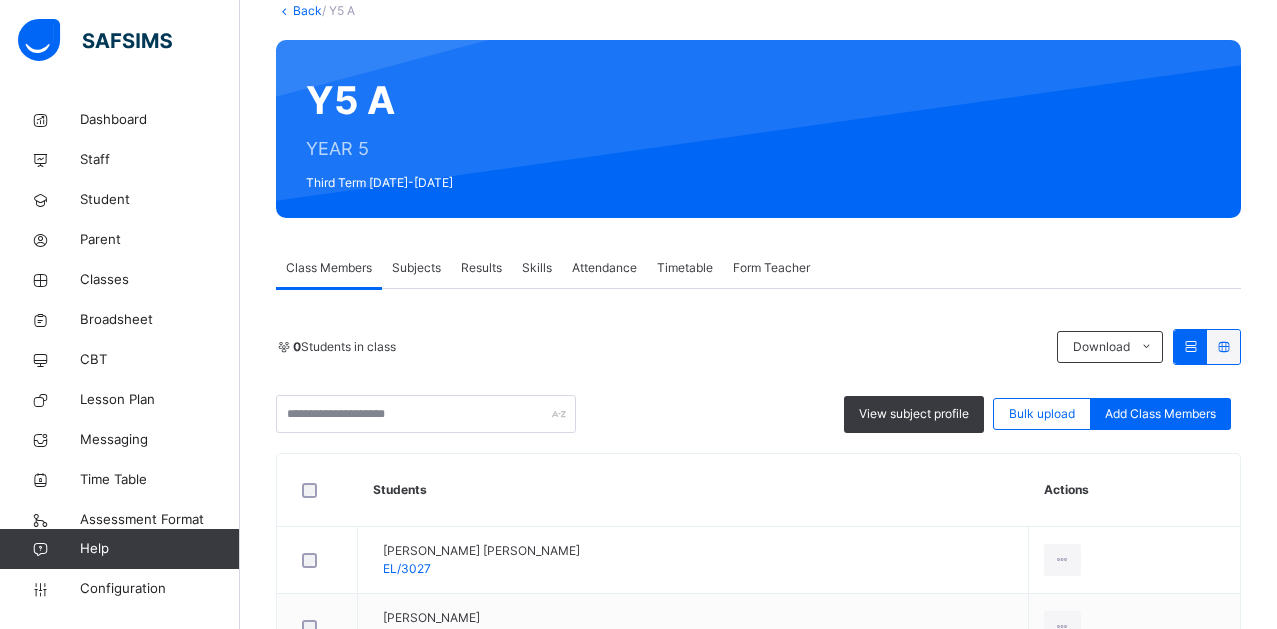 click on "Subjects" at bounding box center [416, 268] 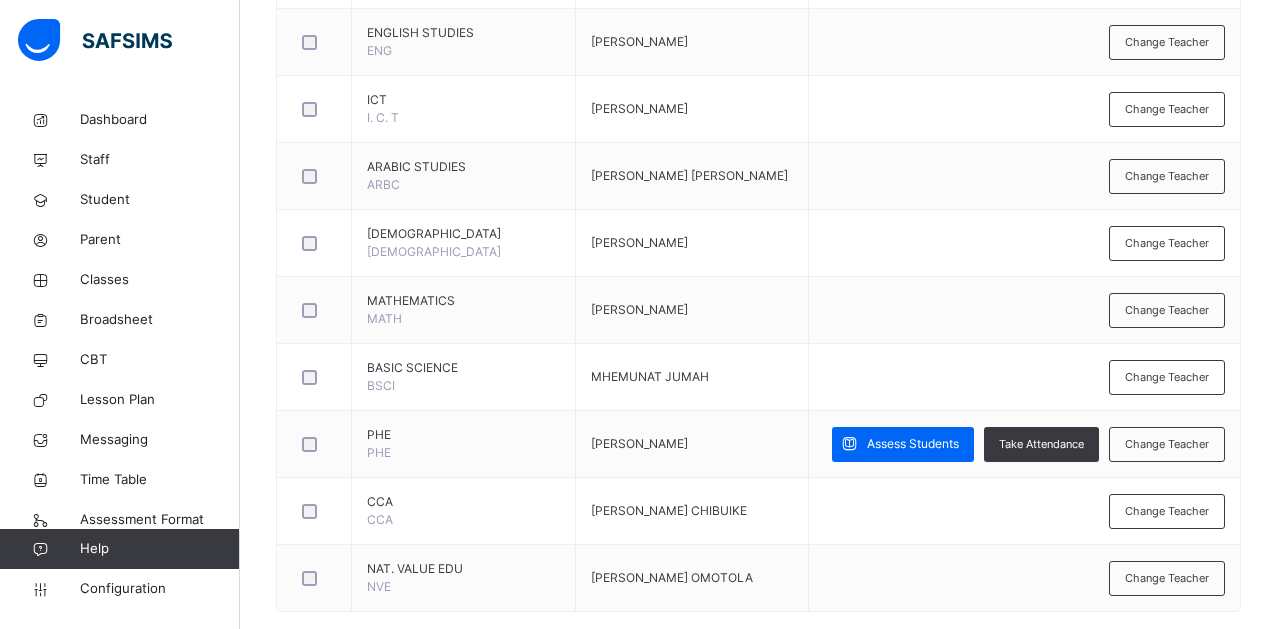 scroll, scrollTop: 932, scrollLeft: 0, axis: vertical 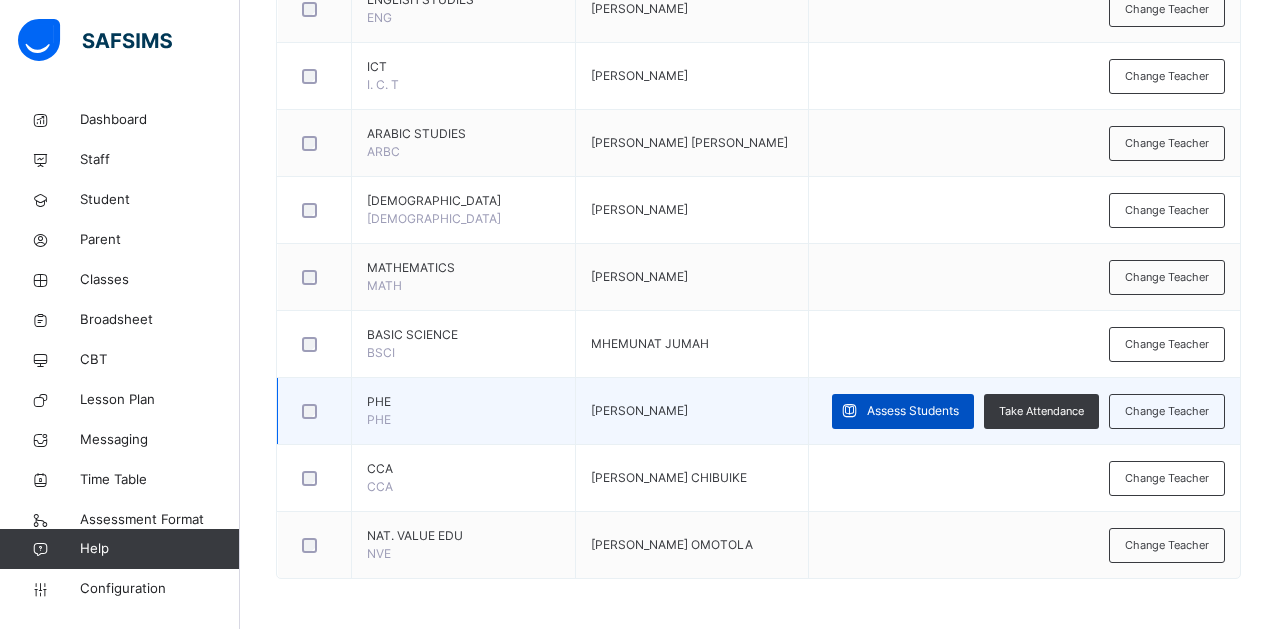 click on "Assess Students" at bounding box center (913, 411) 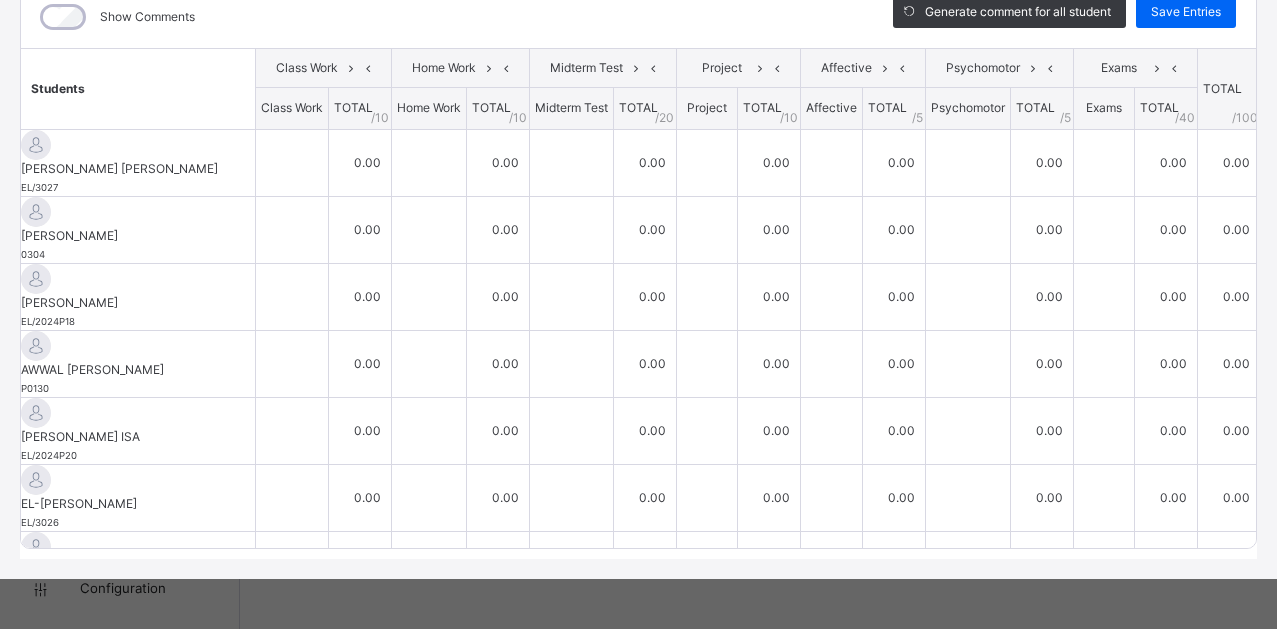 scroll, scrollTop: 297, scrollLeft: 0, axis: vertical 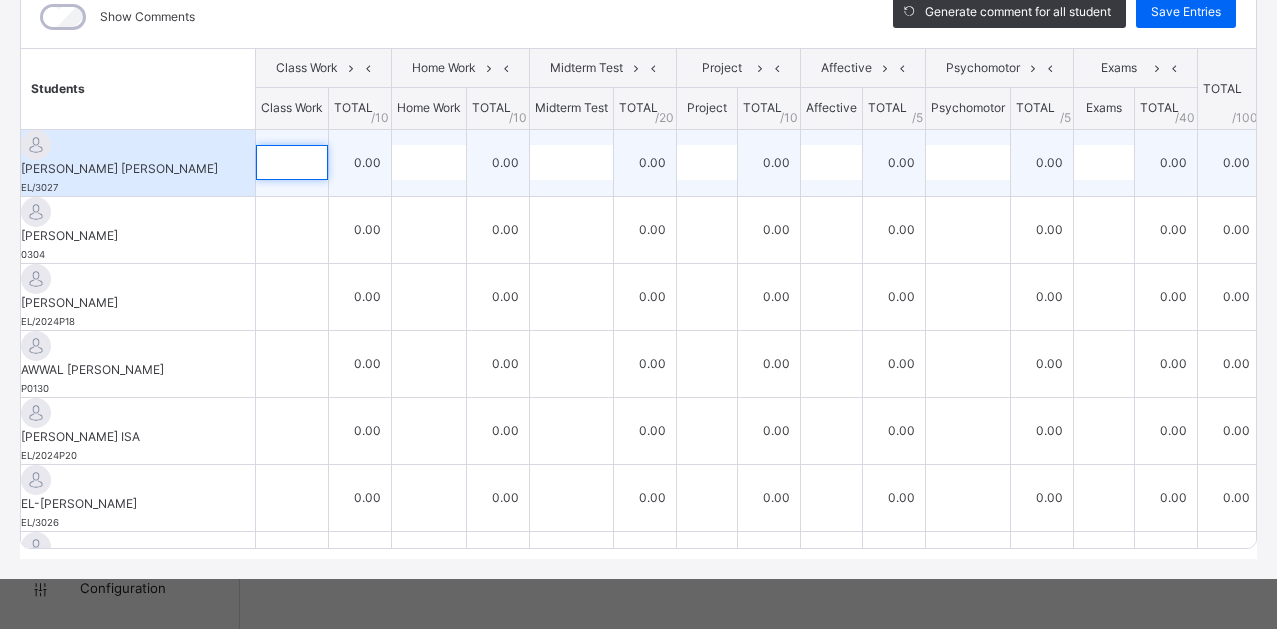 click at bounding box center [292, 162] 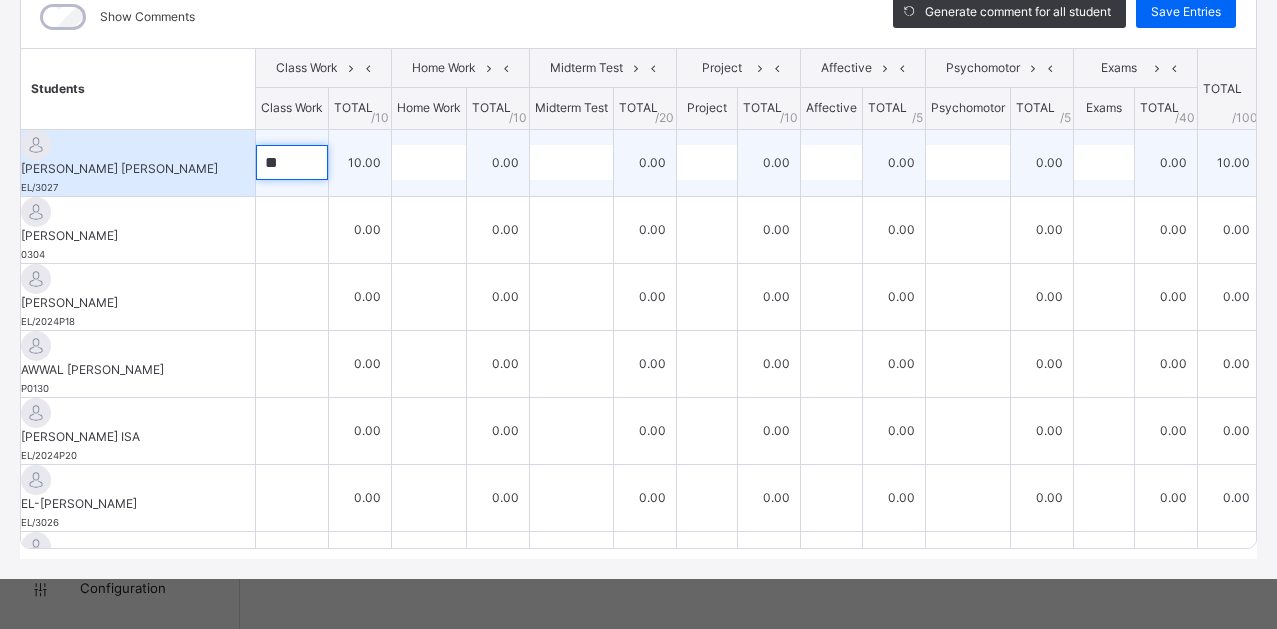 type on "**" 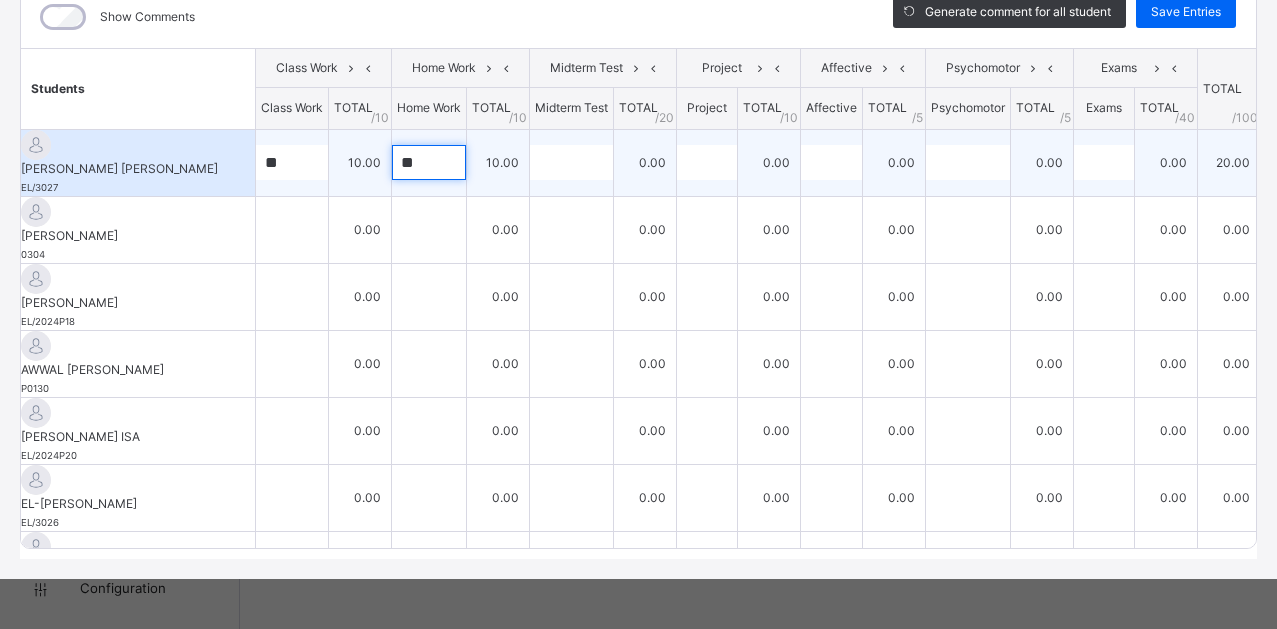 type on "**" 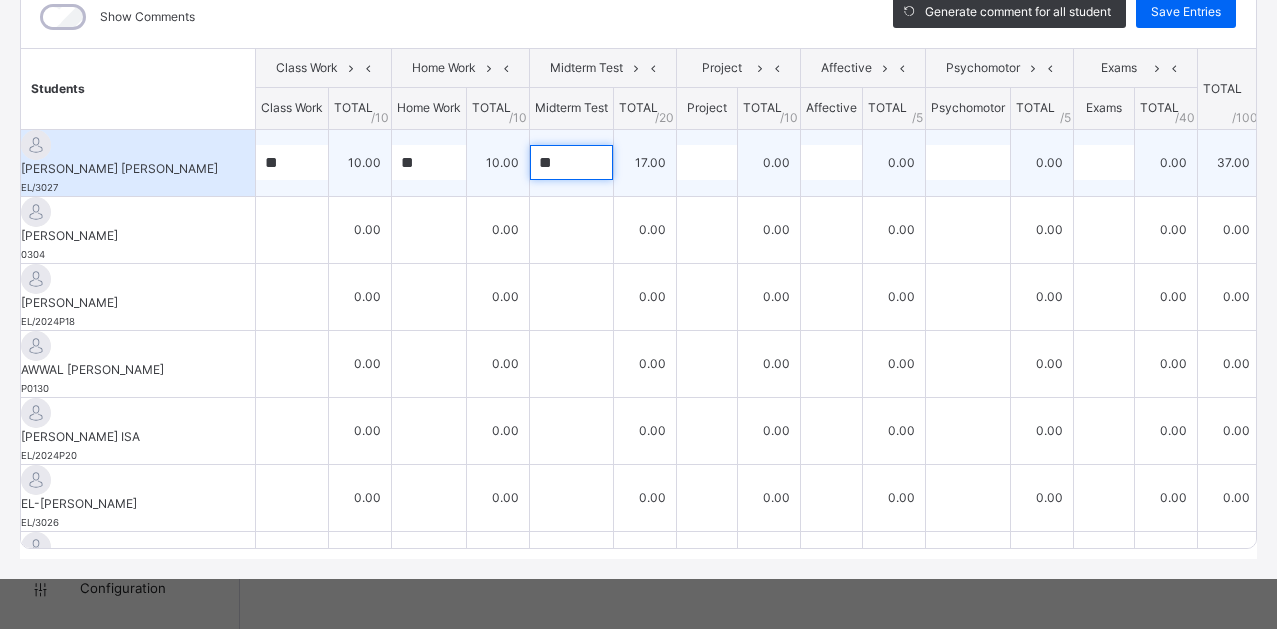 type on "**" 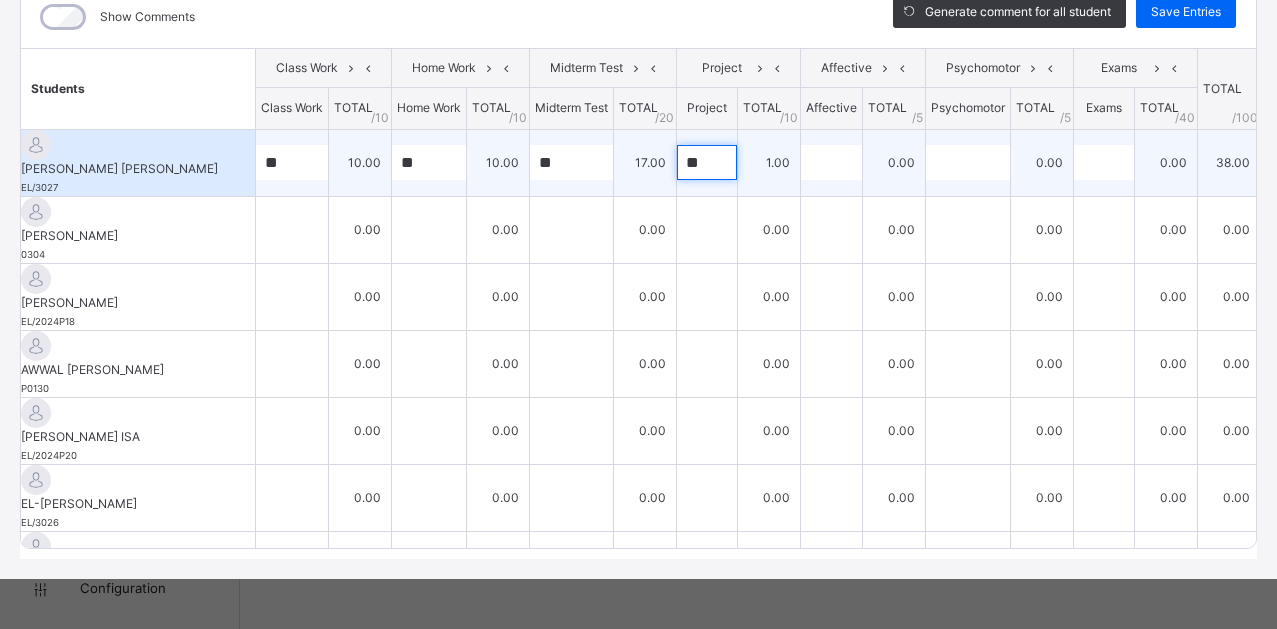 type on "**" 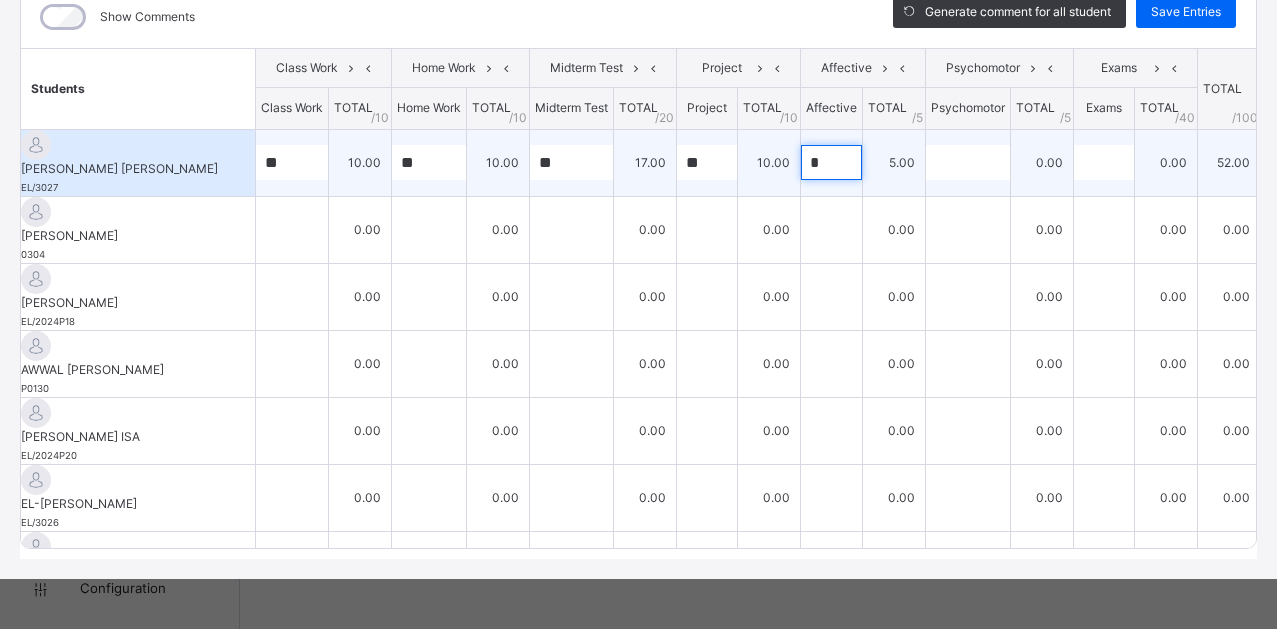 type on "*" 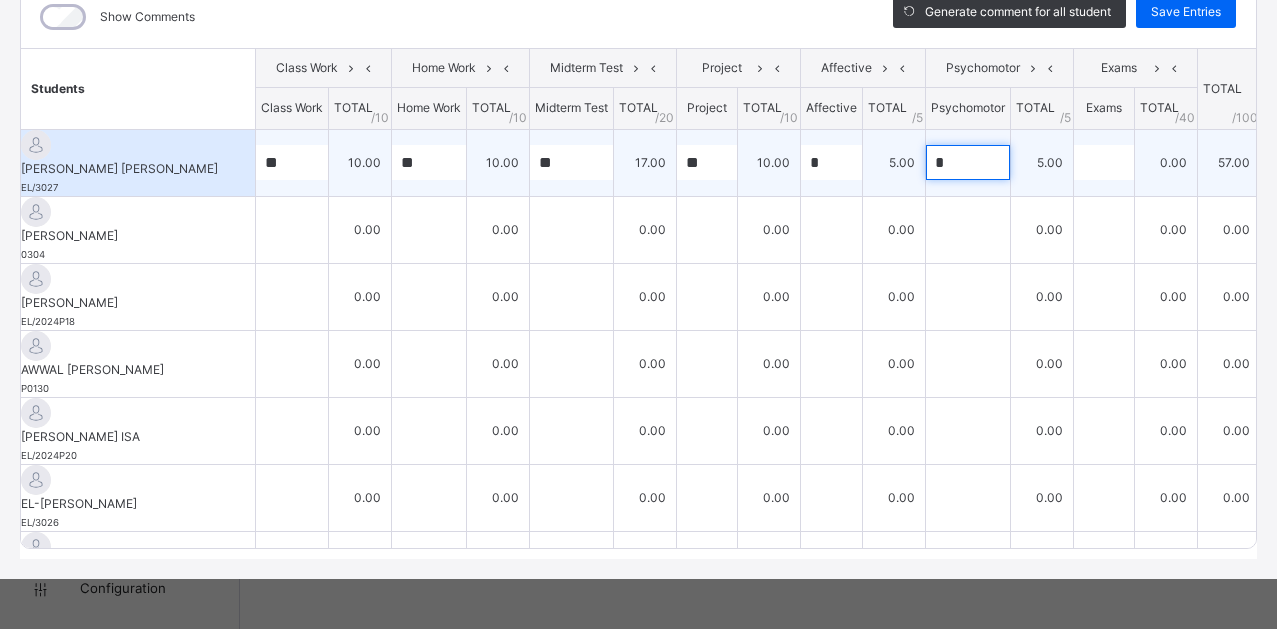 type on "*" 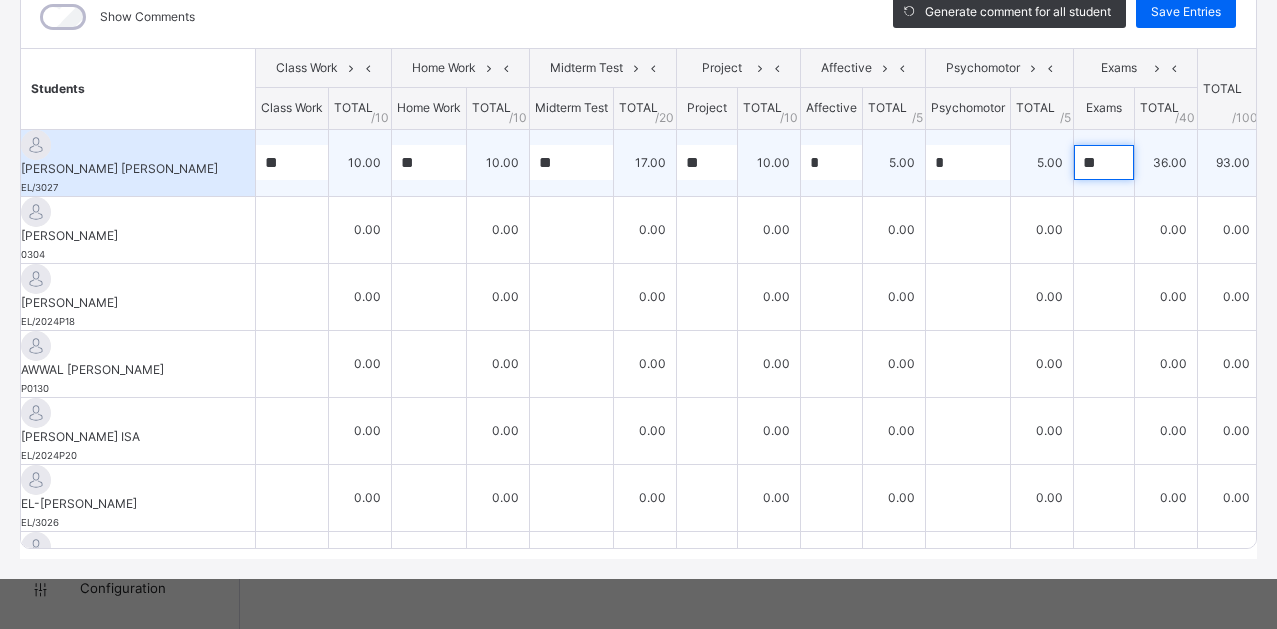 type on "**" 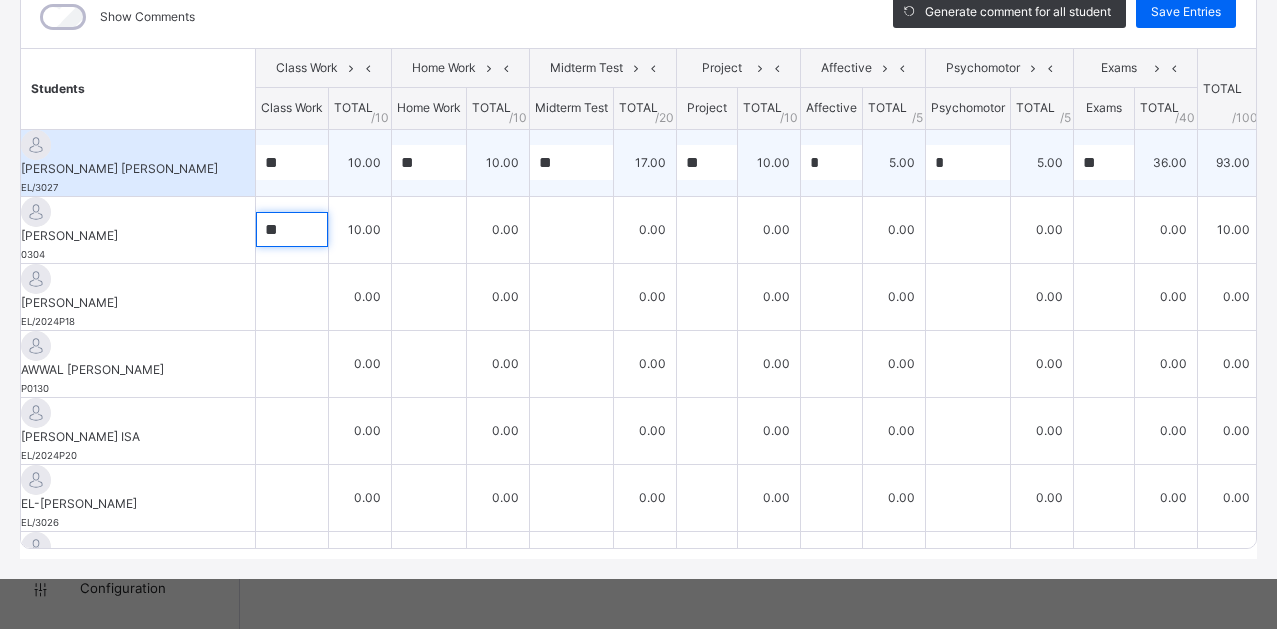 type on "**" 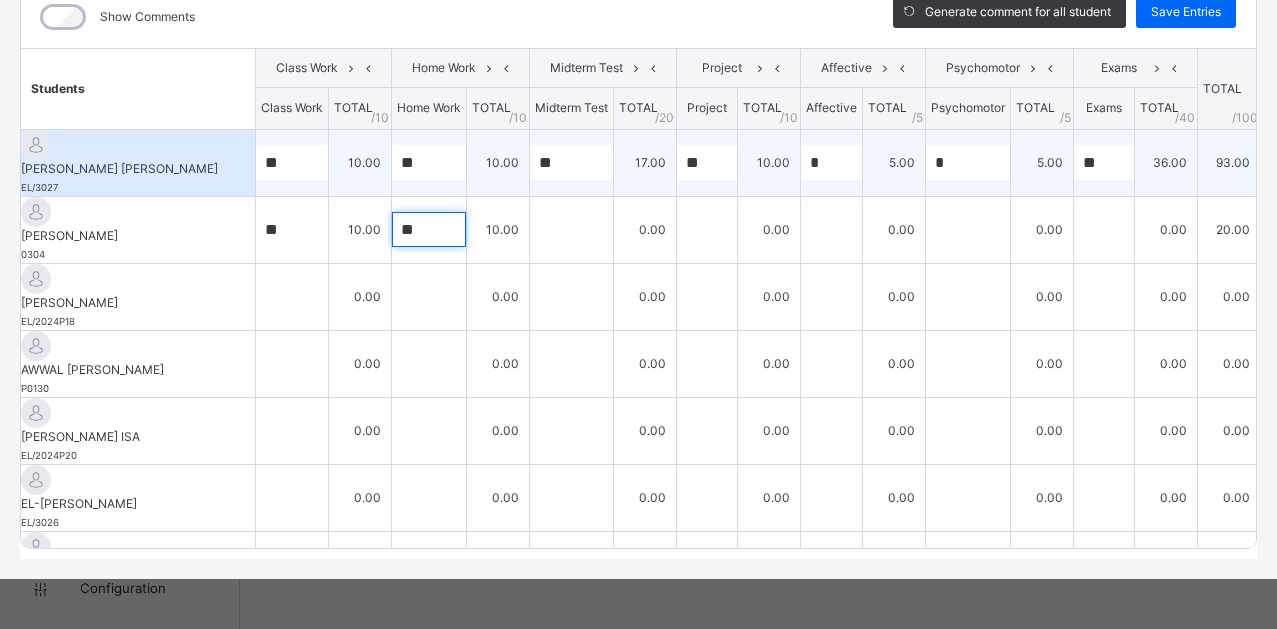 type on "**" 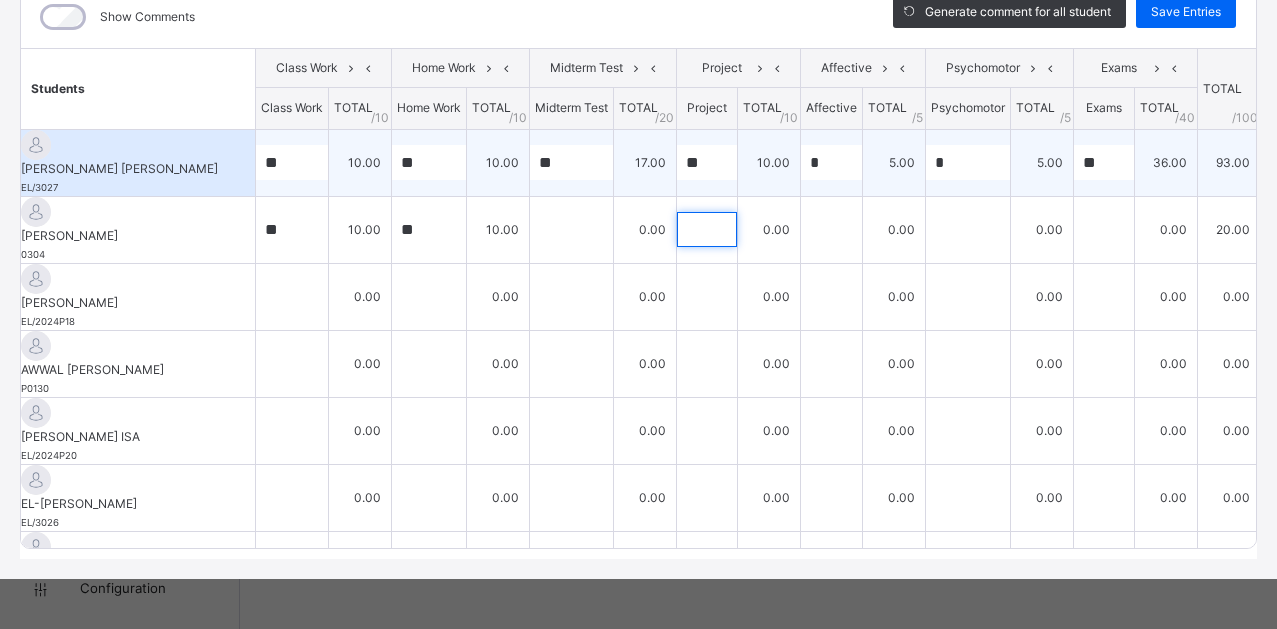 type on "*" 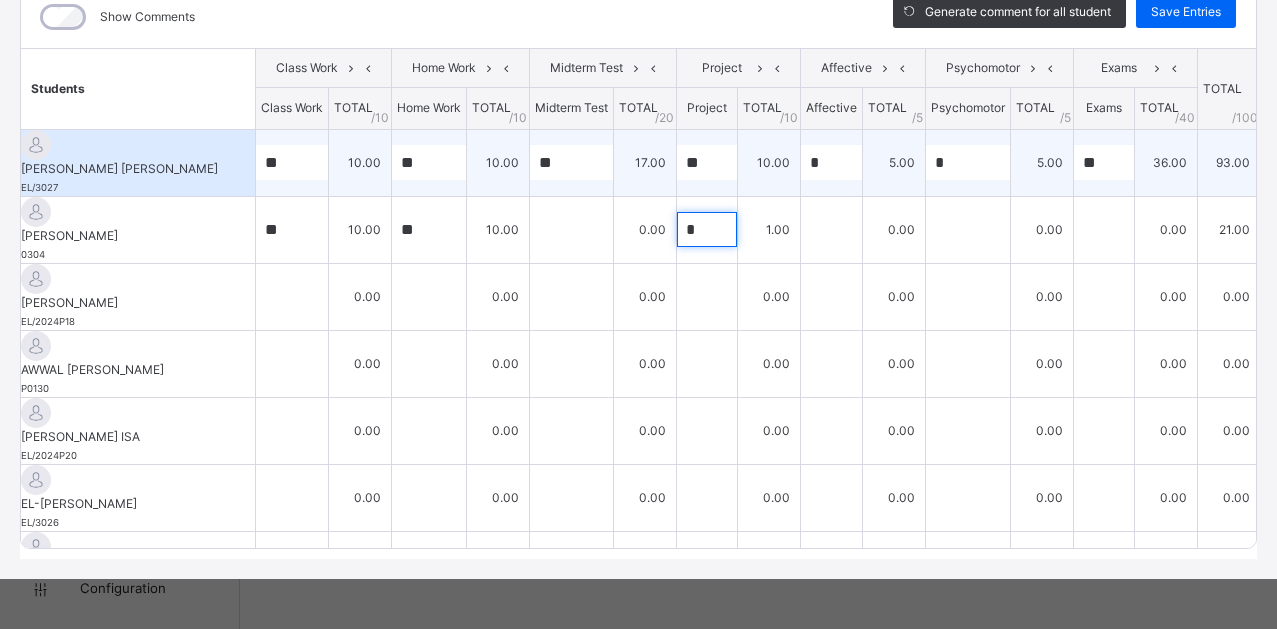 type 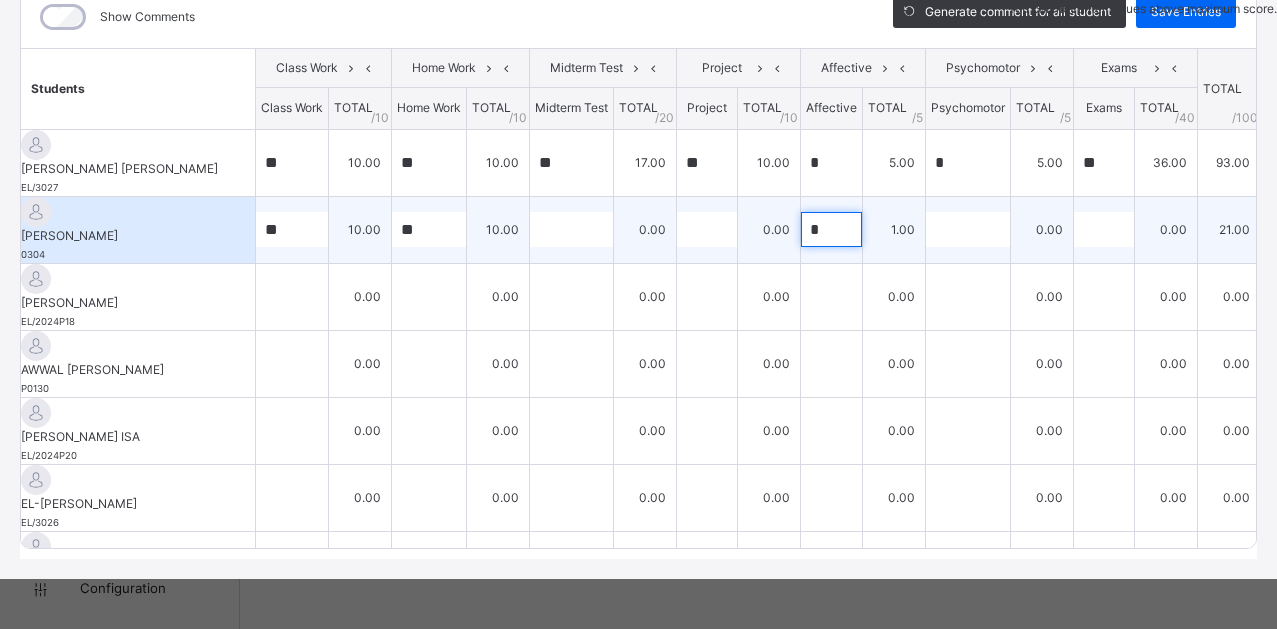 type on "*" 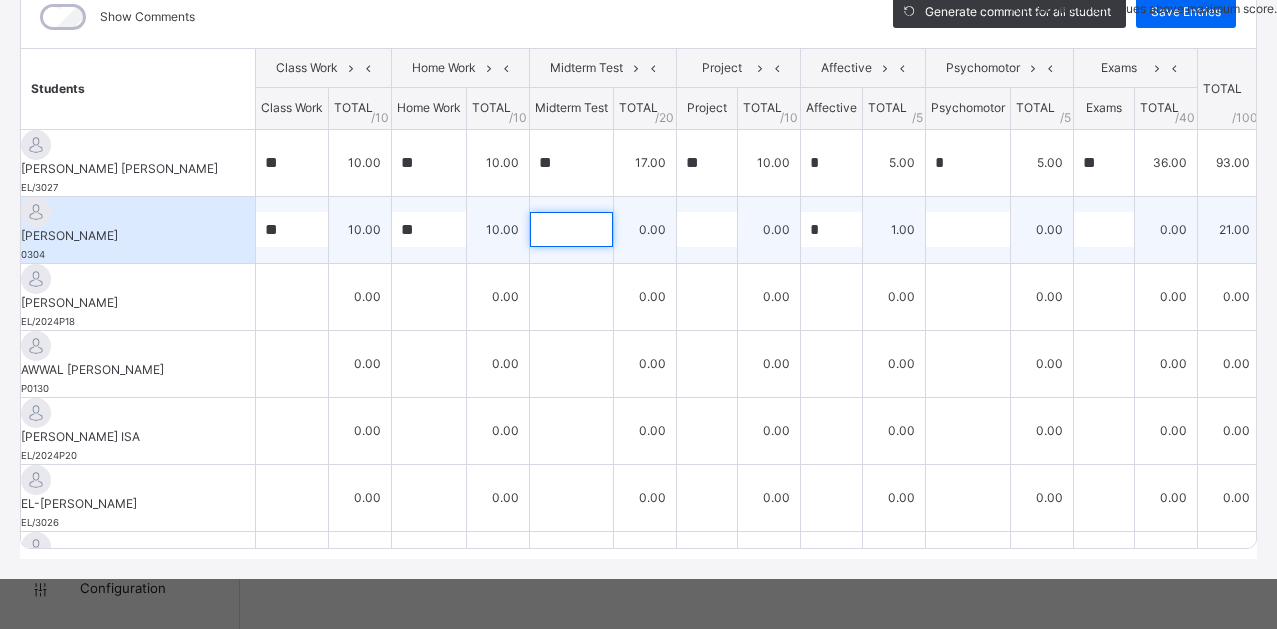 click at bounding box center [571, 229] 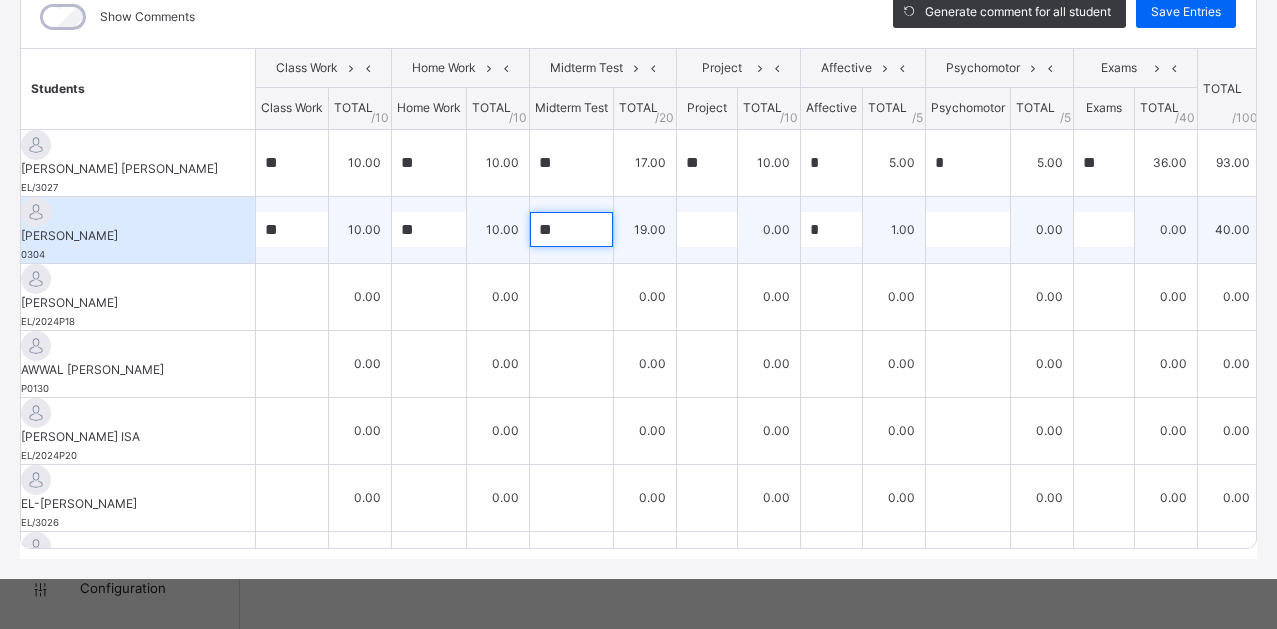 type on "**" 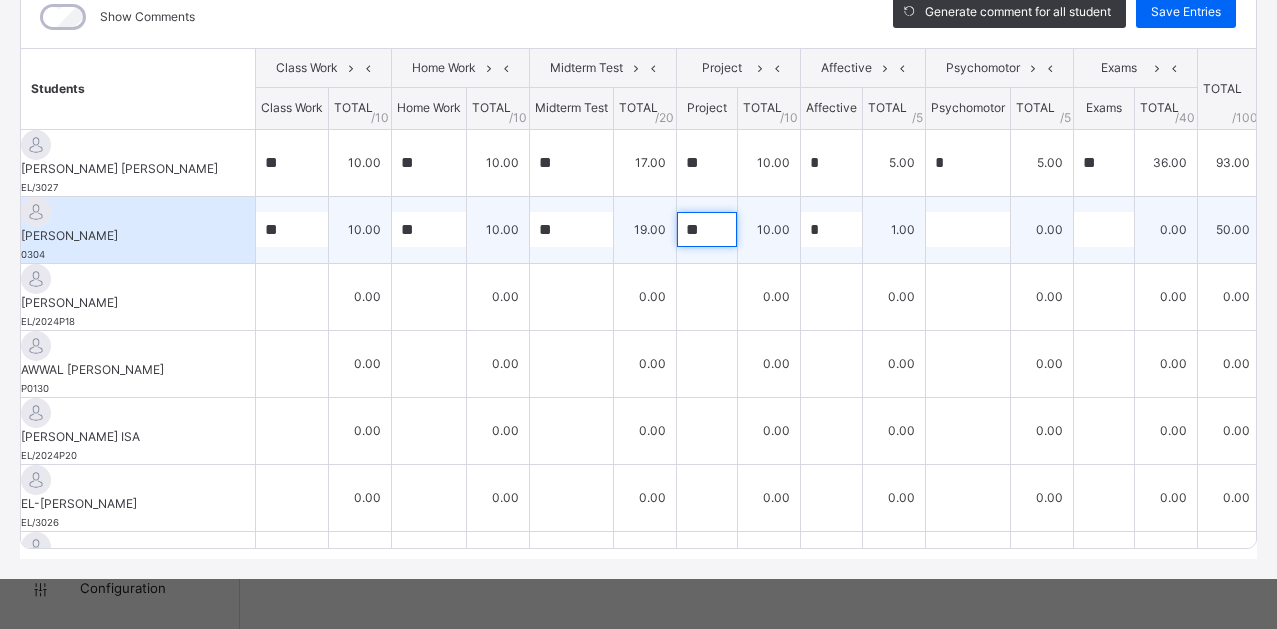 type on "**" 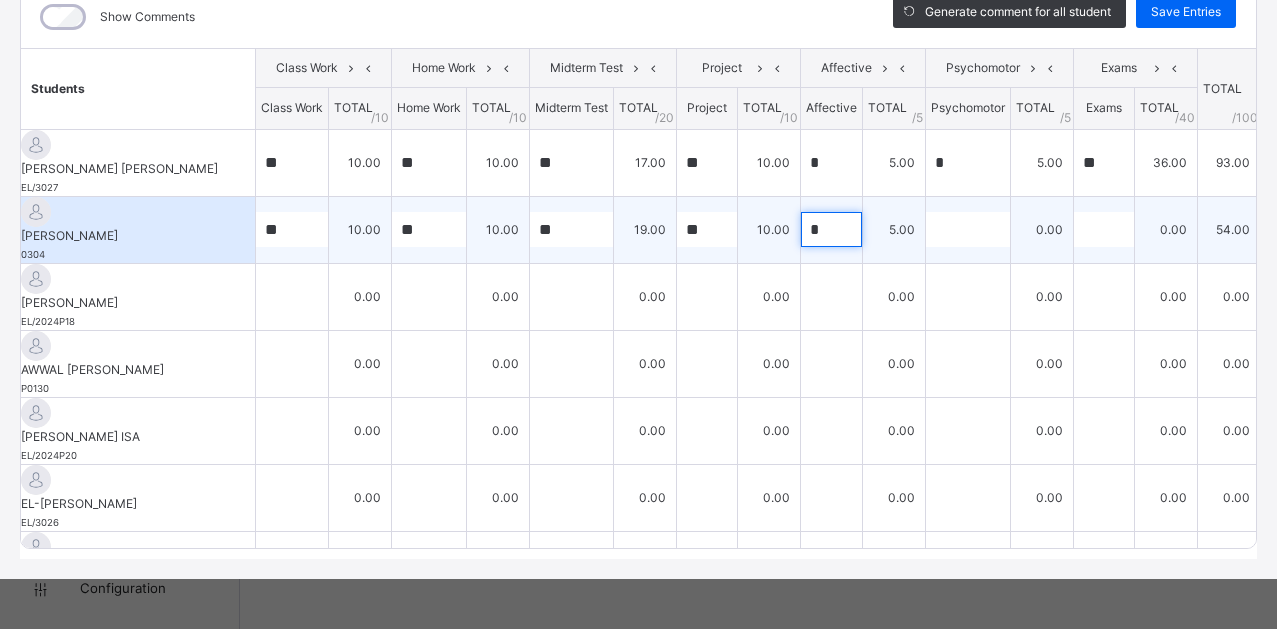 type on "*" 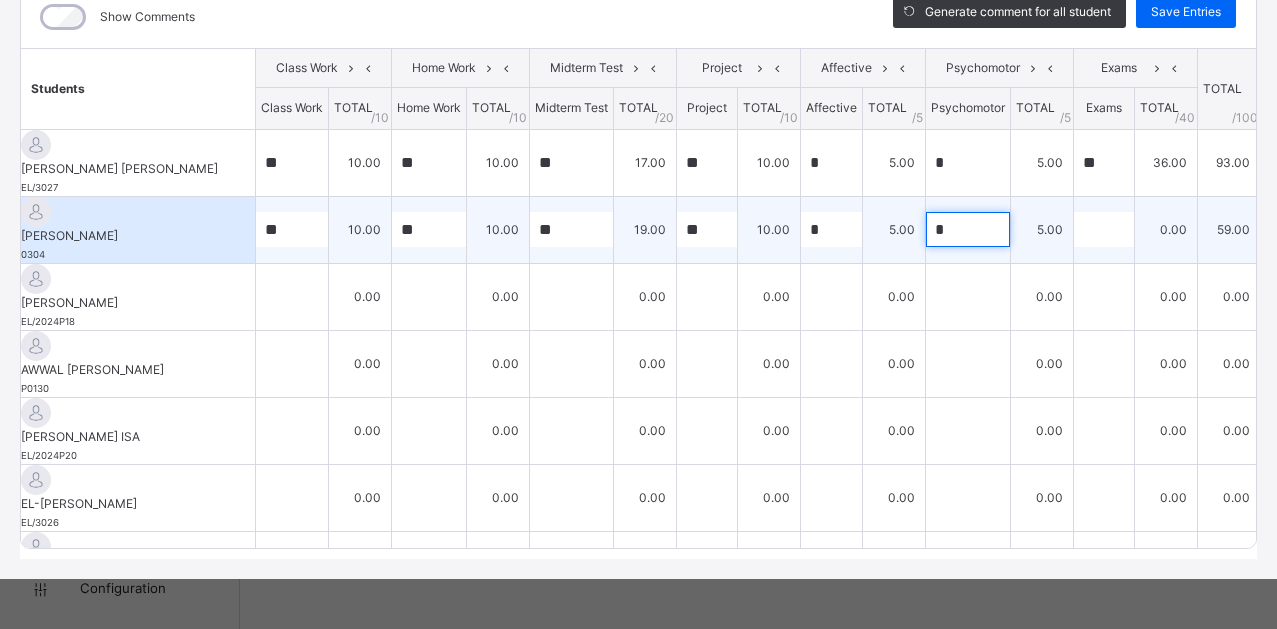 type on "*" 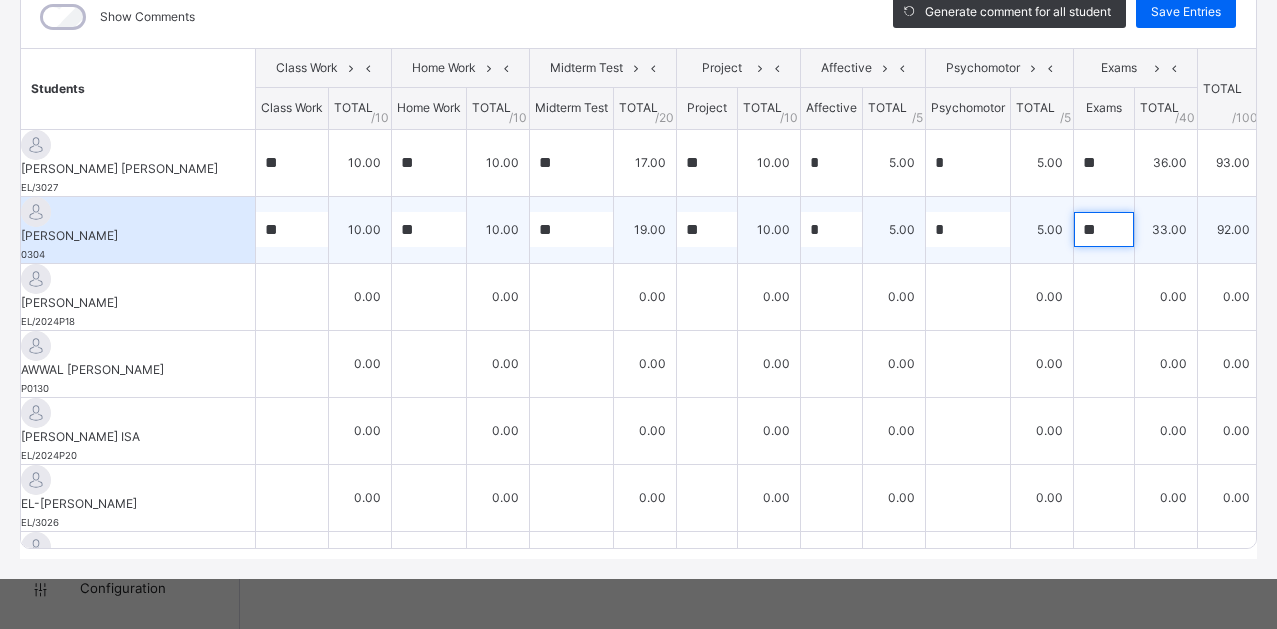 type on "**" 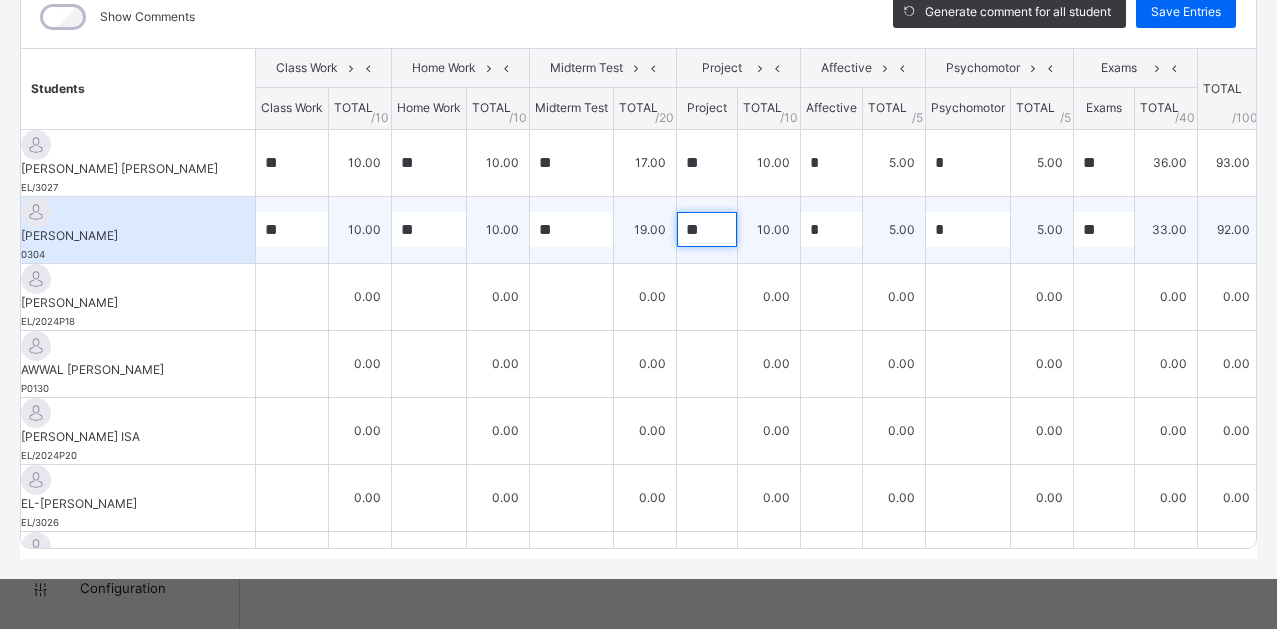 click on "**" at bounding box center [707, 229] 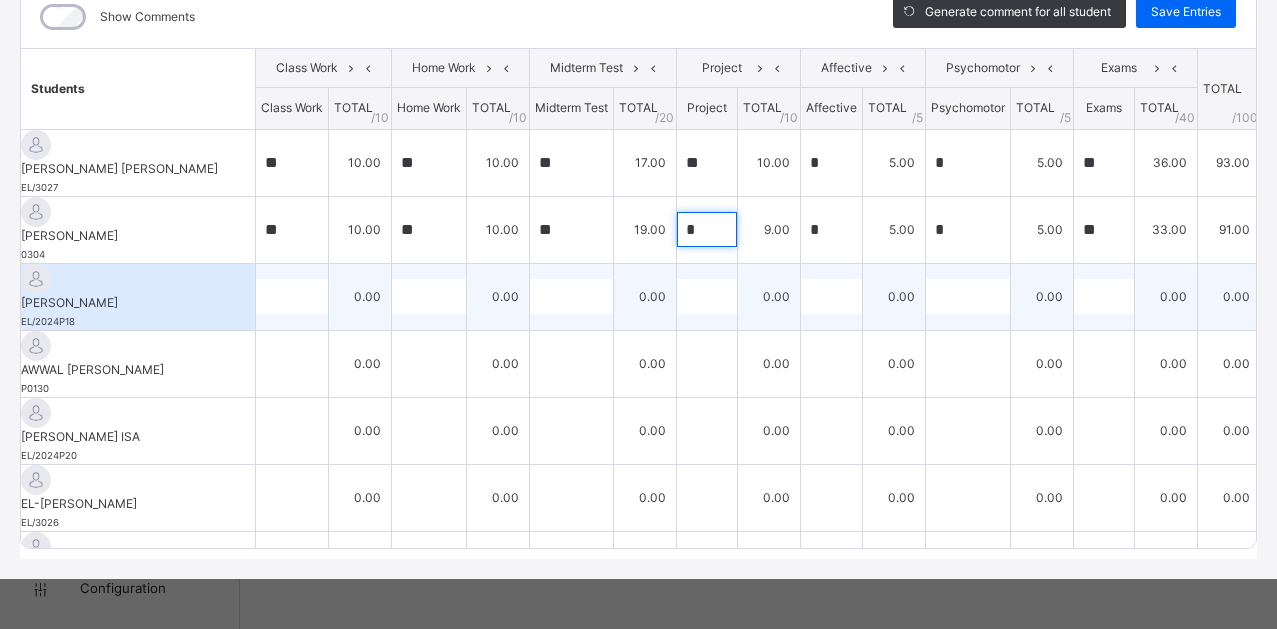 type on "*" 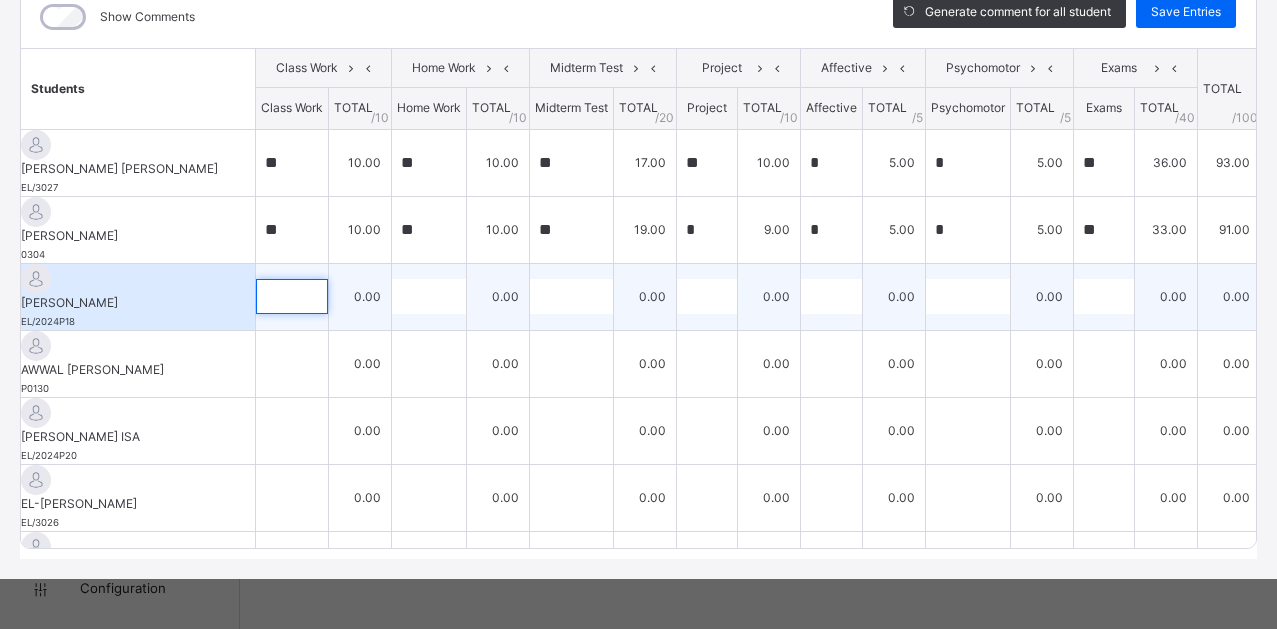 click at bounding box center [292, 296] 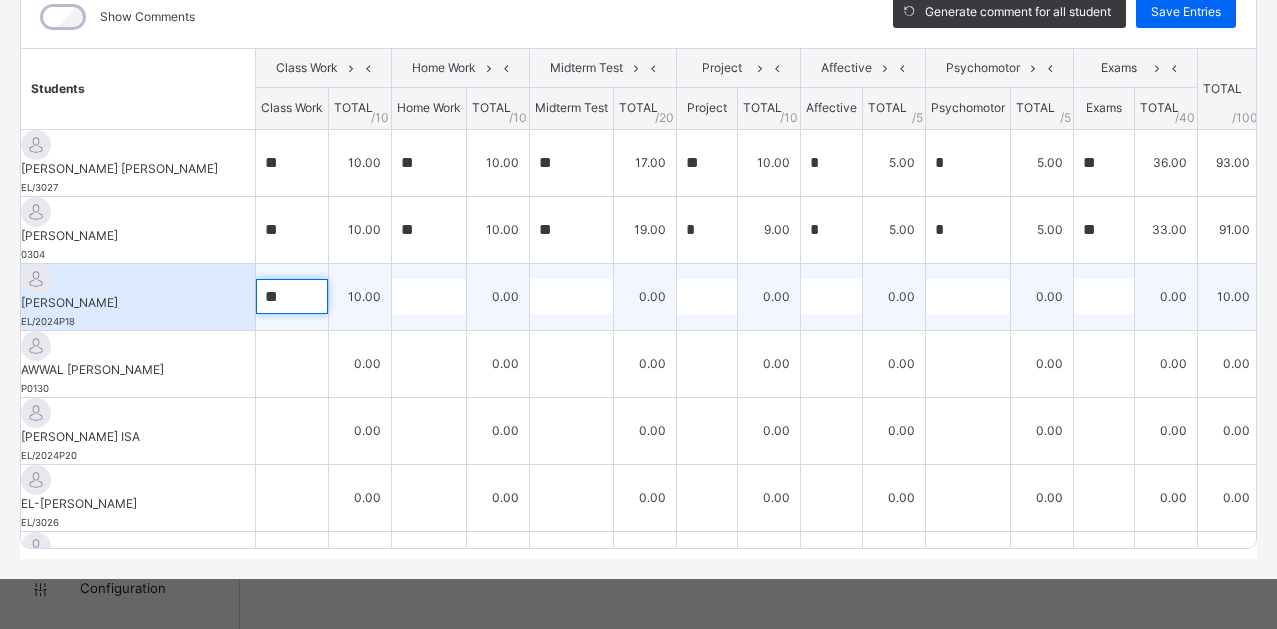 type on "**" 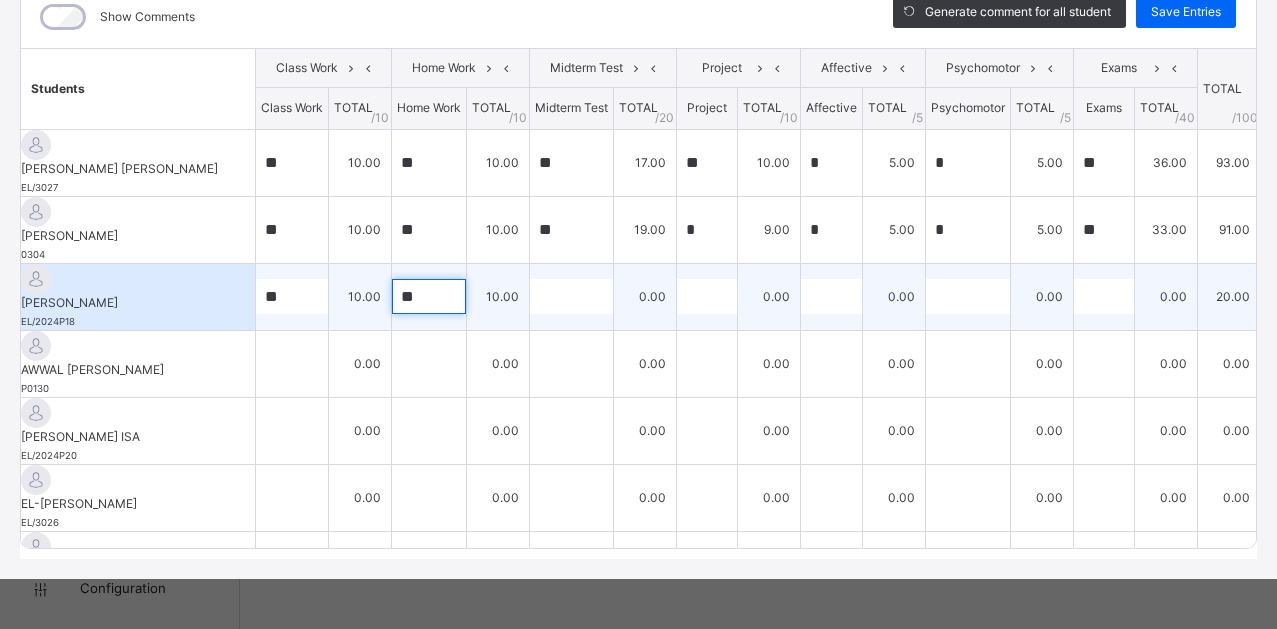type on "**" 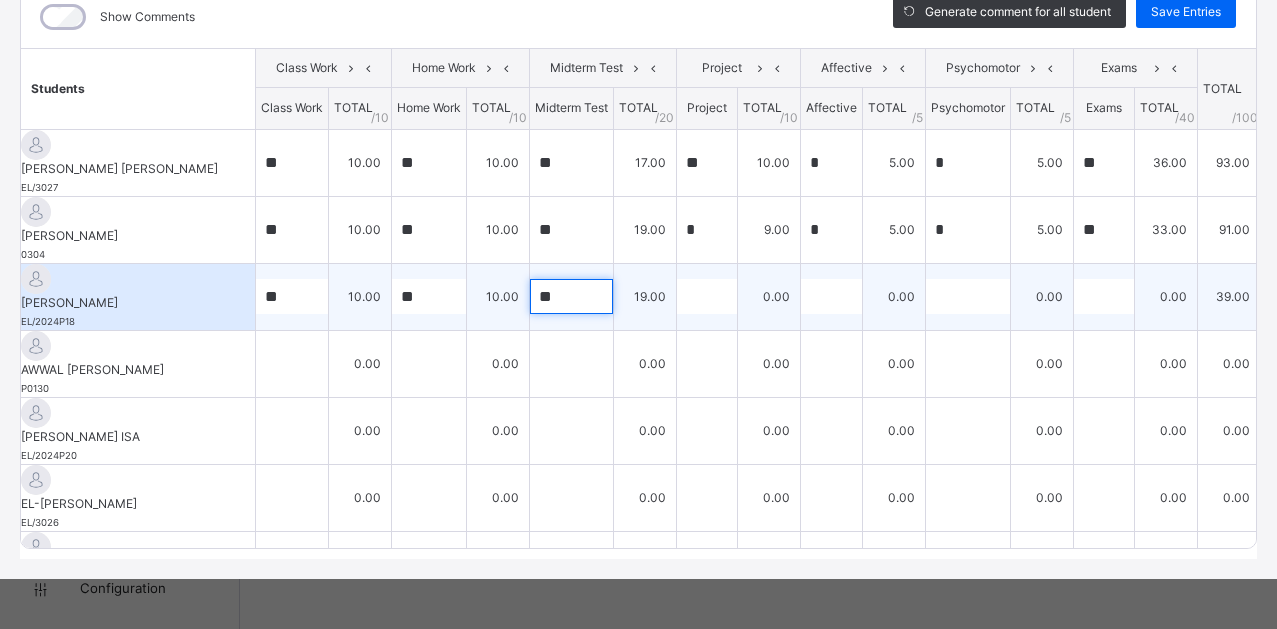 type on "**" 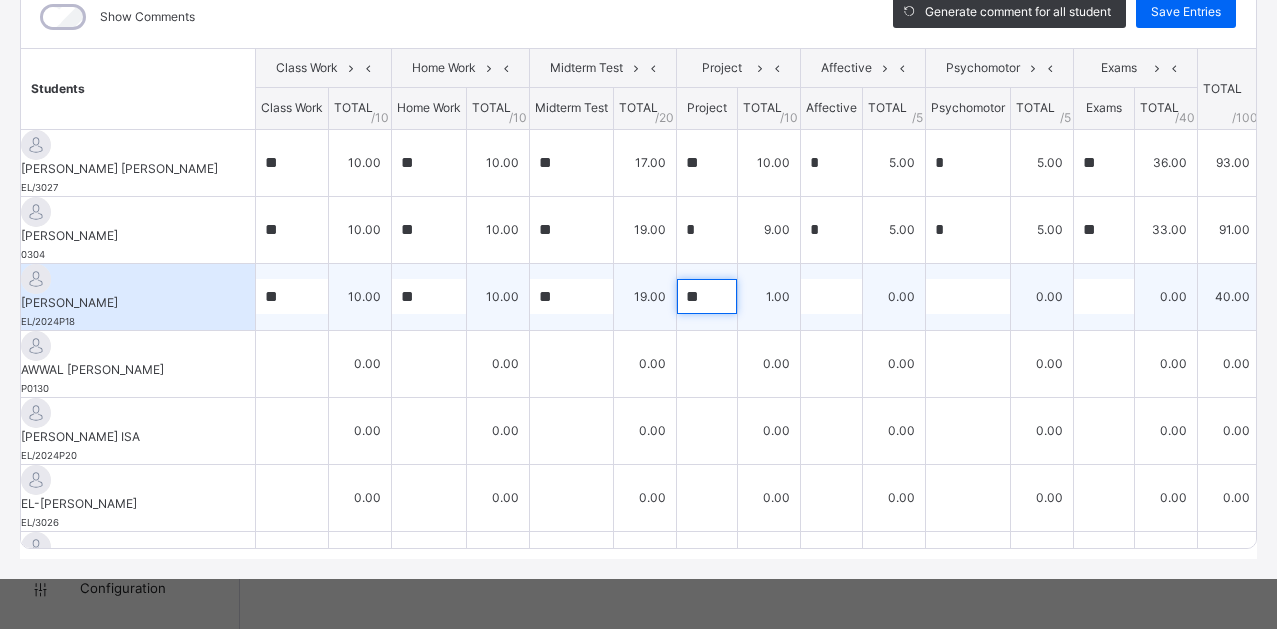 type on "**" 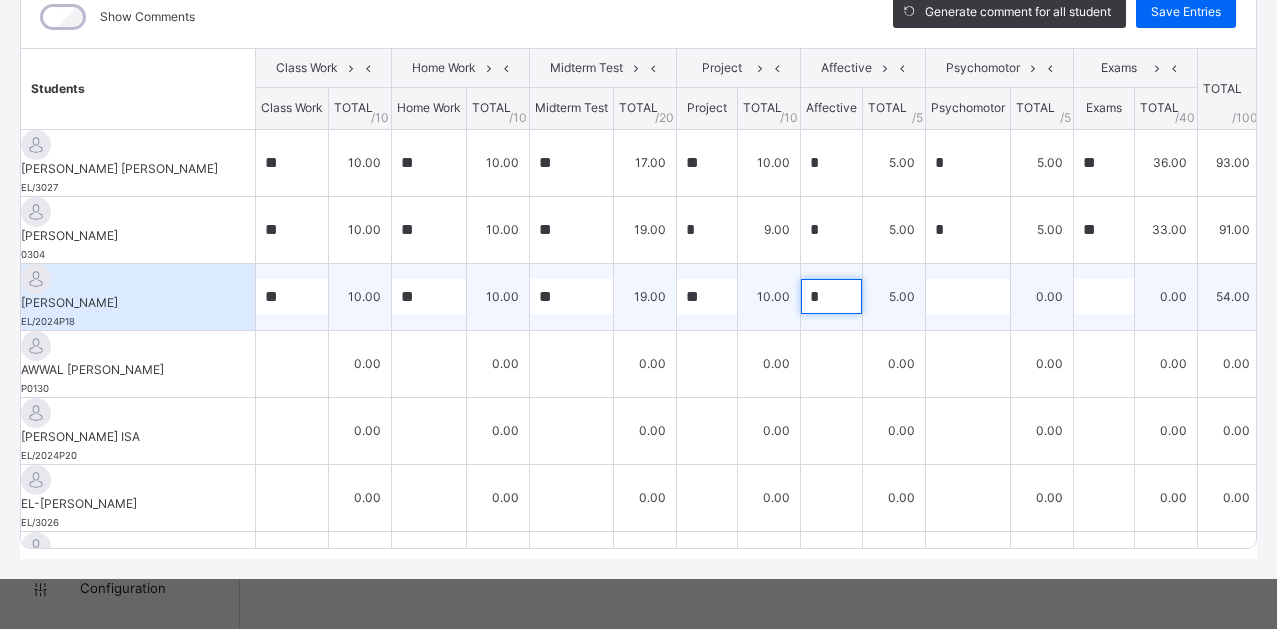 type on "*" 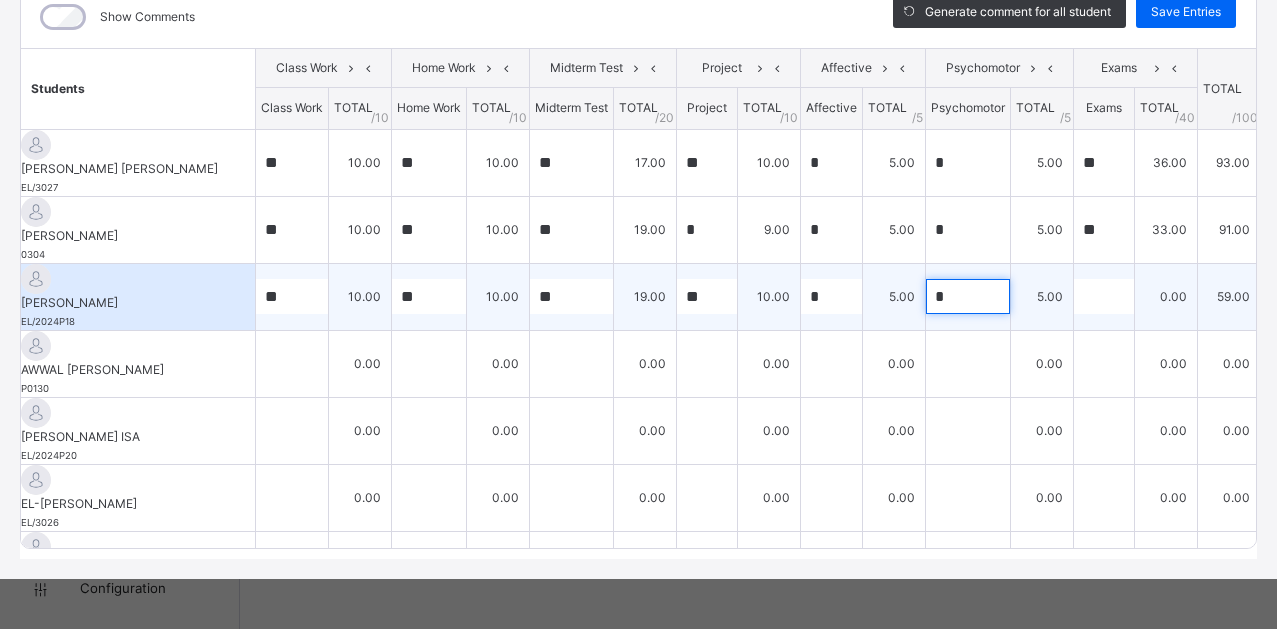 type on "*" 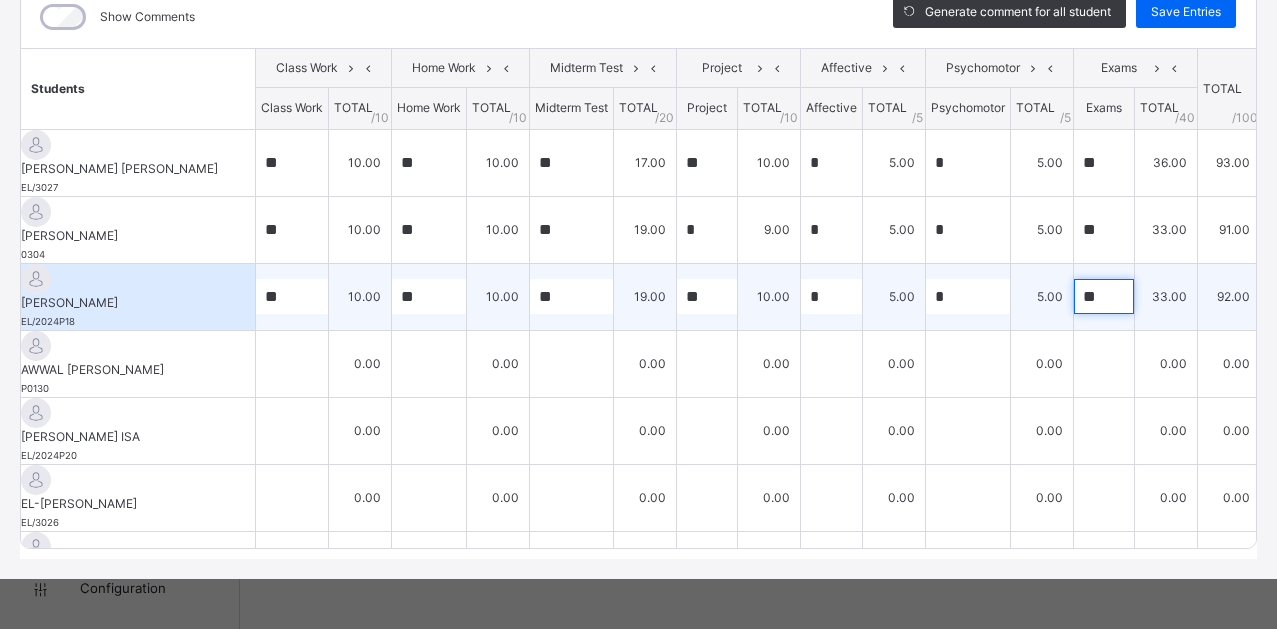 type on "**" 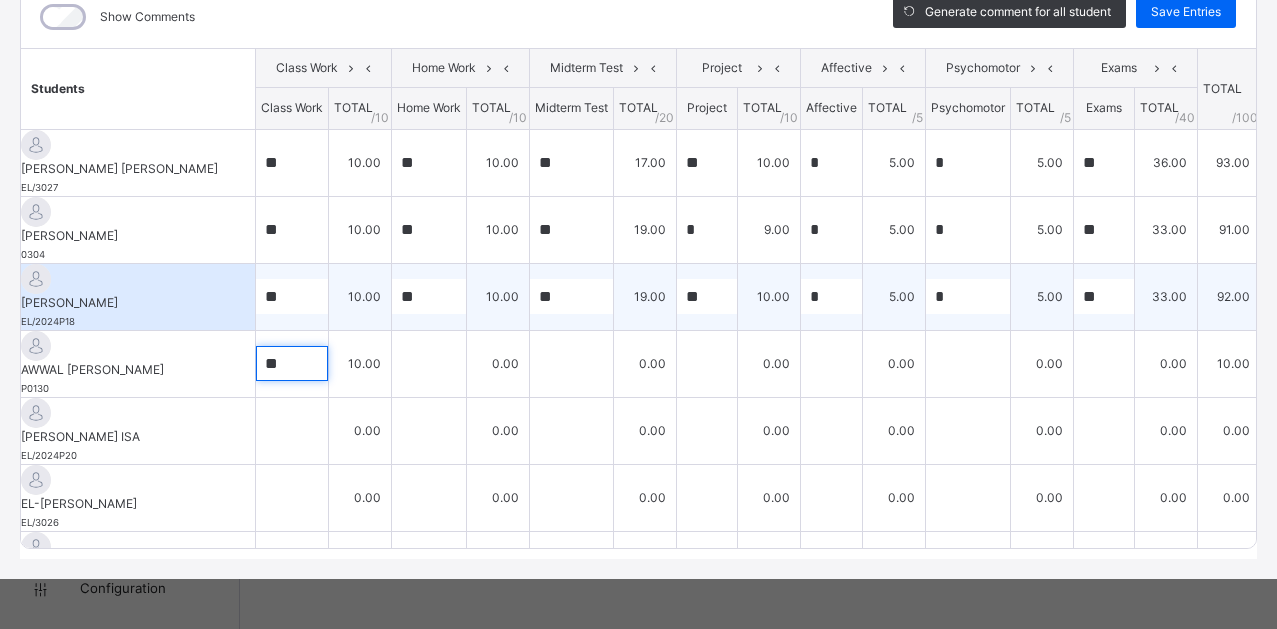 type on "**" 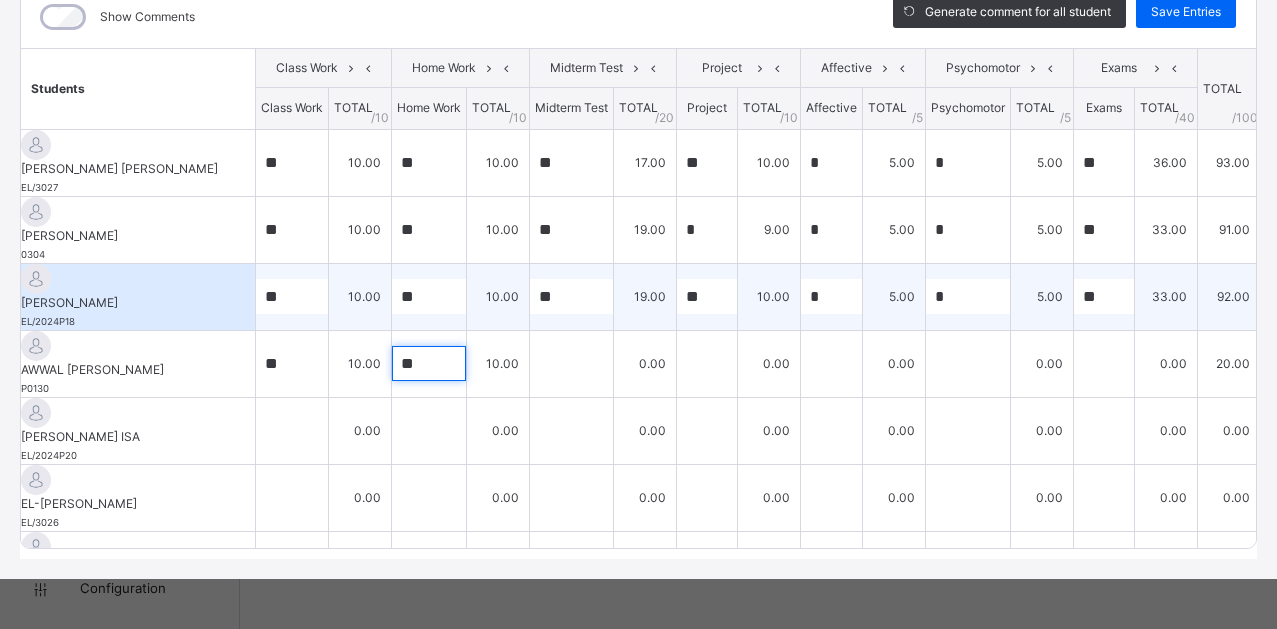 type on "**" 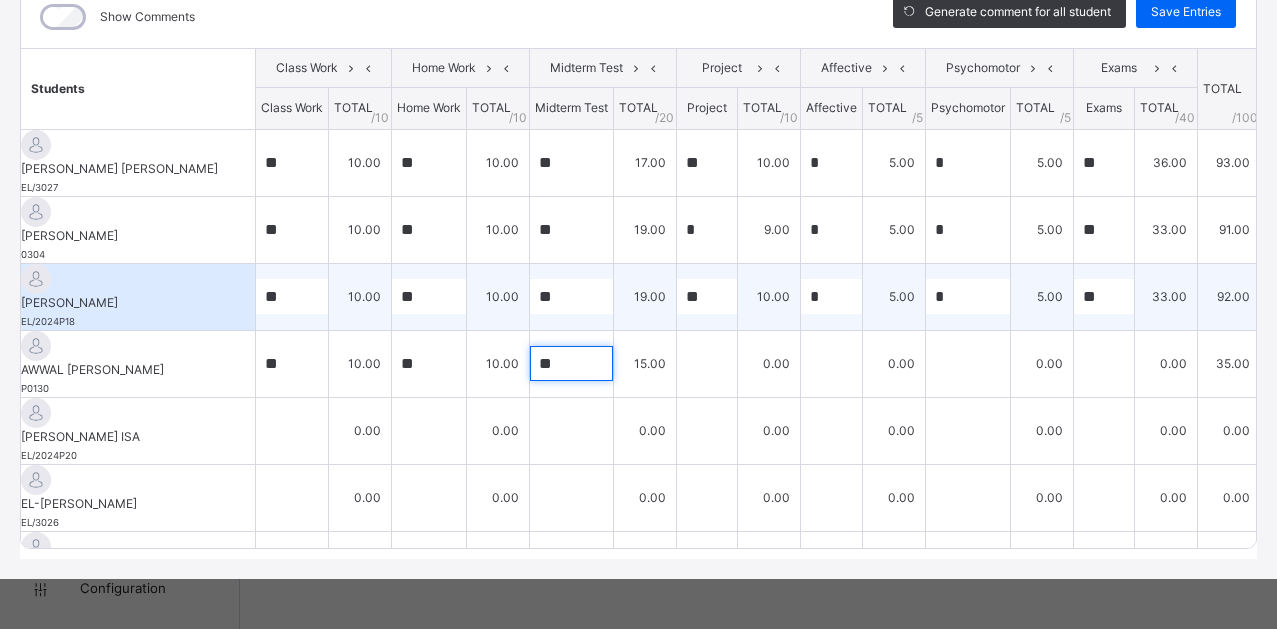 type on "**" 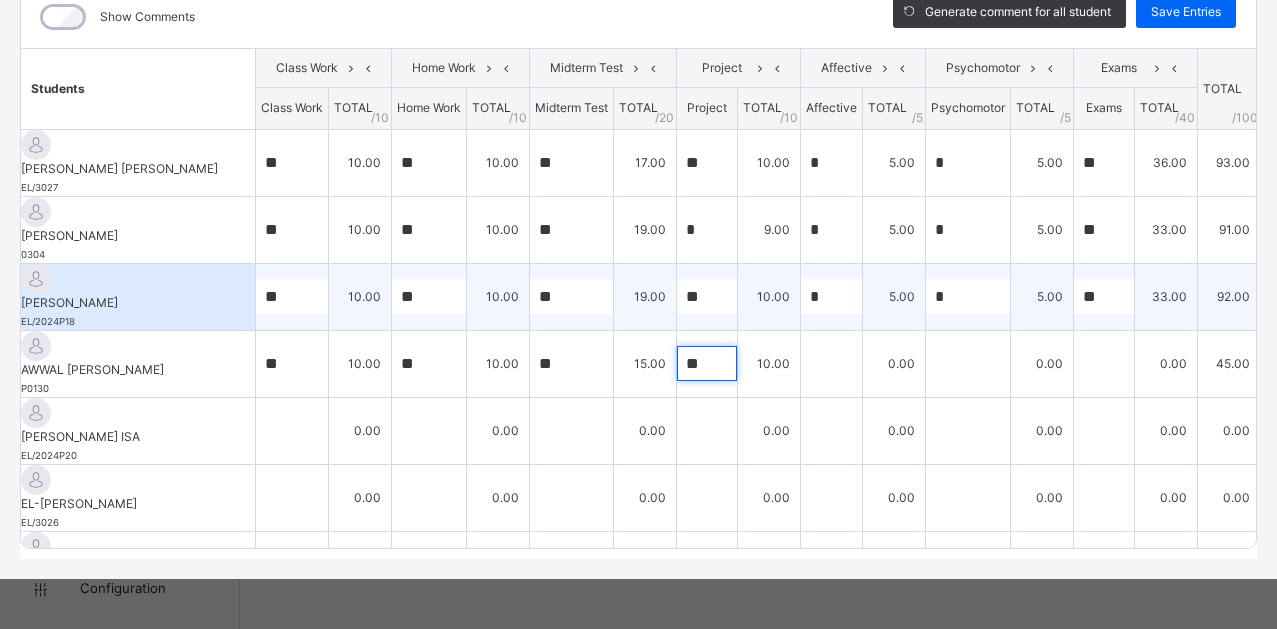 type on "**" 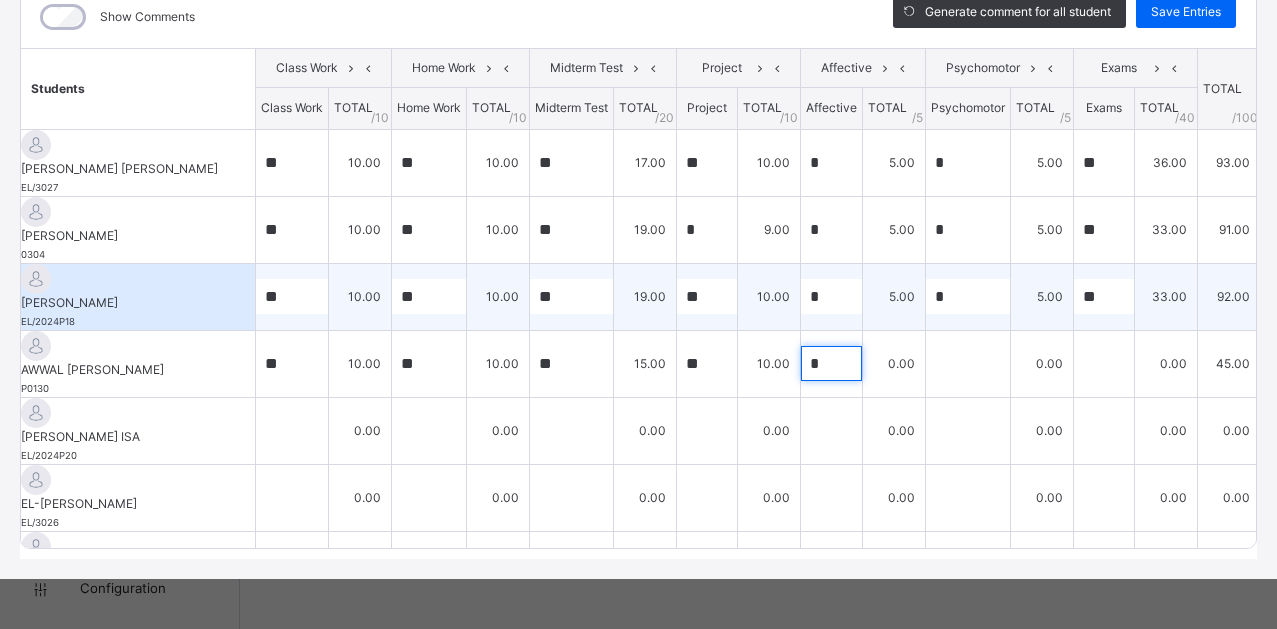 type on "*" 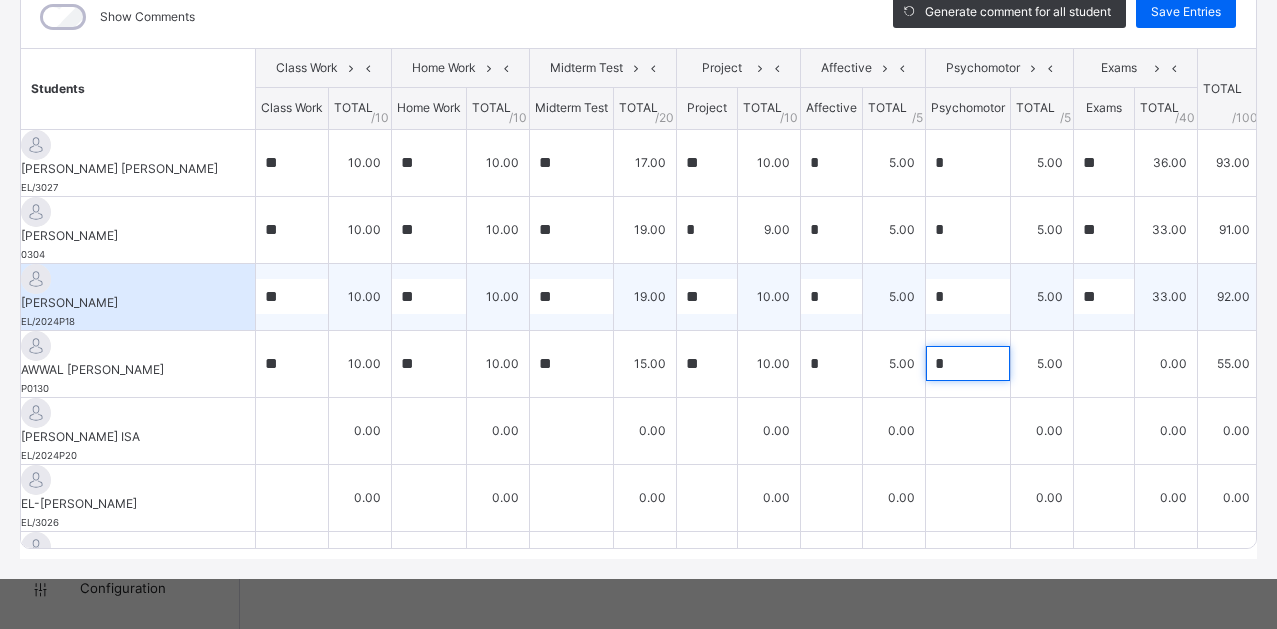 type on "*" 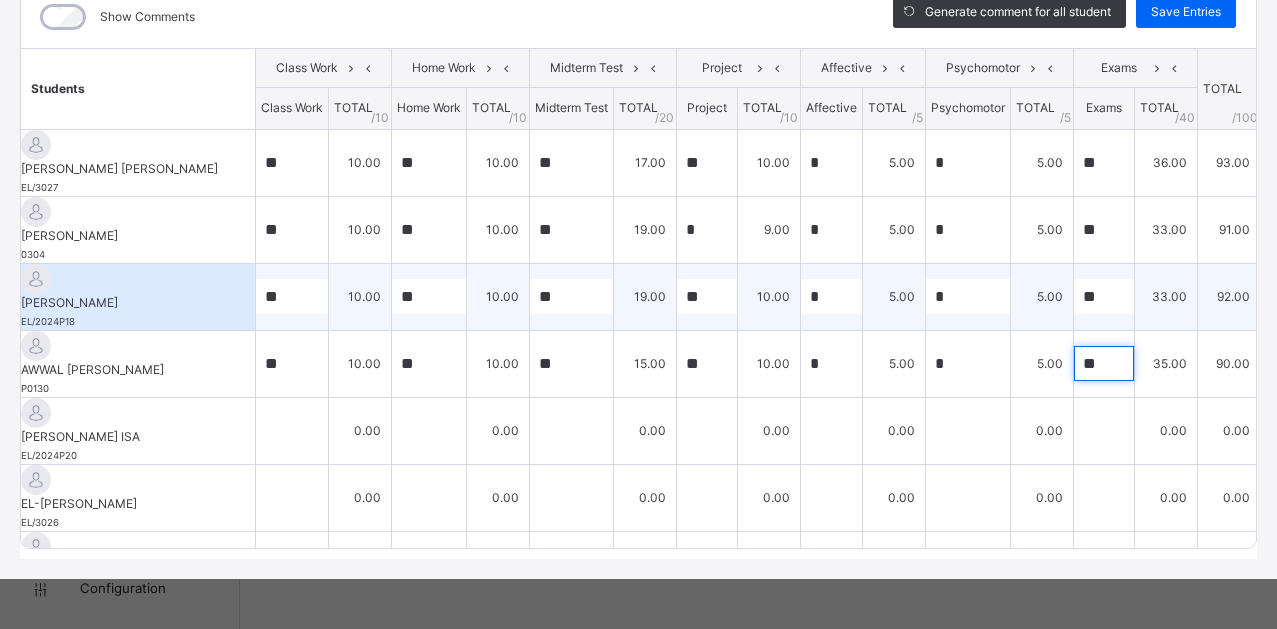 type on "**" 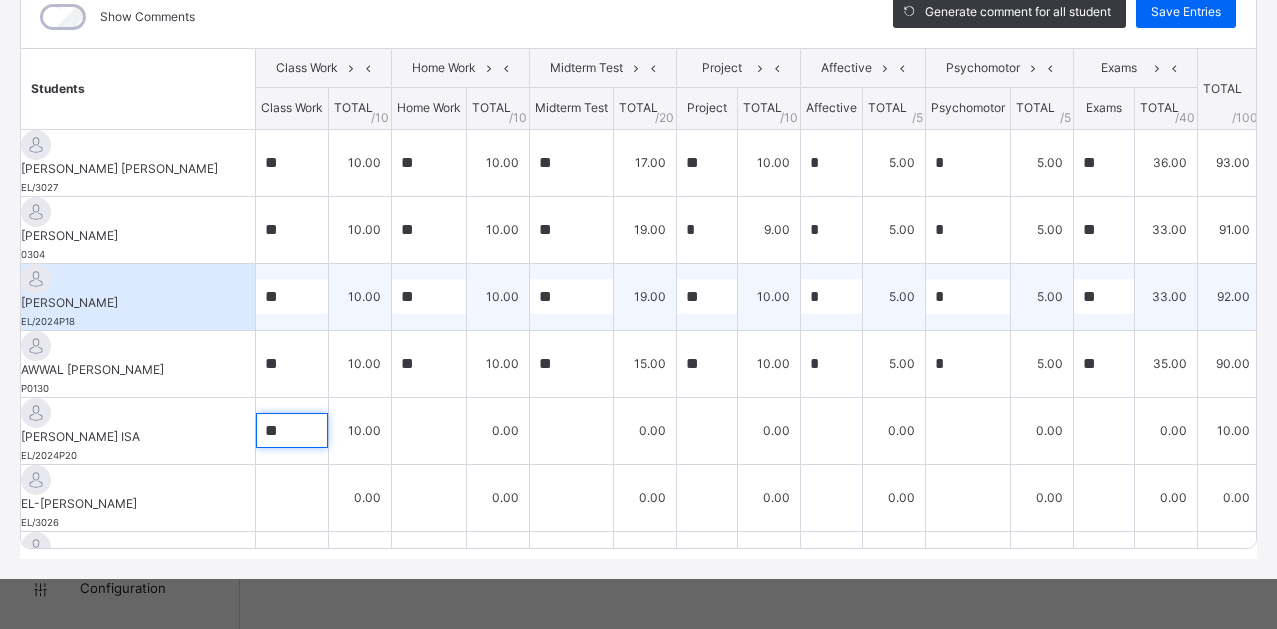 type on "**" 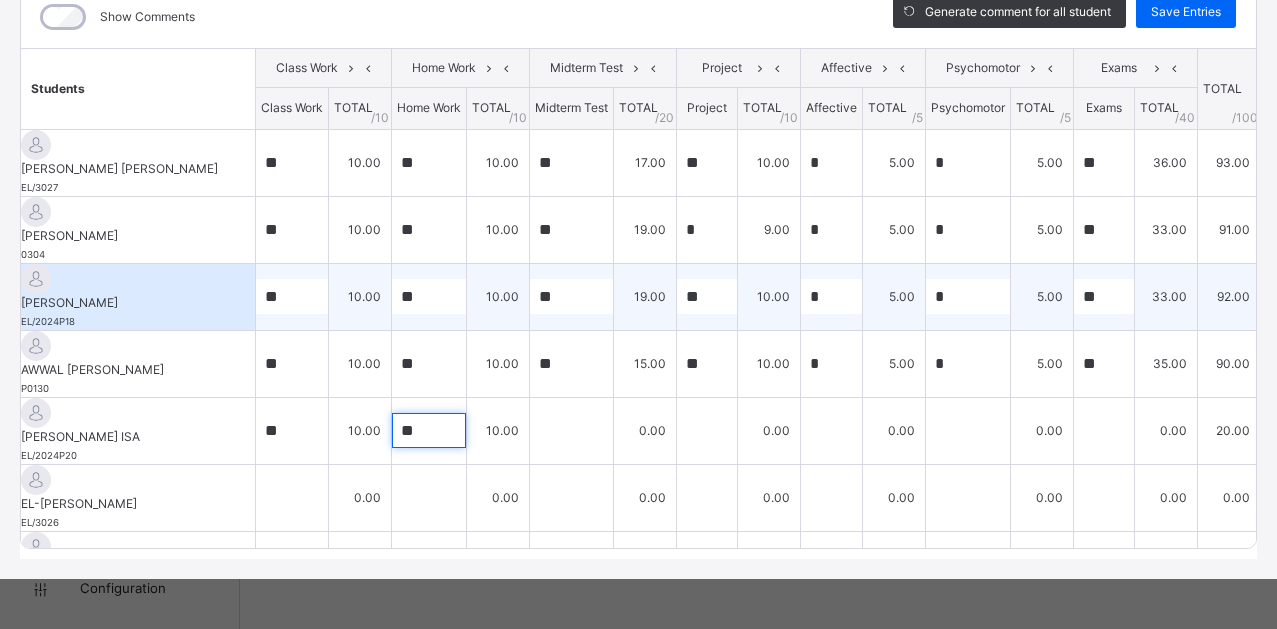 type on "**" 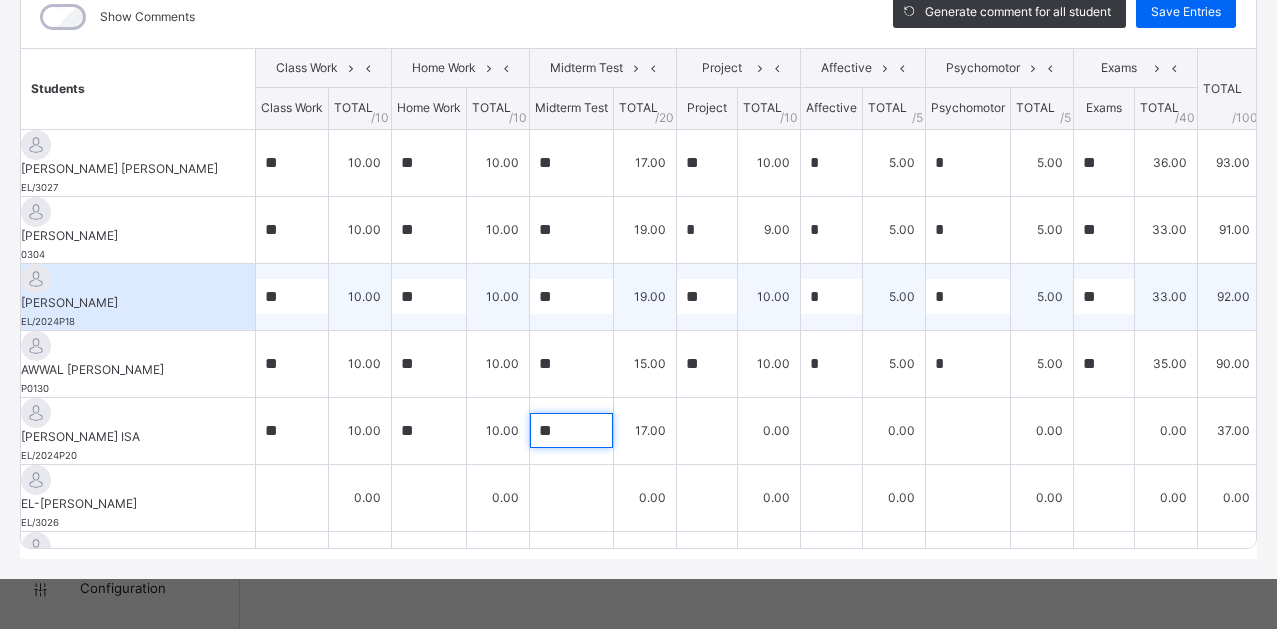 type on "**" 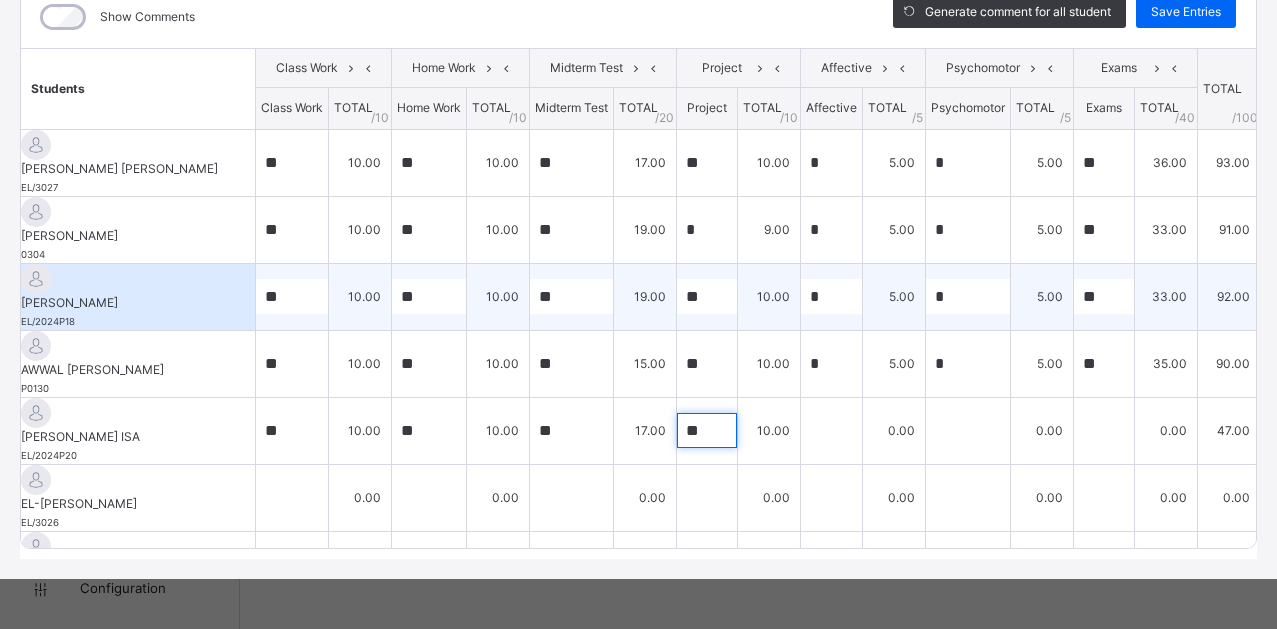 type 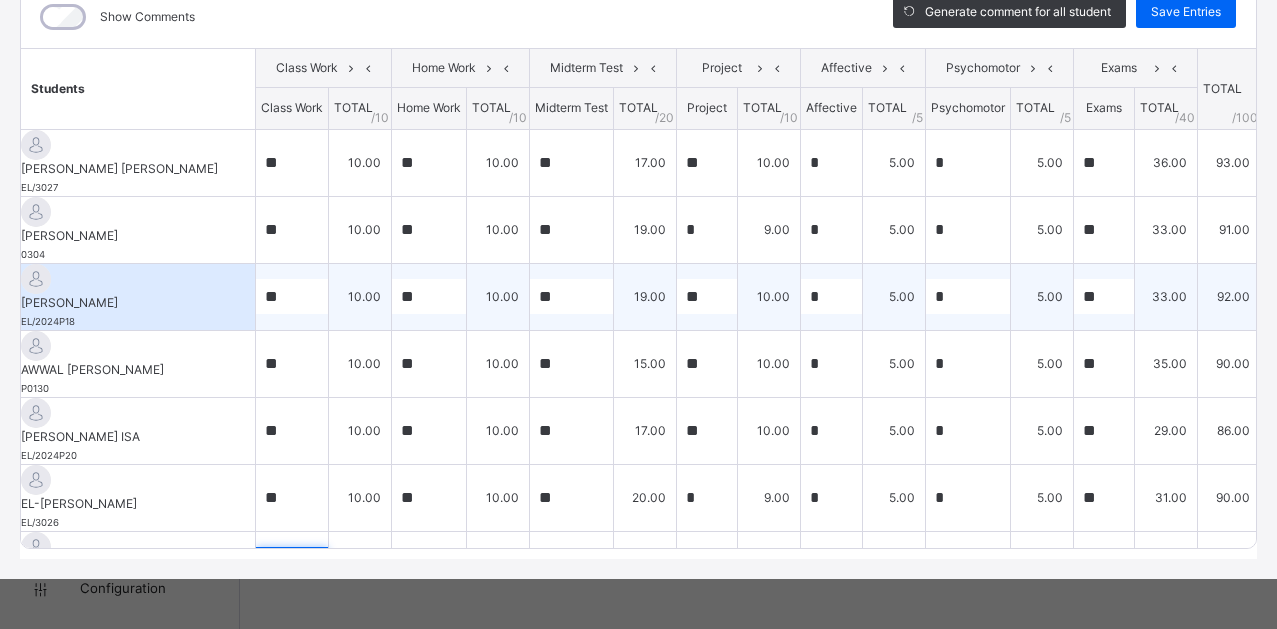 scroll, scrollTop: 35, scrollLeft: 0, axis: vertical 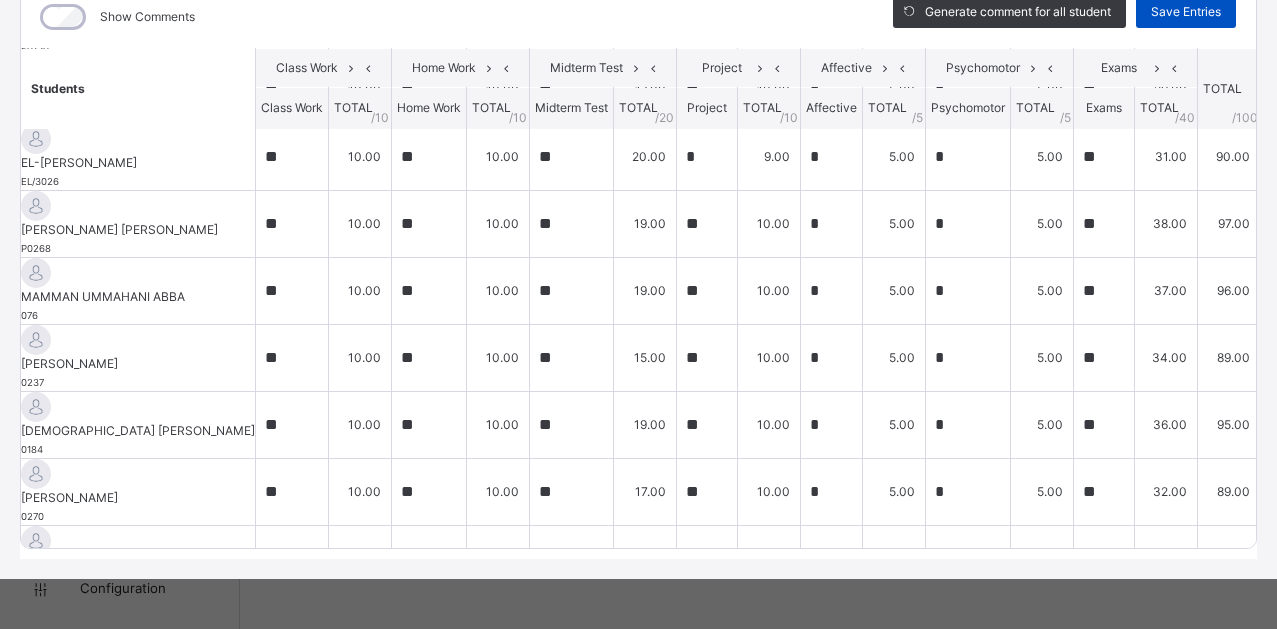click on "Save Entries" at bounding box center (1186, 12) 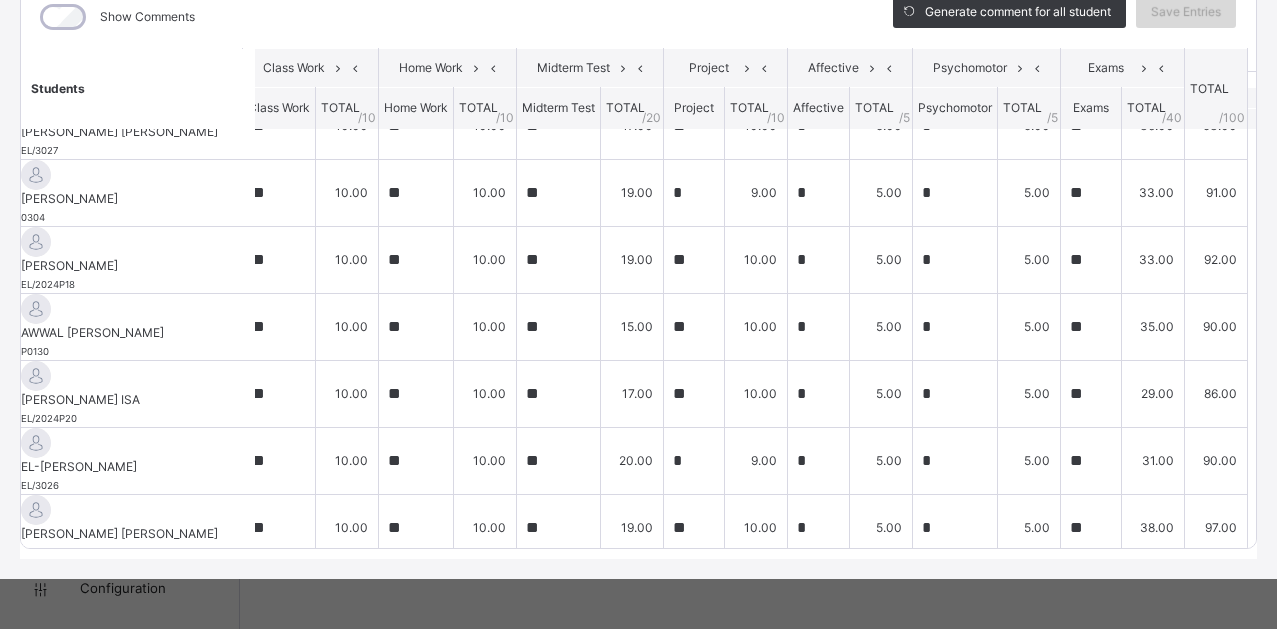 scroll, scrollTop: 0, scrollLeft: 13, axis: horizontal 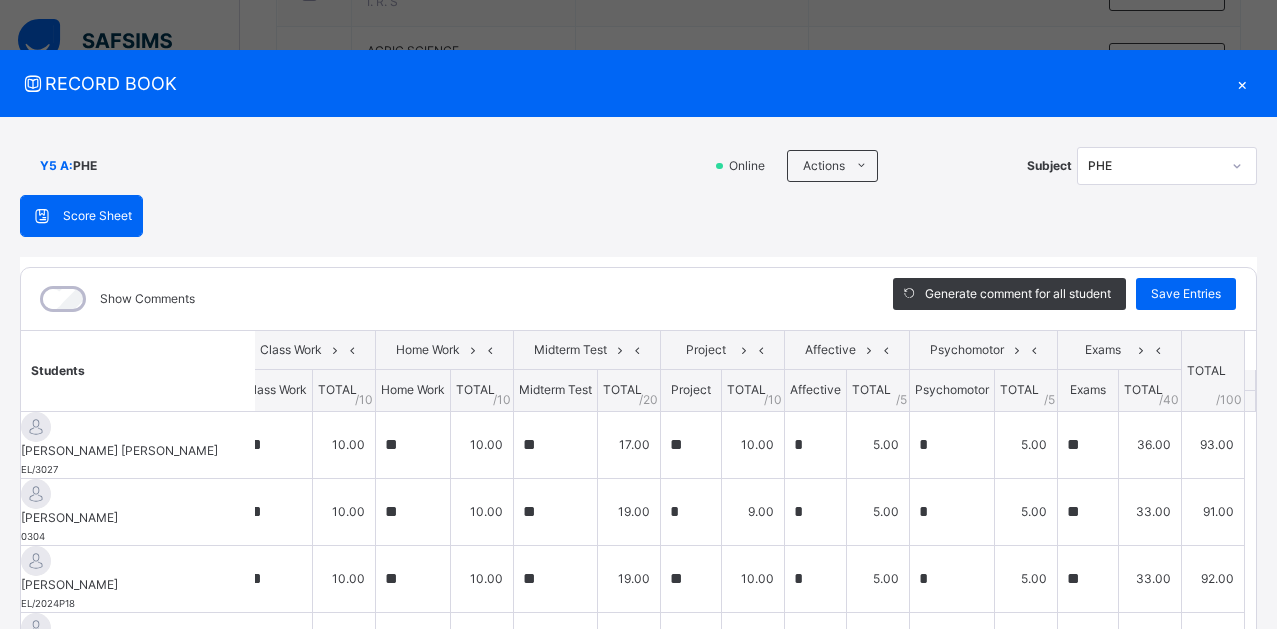 click on "×" at bounding box center (1242, 83) 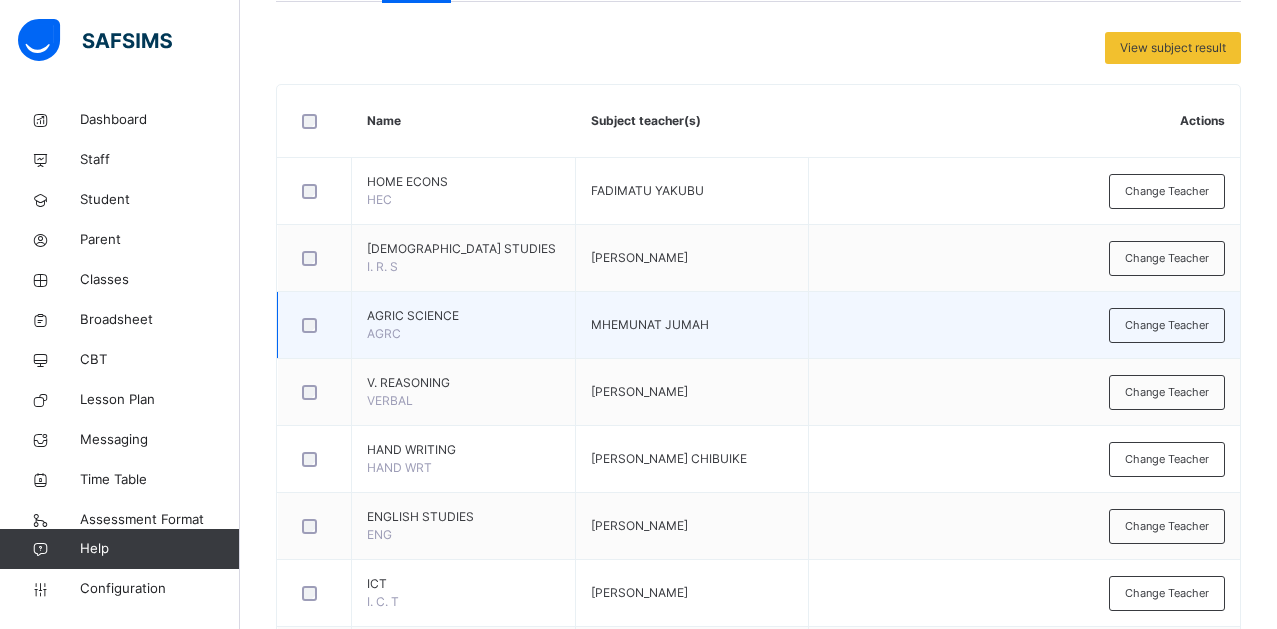 scroll, scrollTop: 0, scrollLeft: 0, axis: both 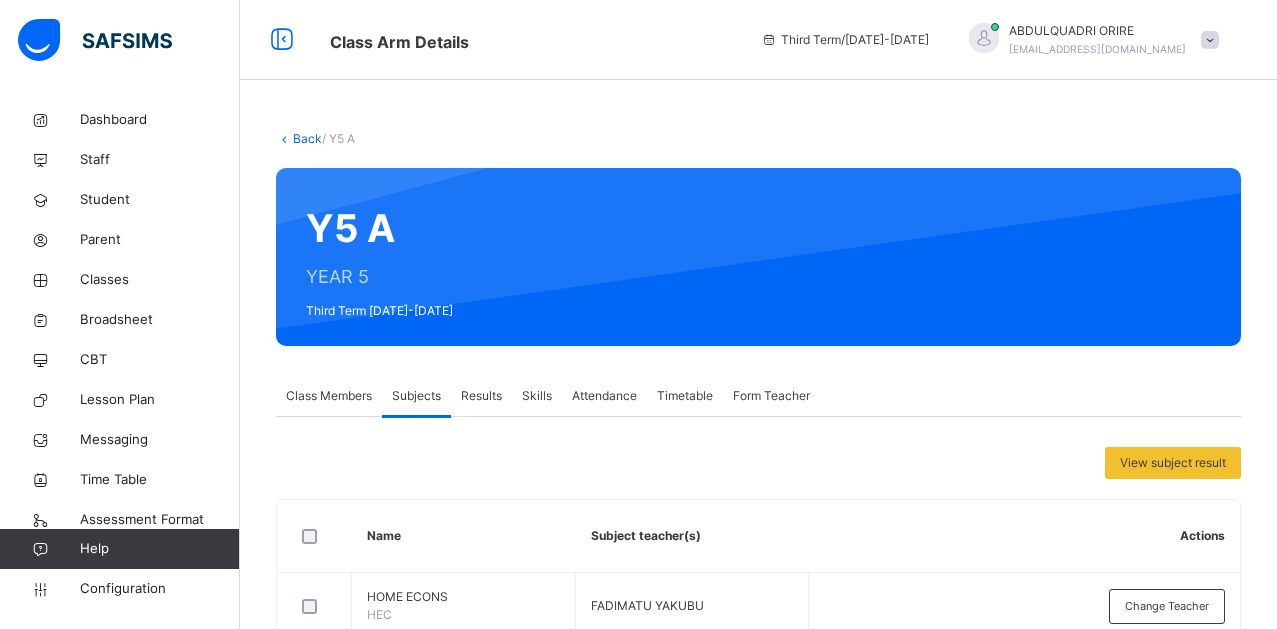 click on "Back" at bounding box center [307, 138] 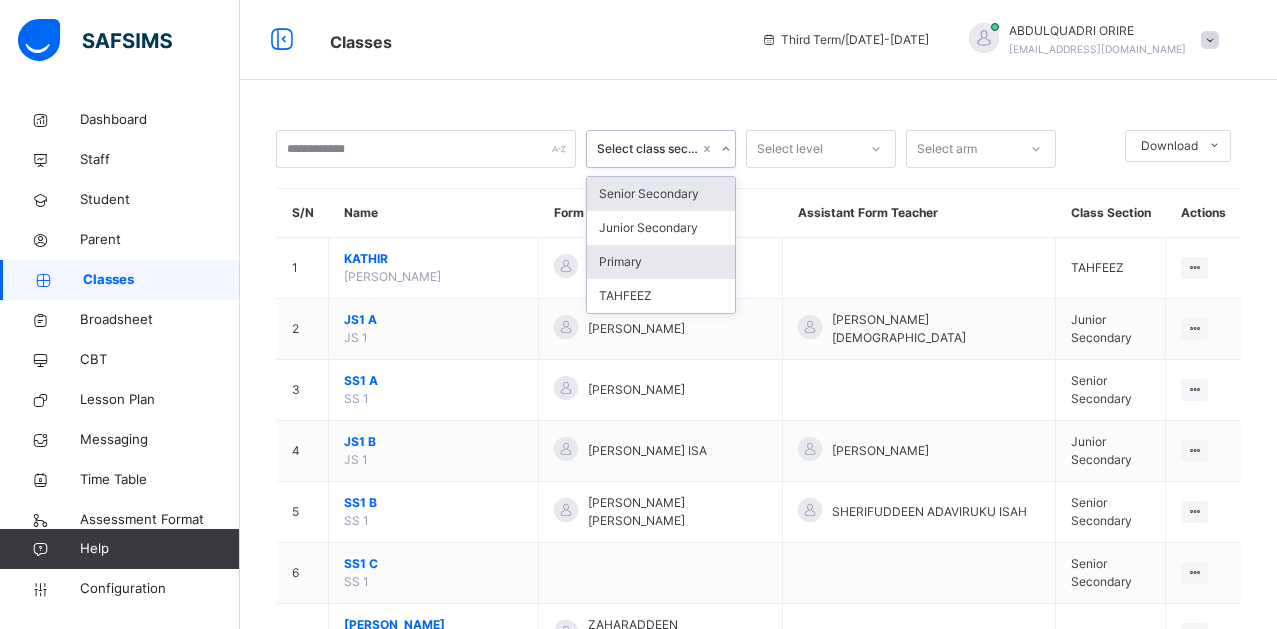 click on "Primary" at bounding box center [661, 262] 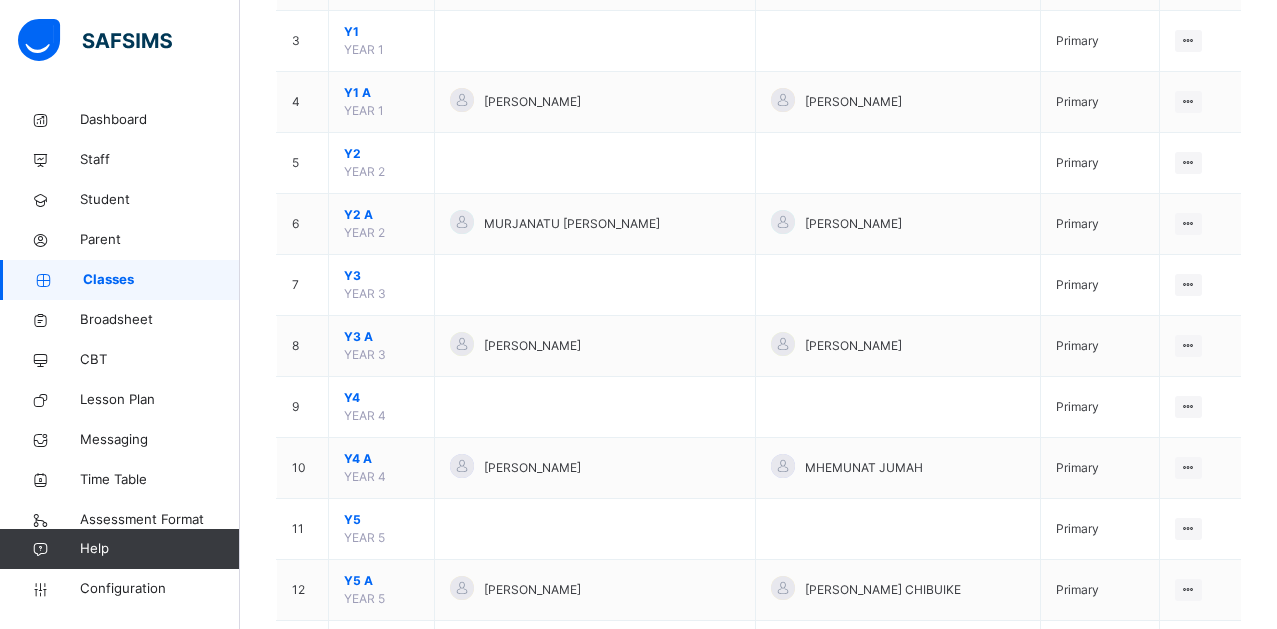 scroll, scrollTop: 354, scrollLeft: 0, axis: vertical 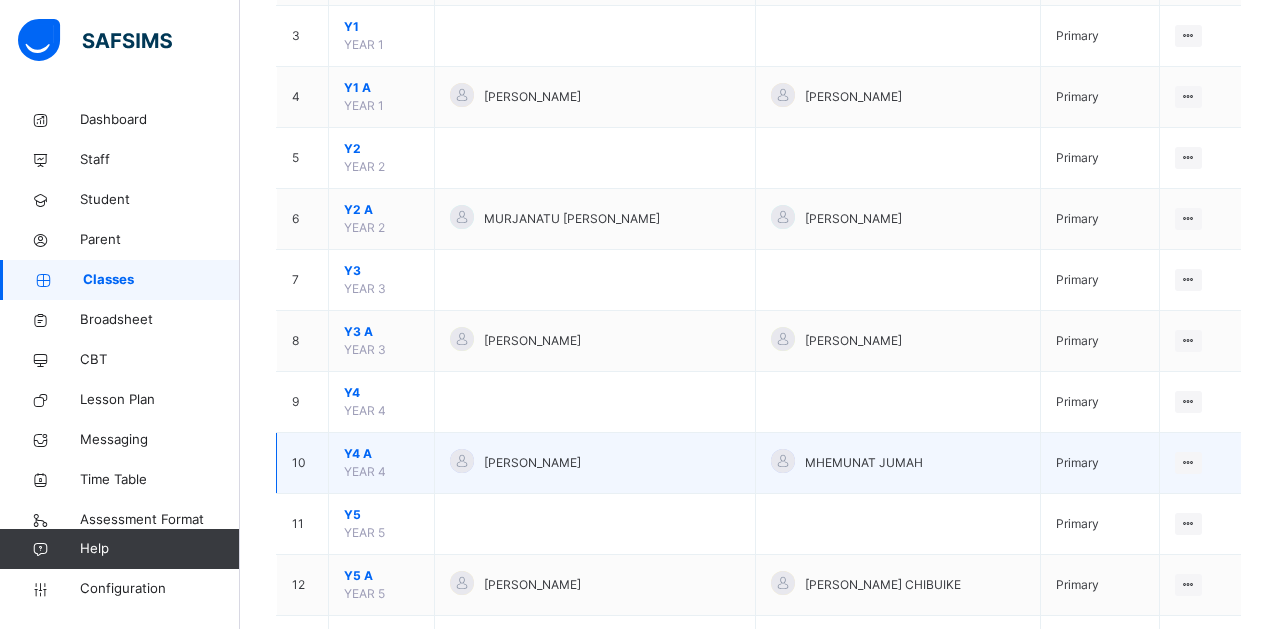 click on "Y4   A" at bounding box center [381, 454] 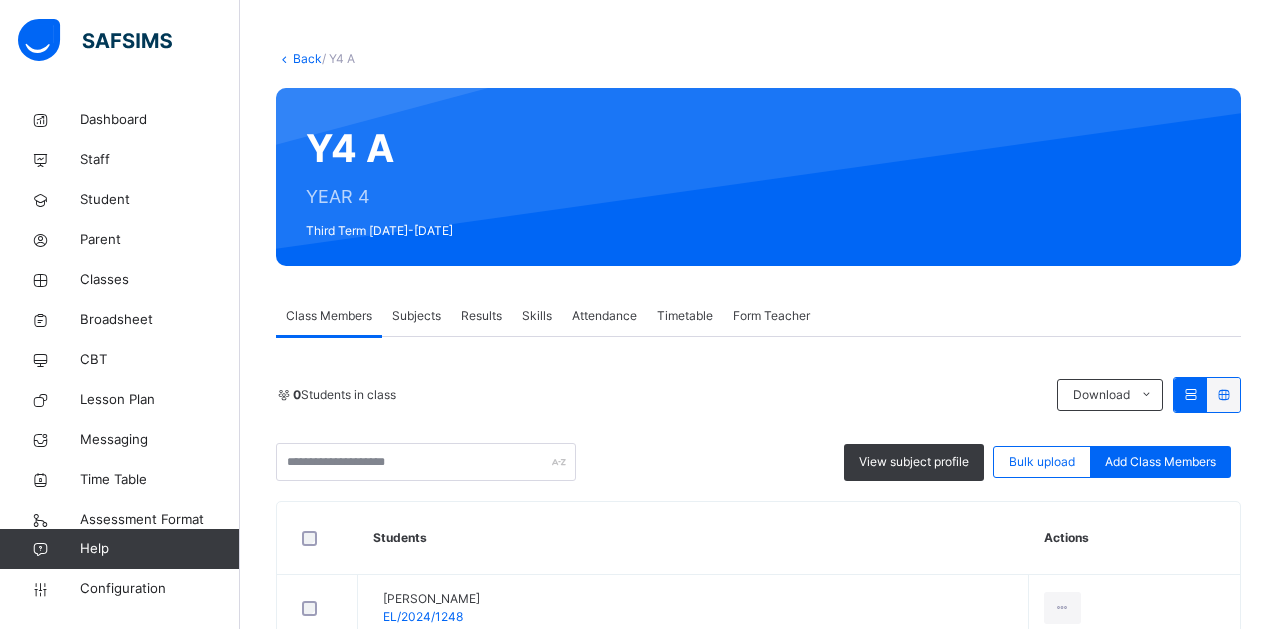 scroll, scrollTop: 76, scrollLeft: 0, axis: vertical 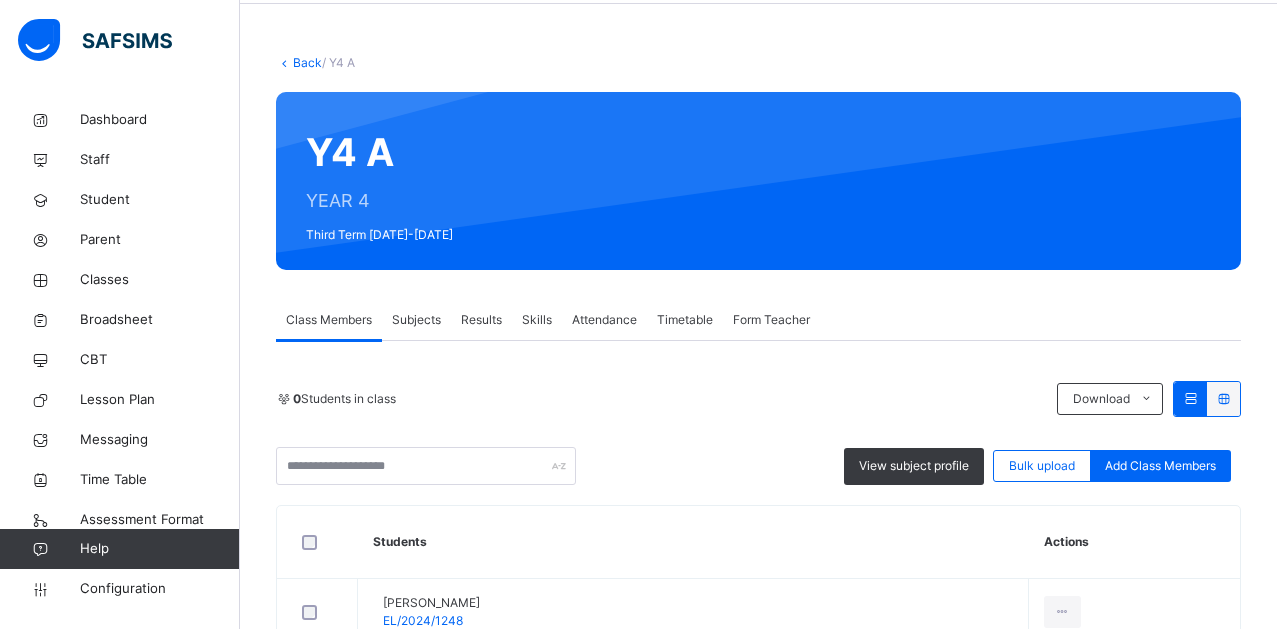 click on "Subjects" at bounding box center (416, 320) 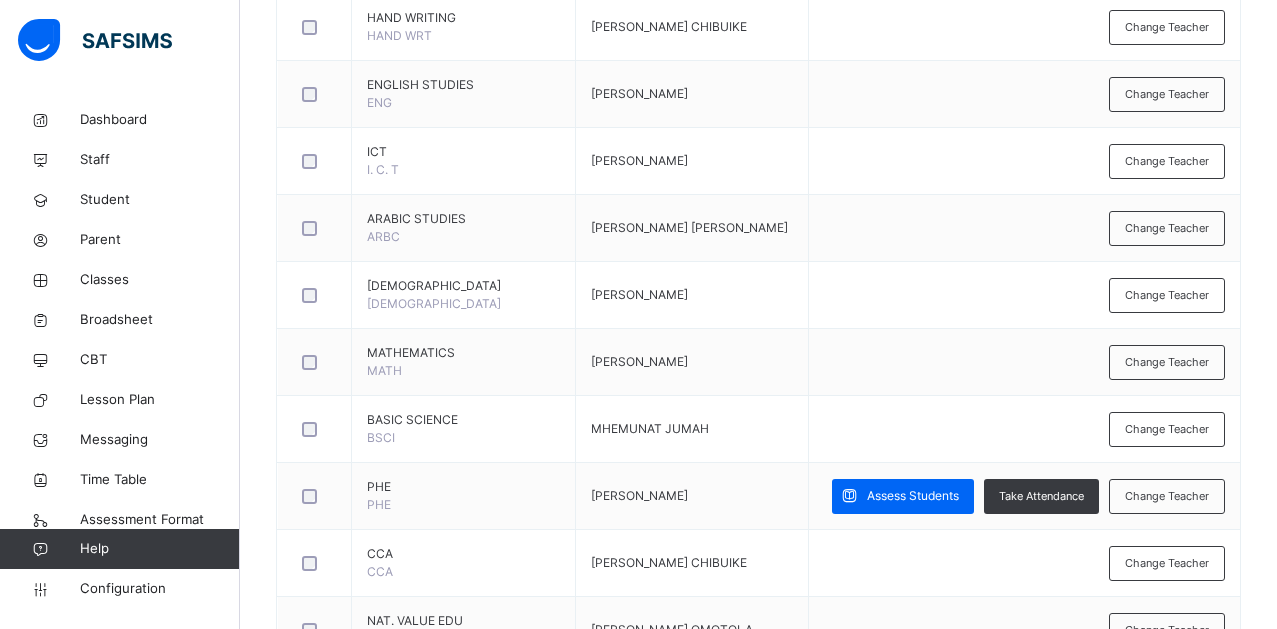 scroll, scrollTop: 932, scrollLeft: 0, axis: vertical 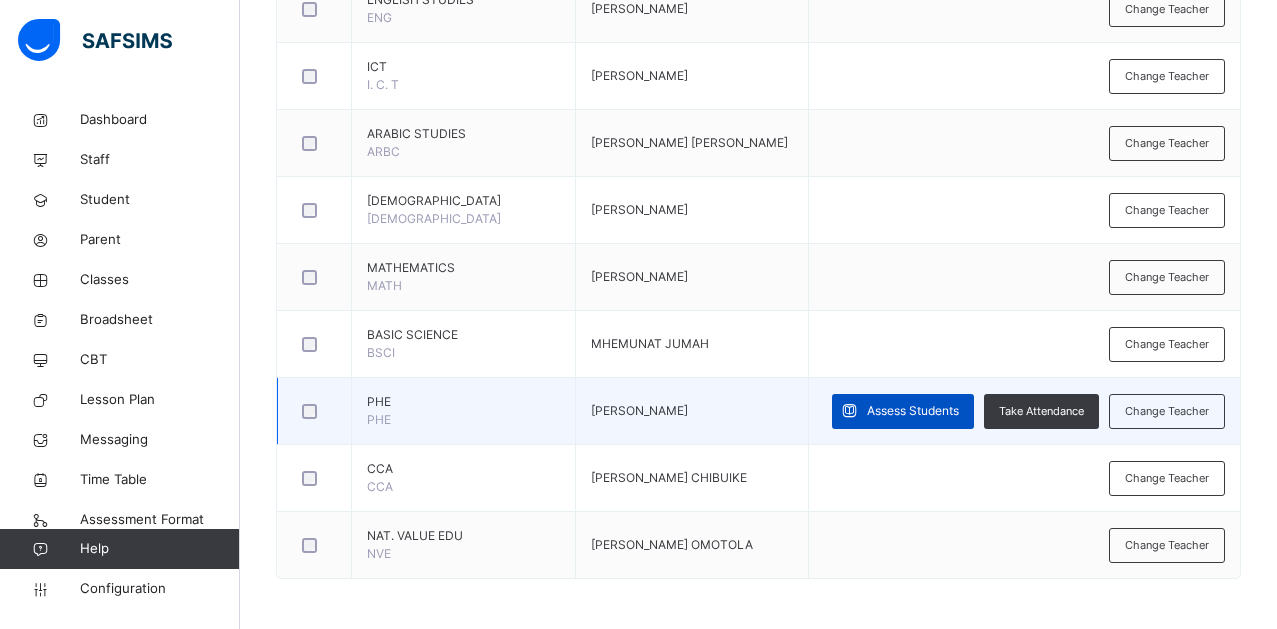 click on "Assess Students" at bounding box center (903, 411) 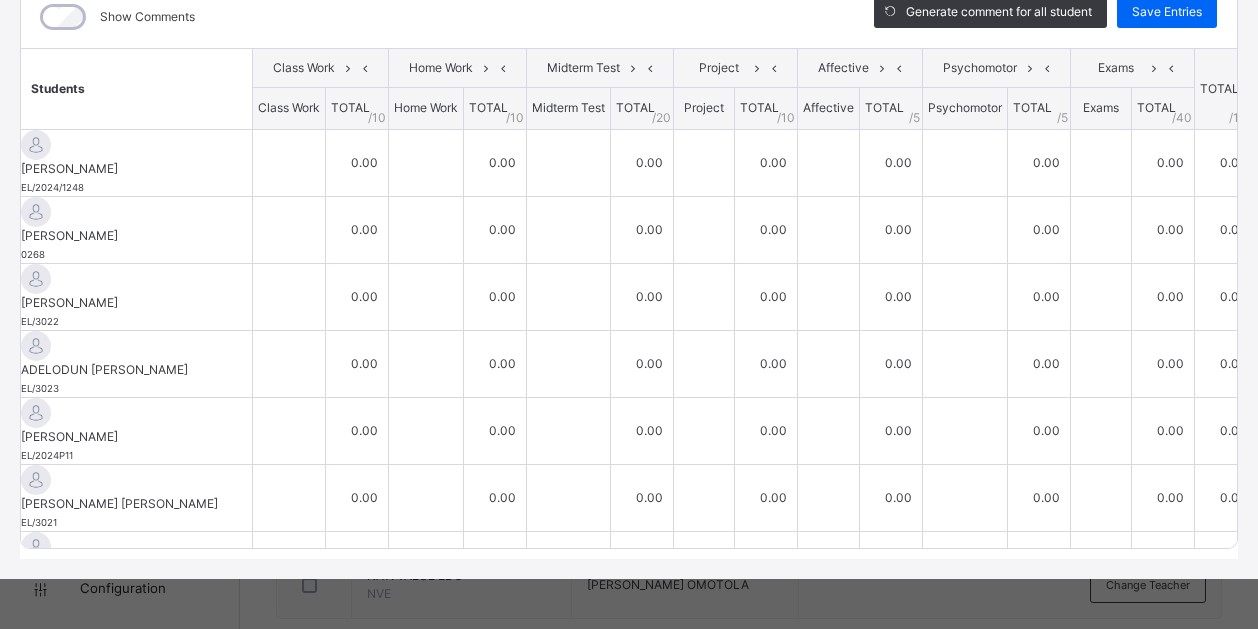 scroll, scrollTop: 0, scrollLeft: 0, axis: both 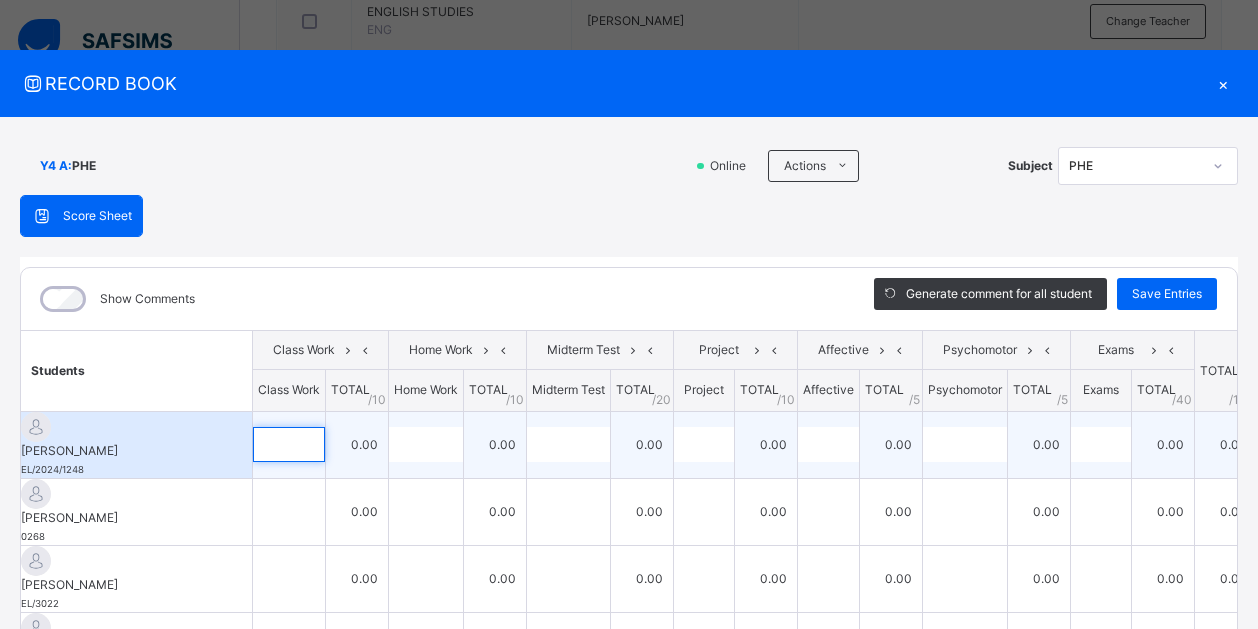 click at bounding box center (289, 444) 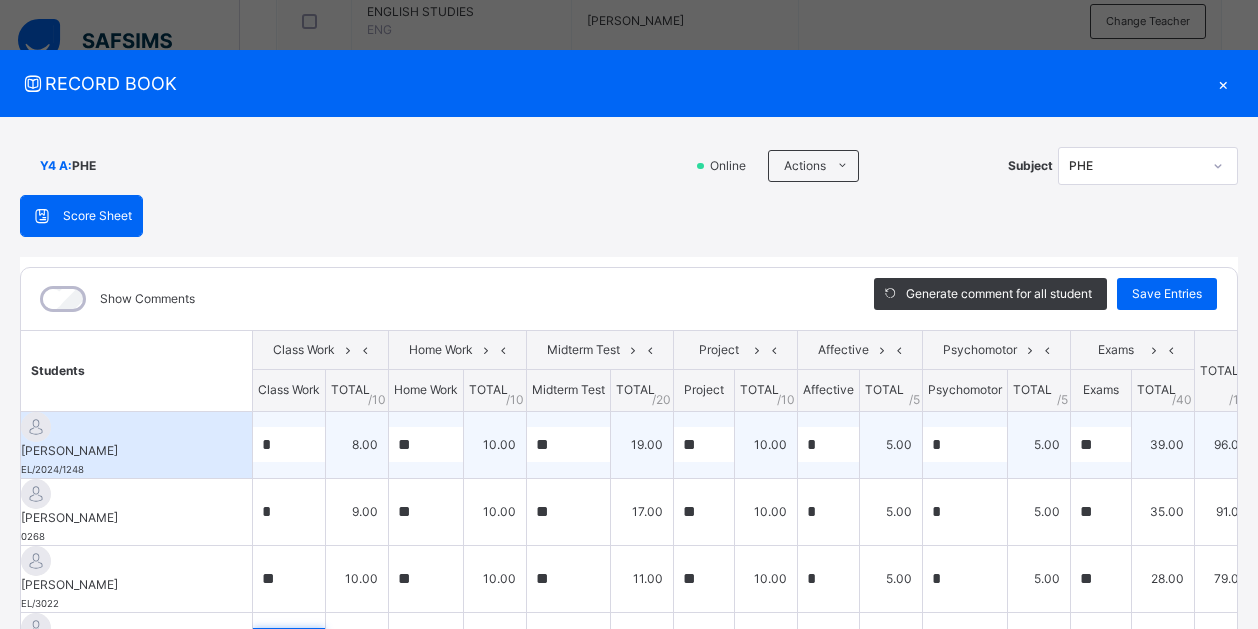 scroll, scrollTop: 53, scrollLeft: 0, axis: vertical 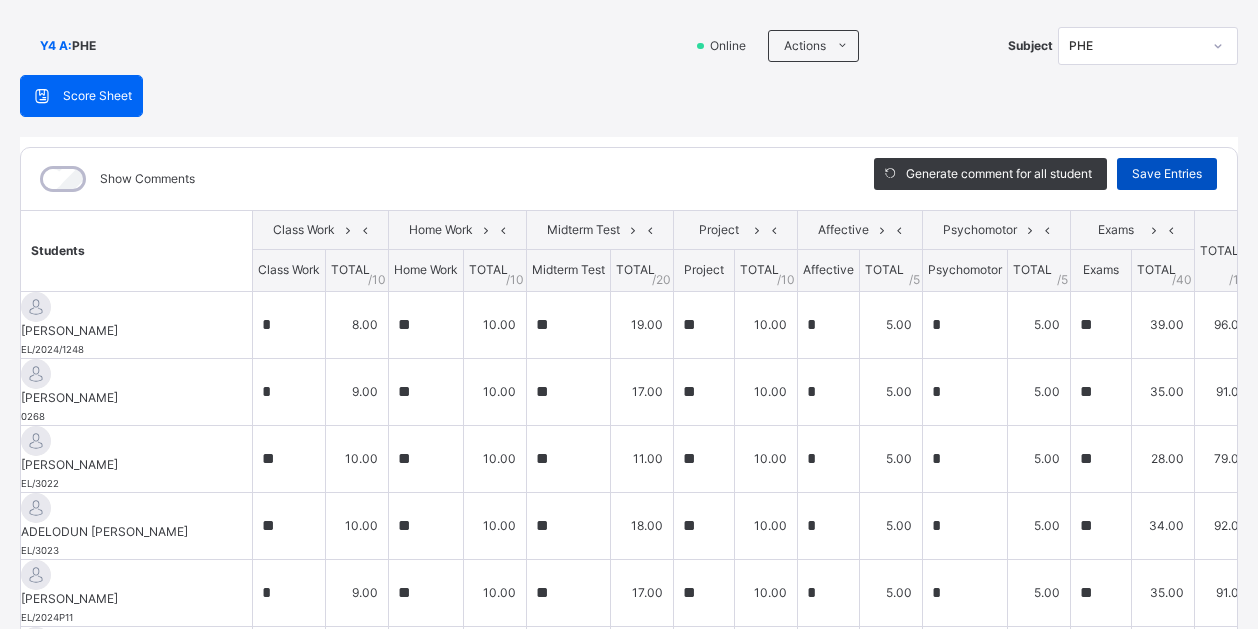 click on "Save Entries" at bounding box center [1167, 174] 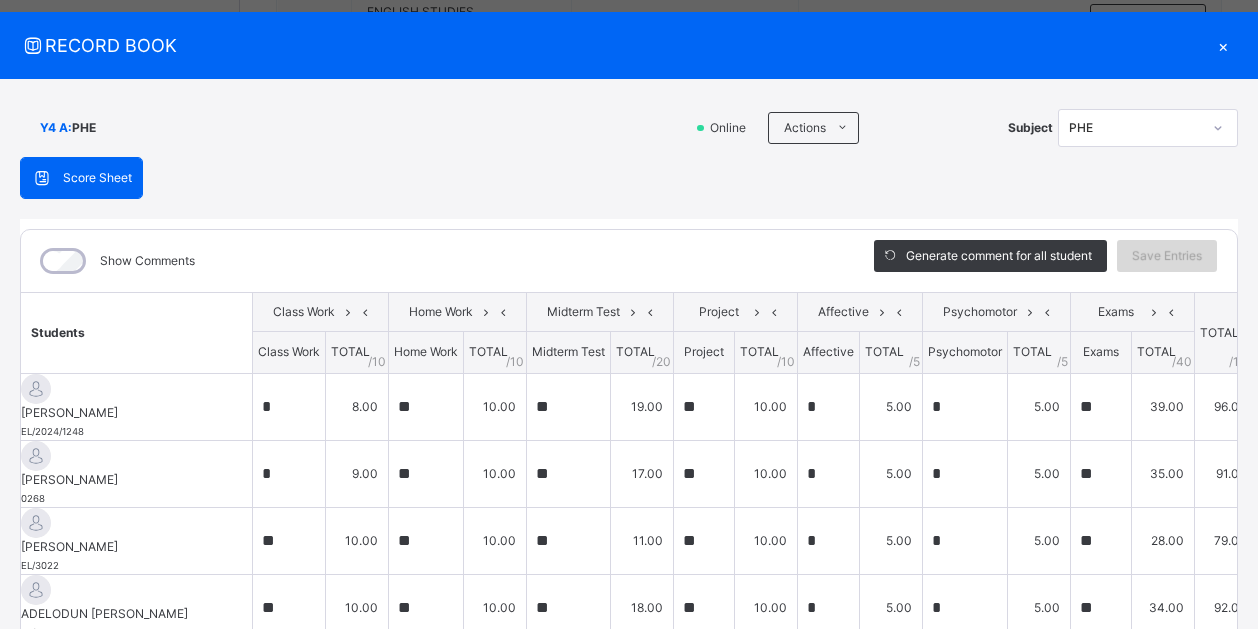 scroll, scrollTop: 0, scrollLeft: 0, axis: both 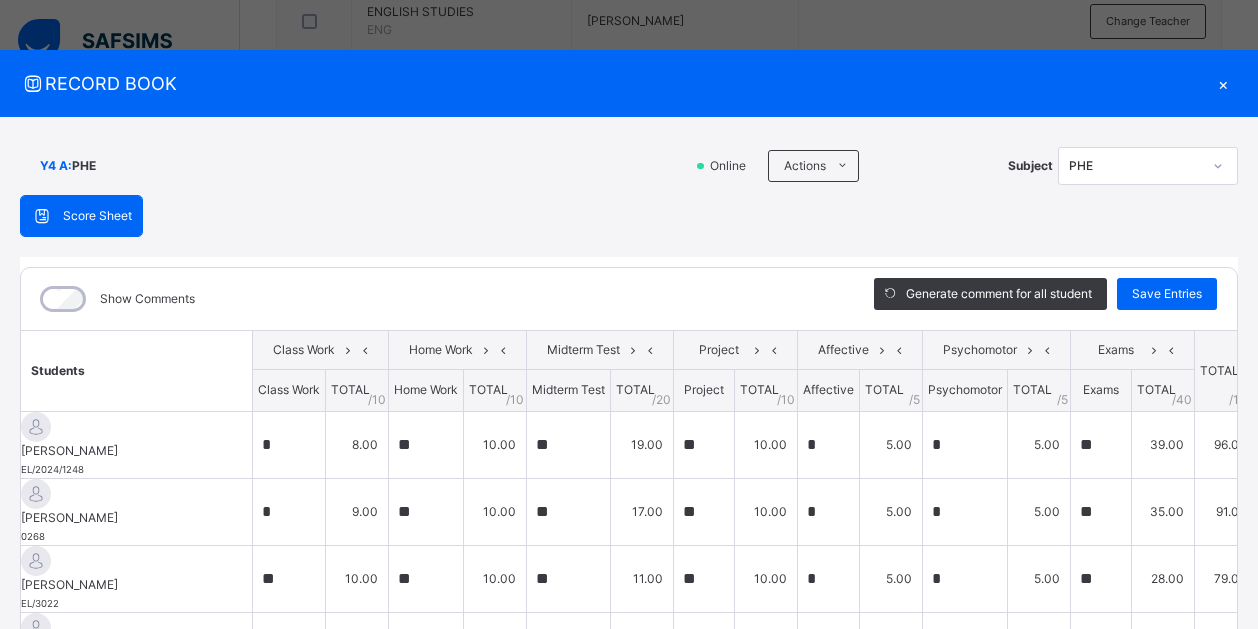 click on "×" at bounding box center [1223, 83] 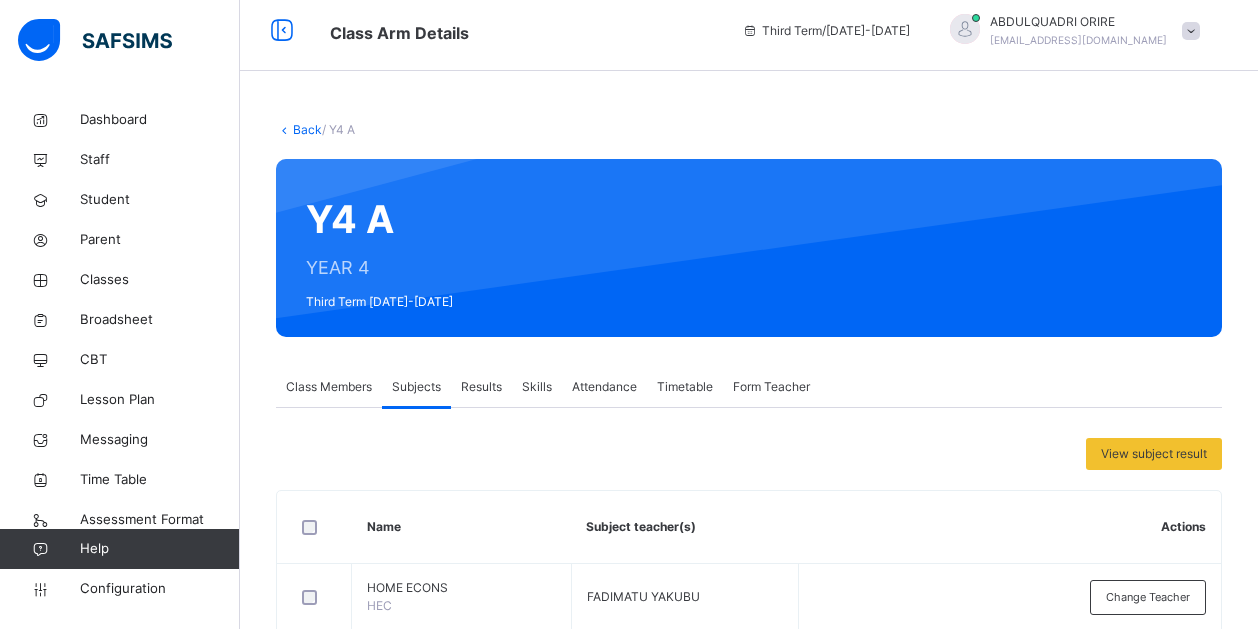 scroll, scrollTop: 0, scrollLeft: 0, axis: both 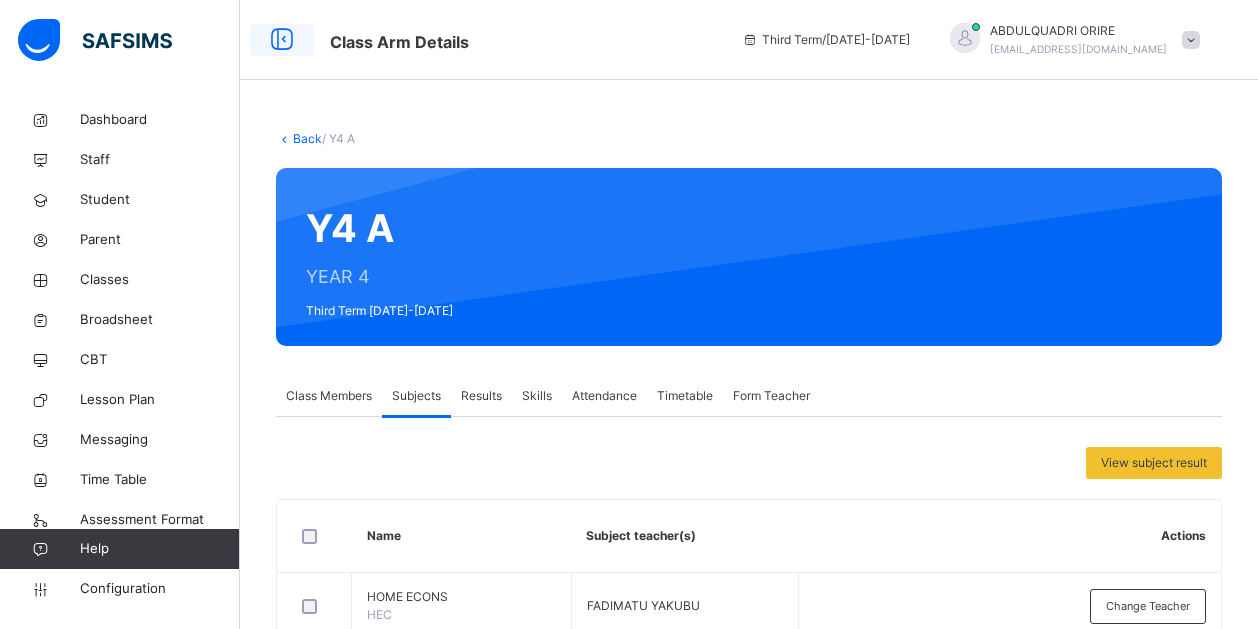 click at bounding box center [282, 40] 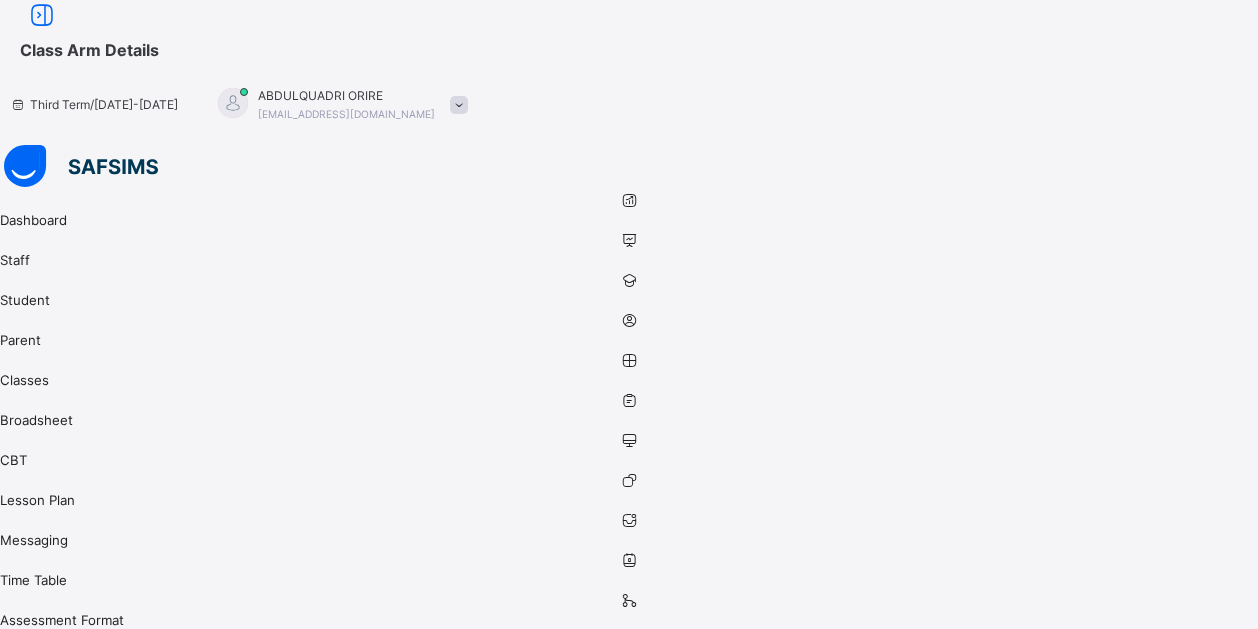 click on "Back" at bounding box center (67, 770) 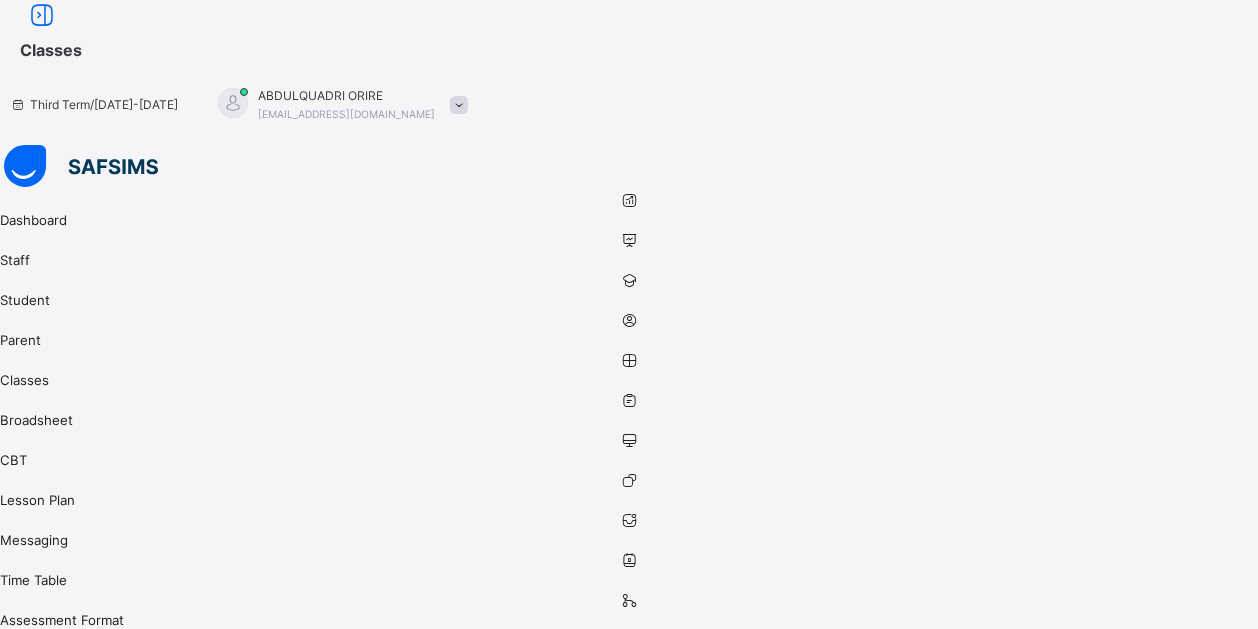 click on "Select class section" at bounding box center [408, 781] 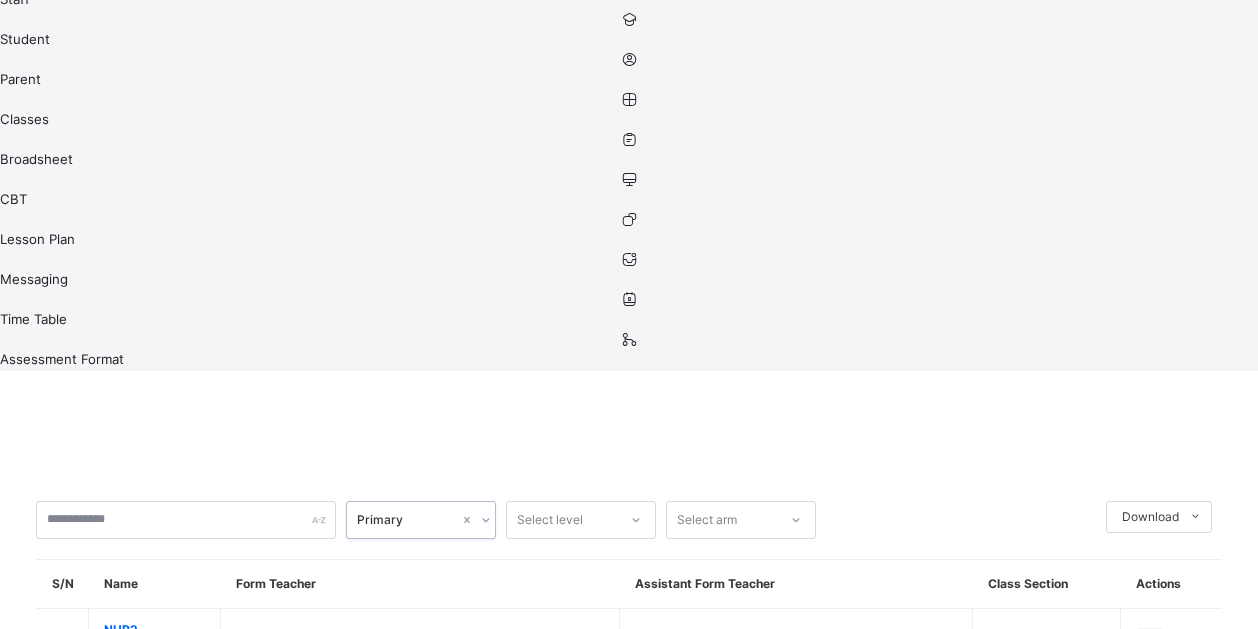 scroll, scrollTop: 272, scrollLeft: 0, axis: vertical 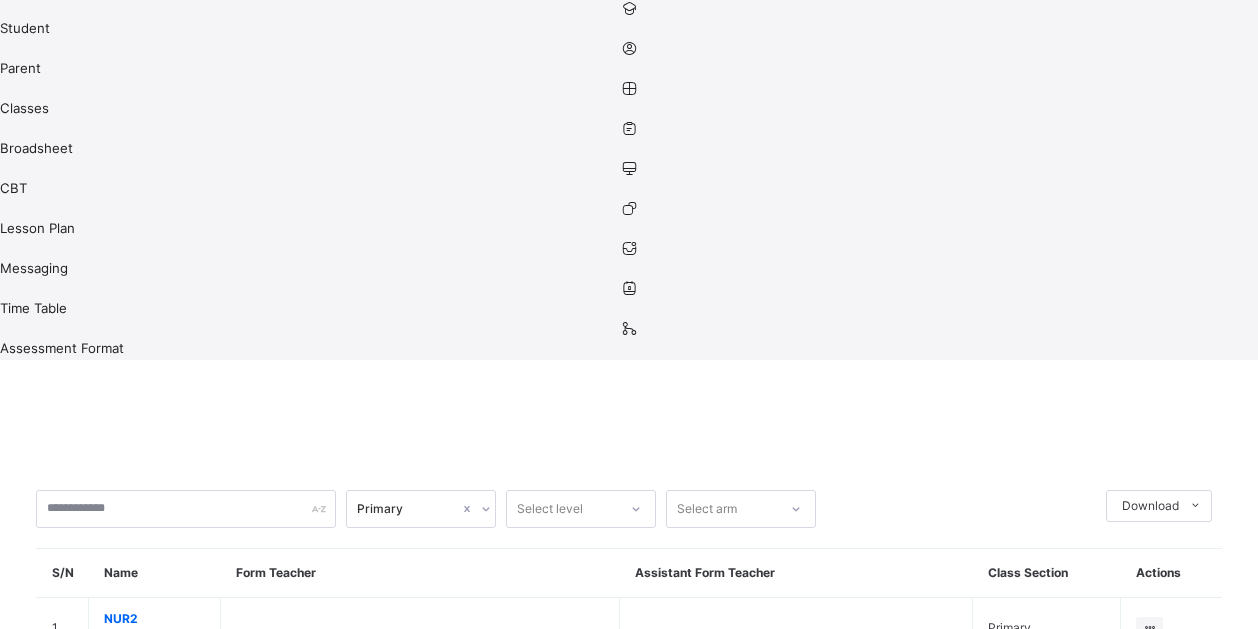 click on "Y3   A" at bounding box center (154, 1046) 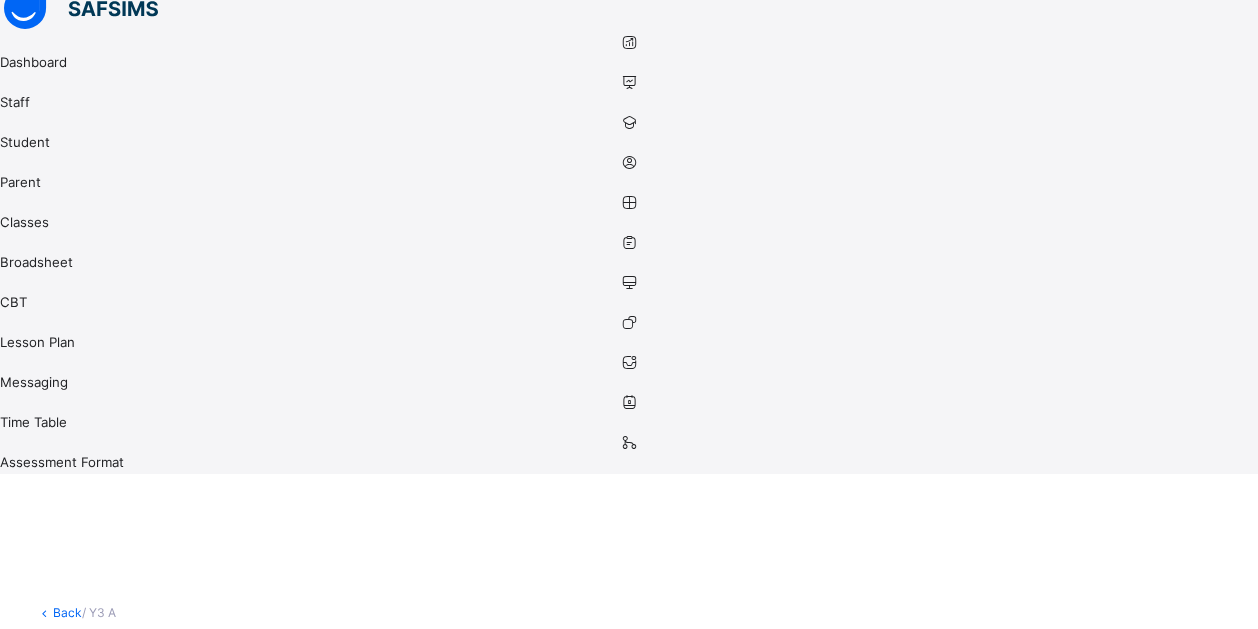 scroll, scrollTop: 159, scrollLeft: 0, axis: vertical 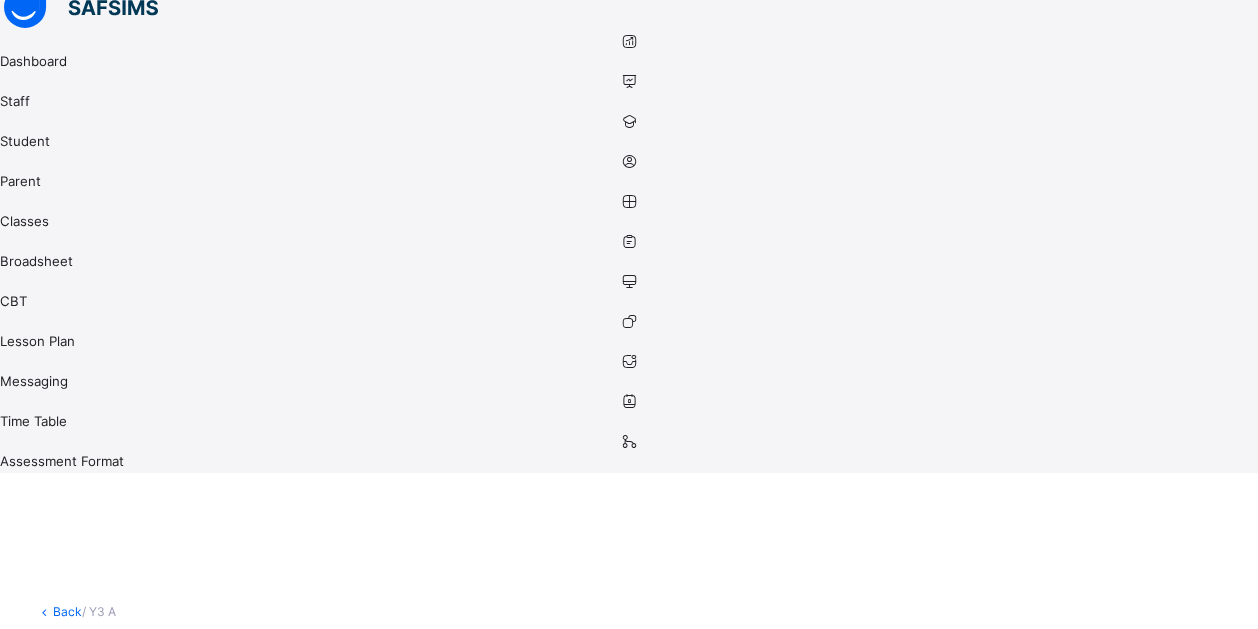 click on "Subjects" at bounding box center [176, 869] 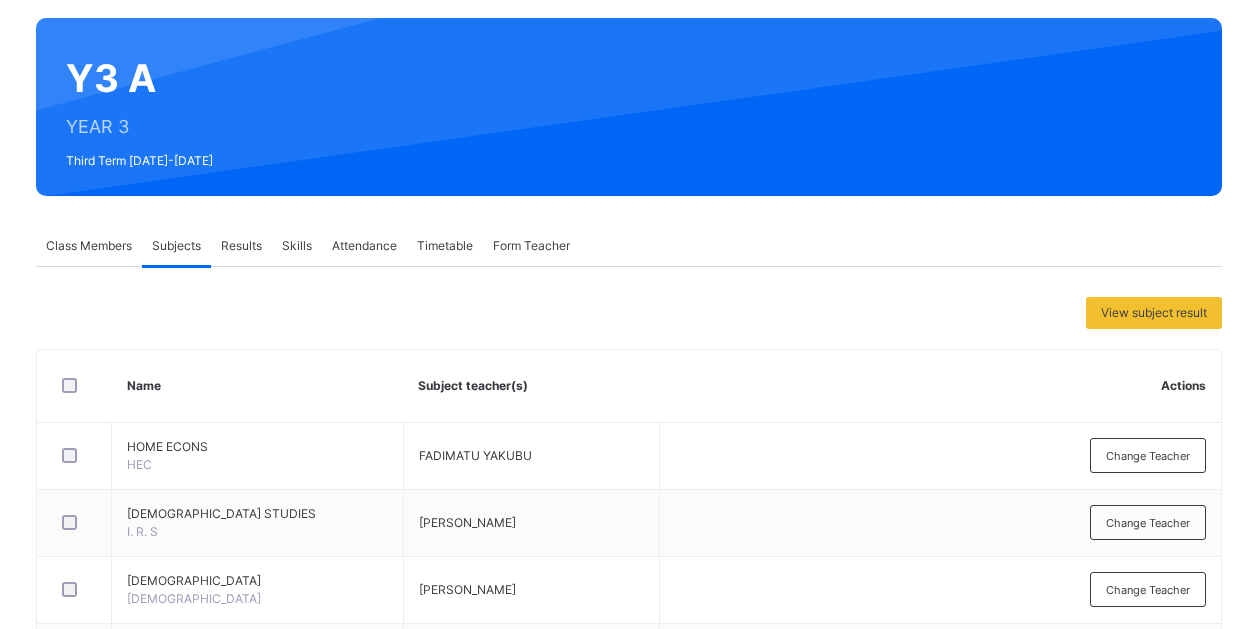 scroll, scrollTop: 865, scrollLeft: 0, axis: vertical 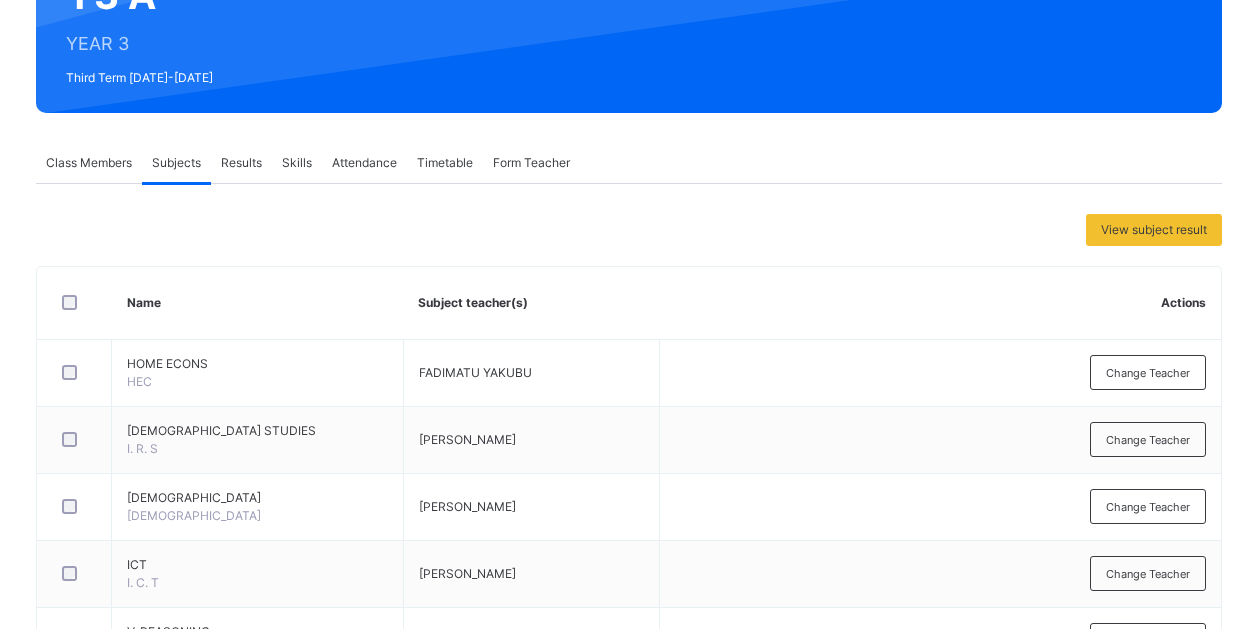 click on "Assess Students" at bounding box center [894, 1043] 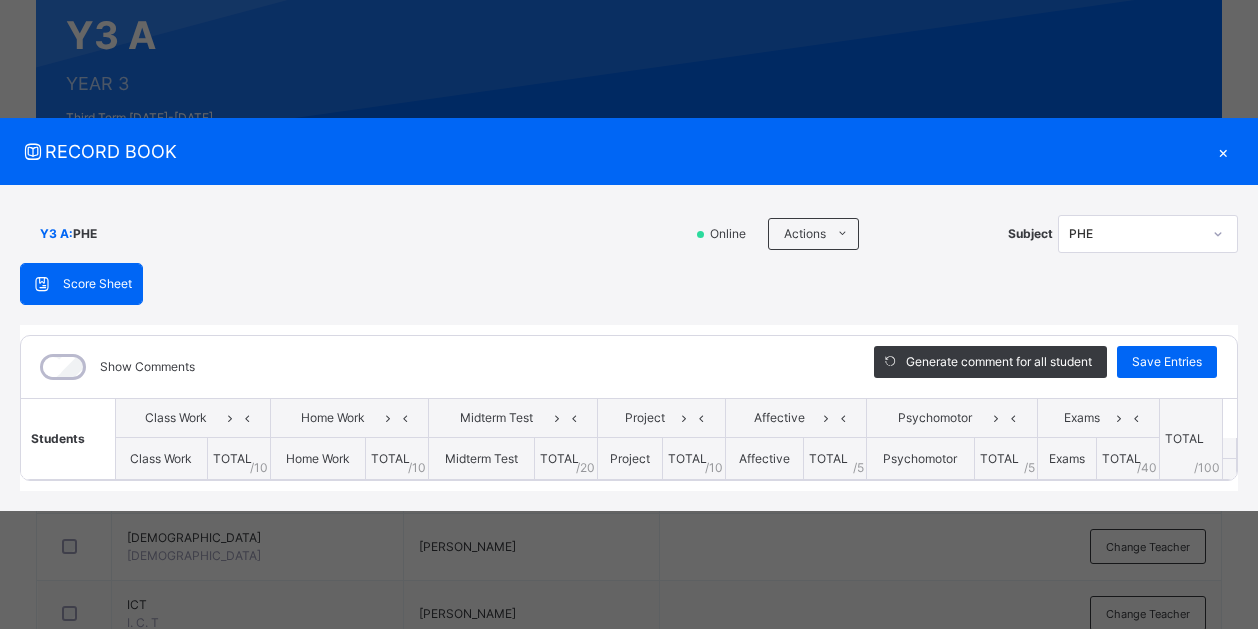 scroll, scrollTop: 865, scrollLeft: 0, axis: vertical 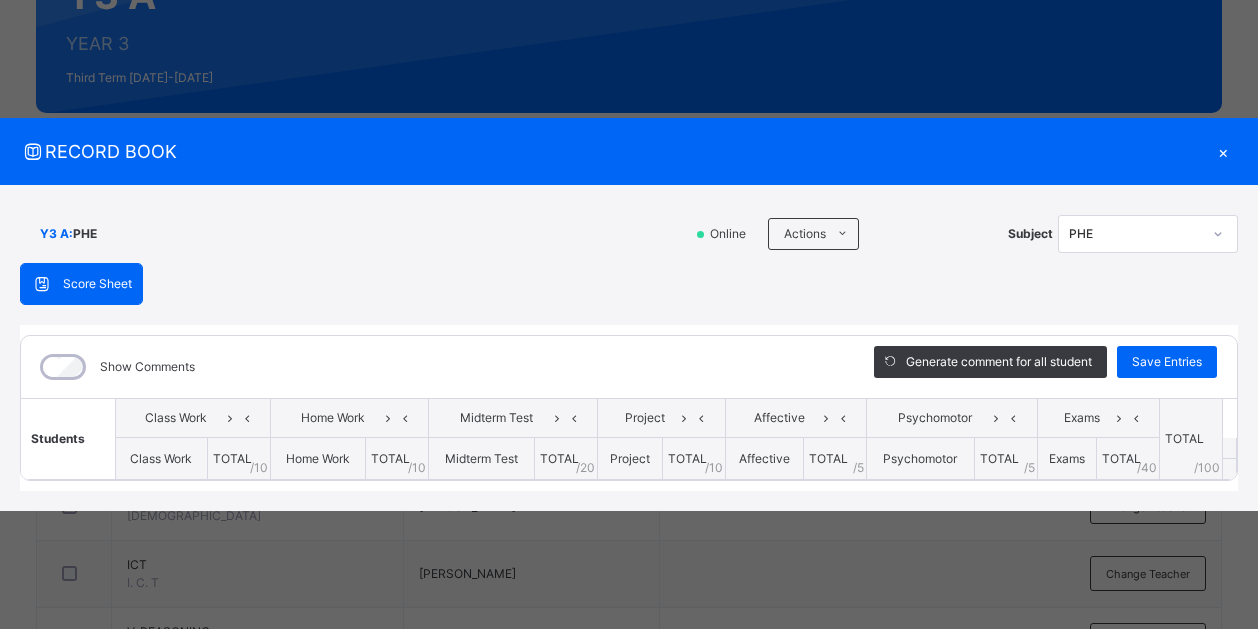 click on "×" at bounding box center [1223, 151] 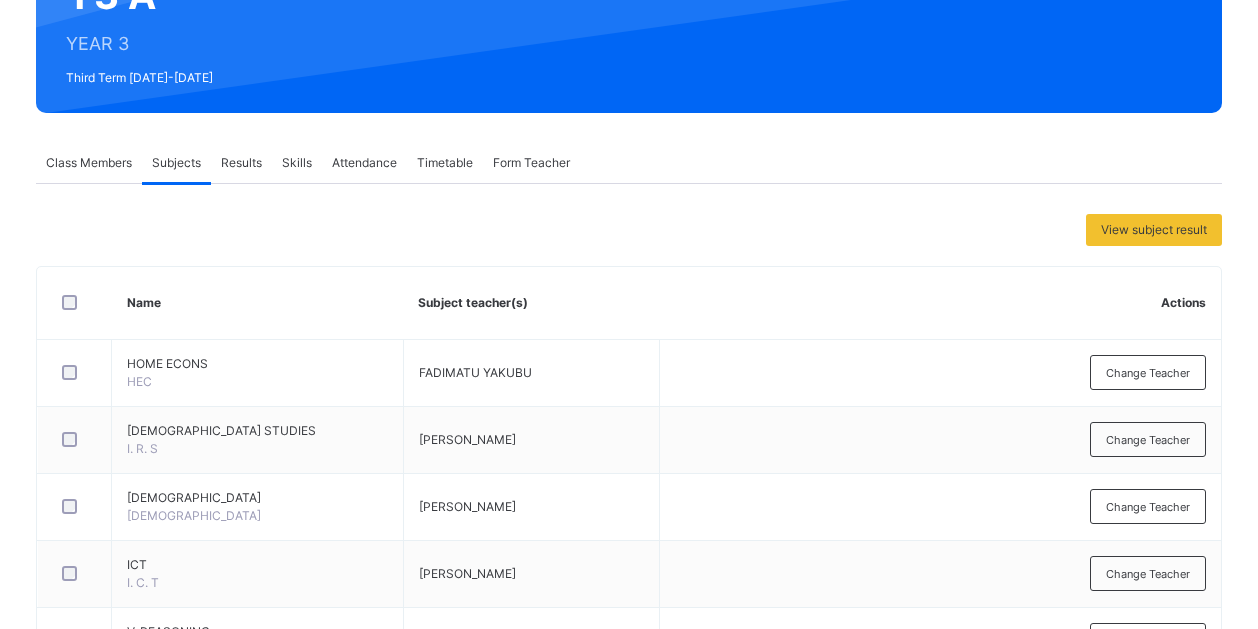 click on "Assess Students" at bounding box center (884, 1042) 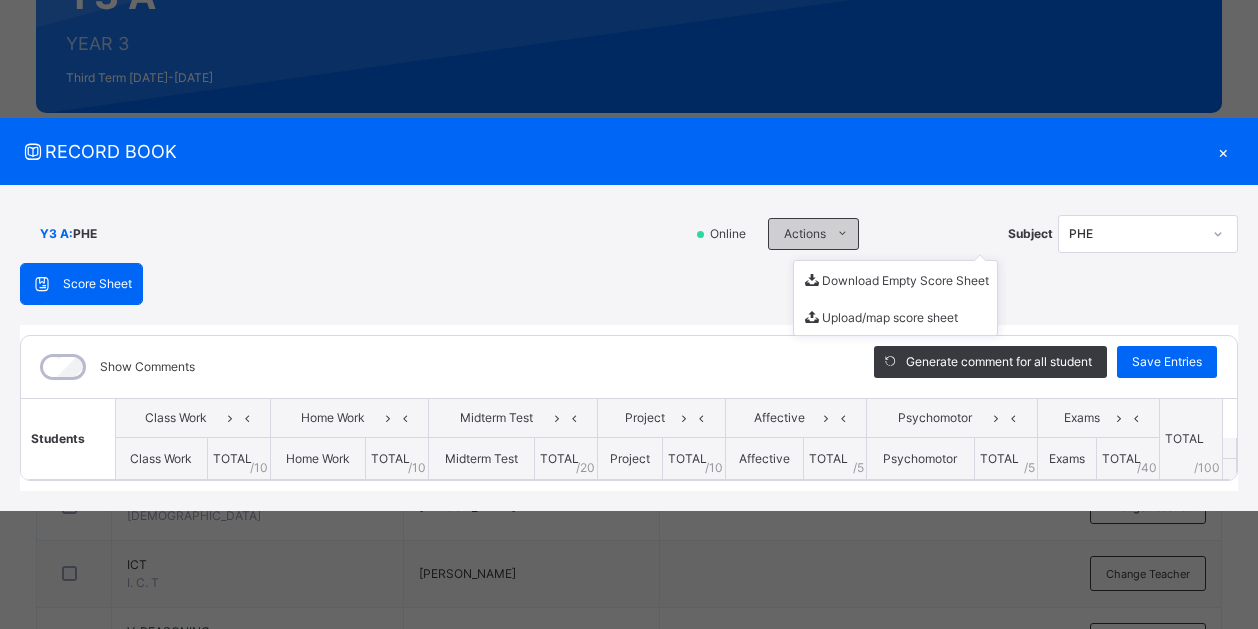 click at bounding box center (842, 234) 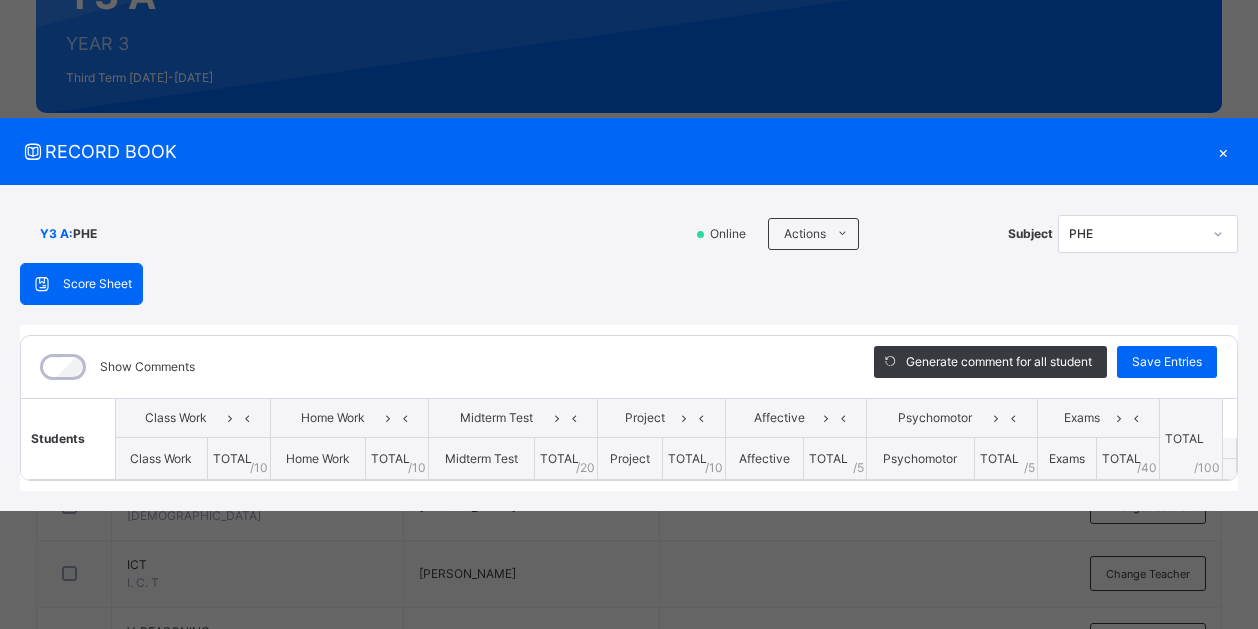 click on "Y3   A :   PHE Online Actions  Download Empty Score Sheet  Upload/map score sheet Subject  PHE" at bounding box center [629, 234] 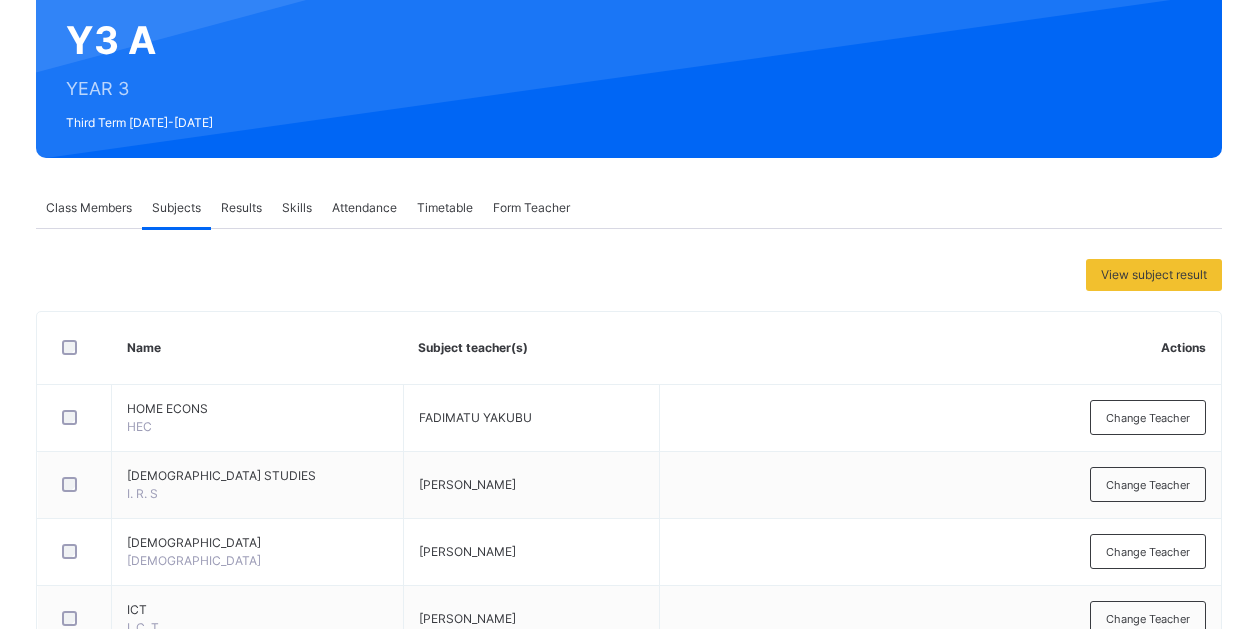 scroll, scrollTop: 823, scrollLeft: 0, axis: vertical 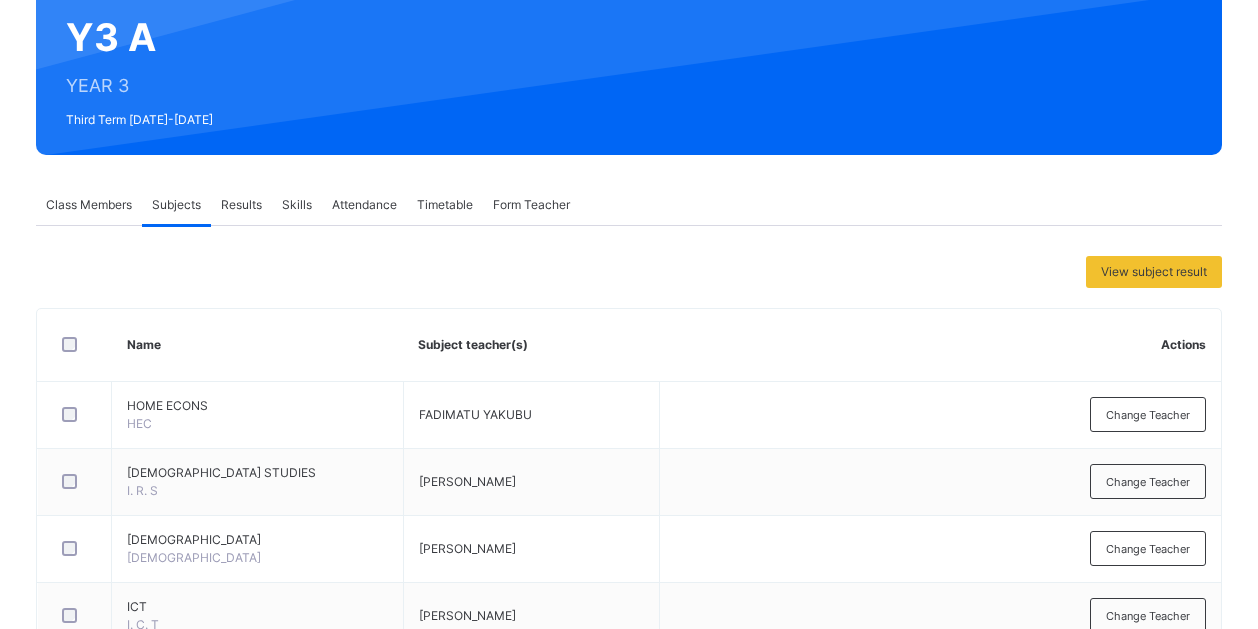 click on "PHE   PHE" at bounding box center [258, 1084] 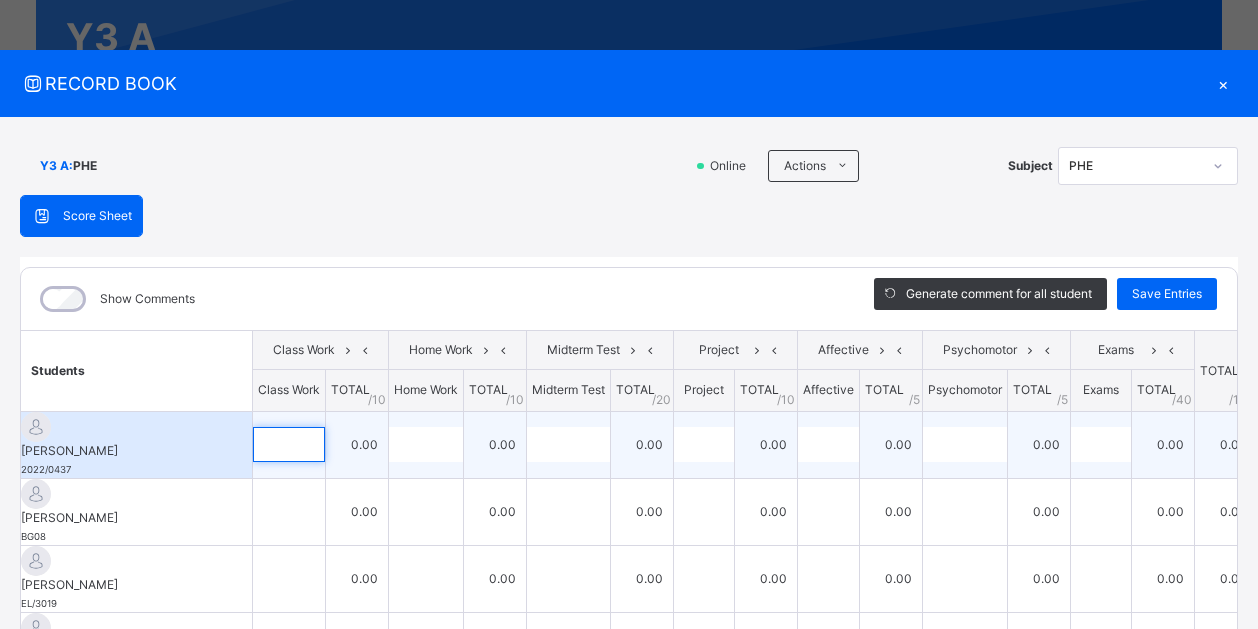 click at bounding box center (289, 444) 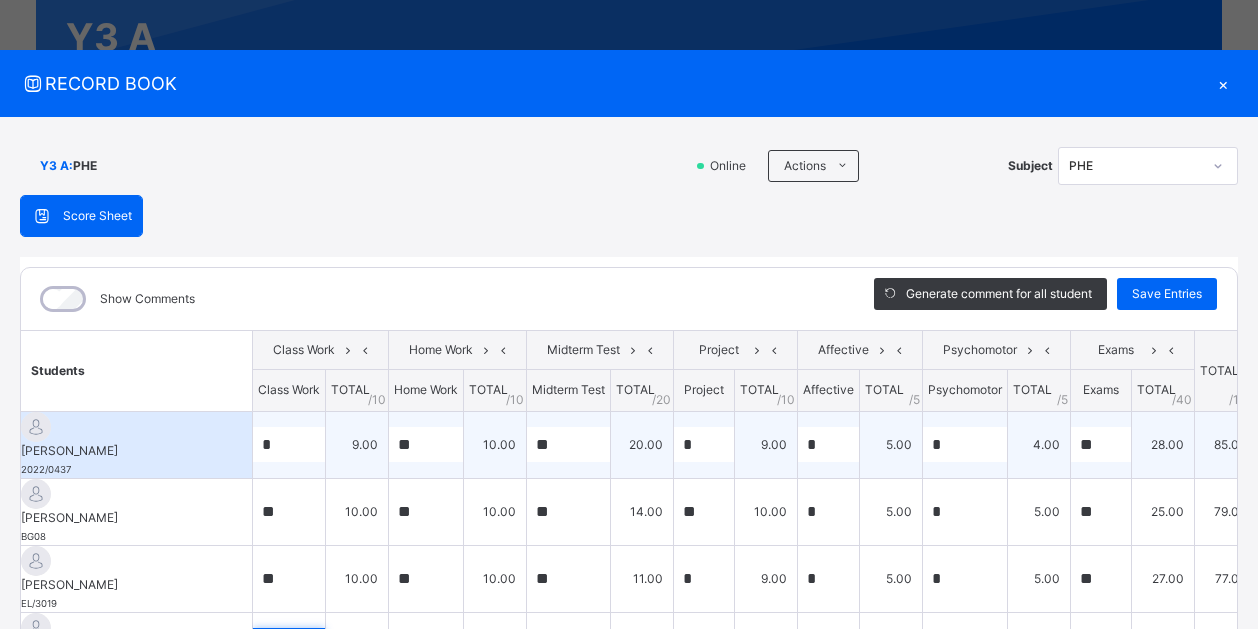 scroll, scrollTop: 53, scrollLeft: 0, axis: vertical 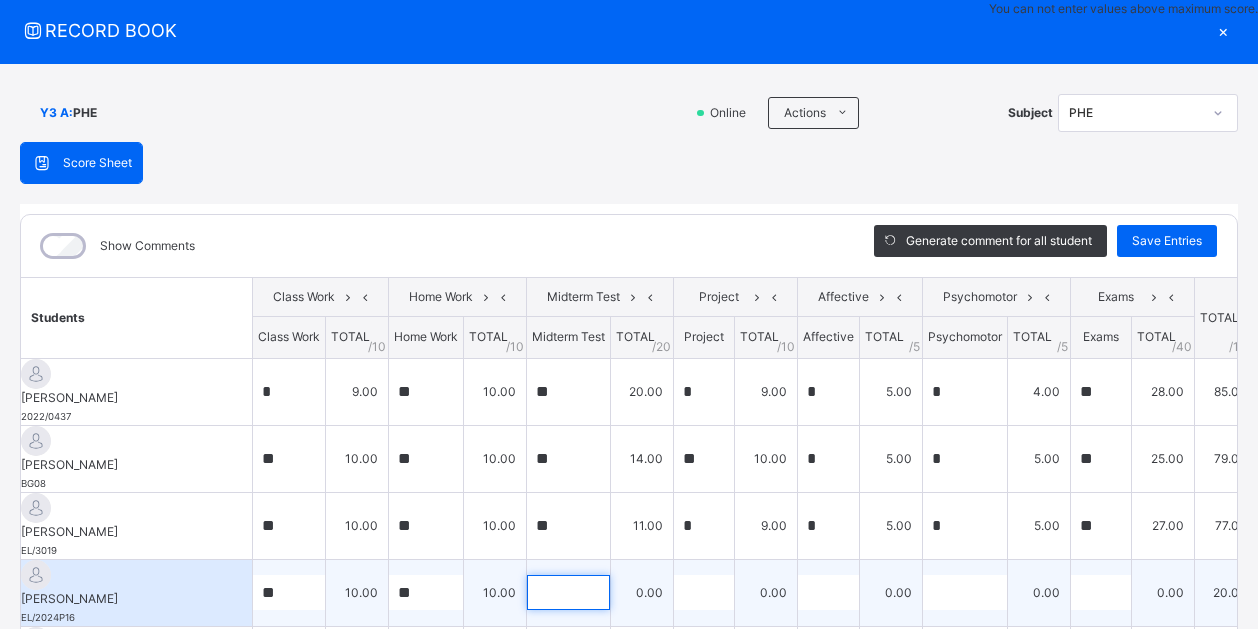 click at bounding box center [568, 592] 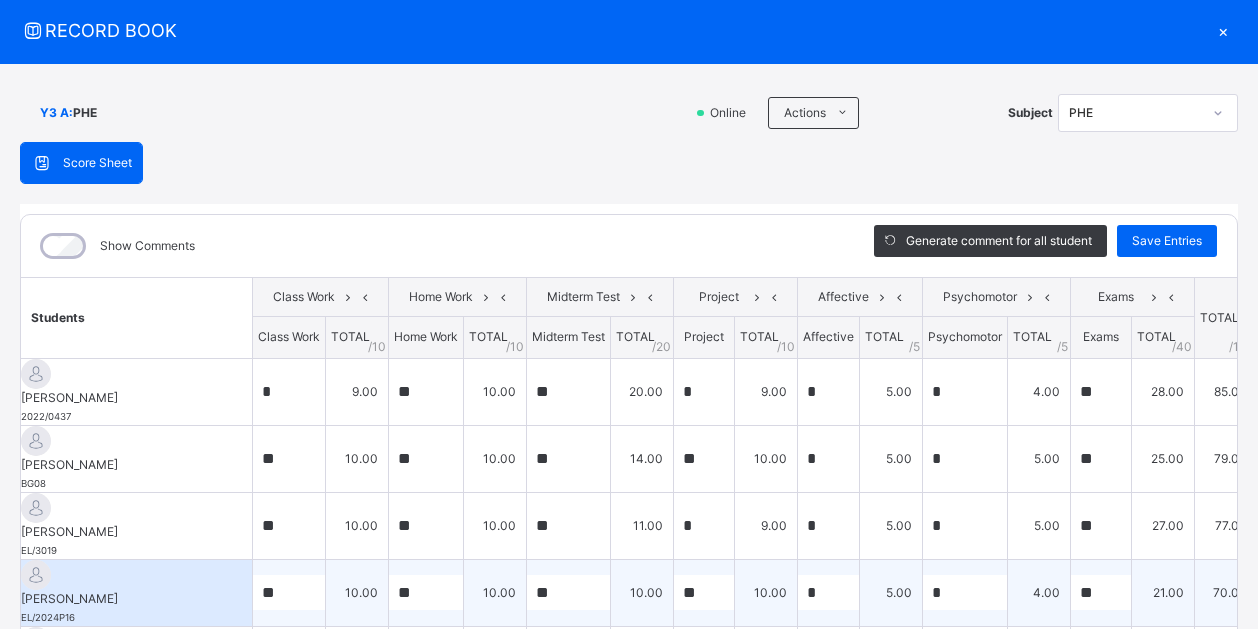 scroll, scrollTop: 297, scrollLeft: 0, axis: vertical 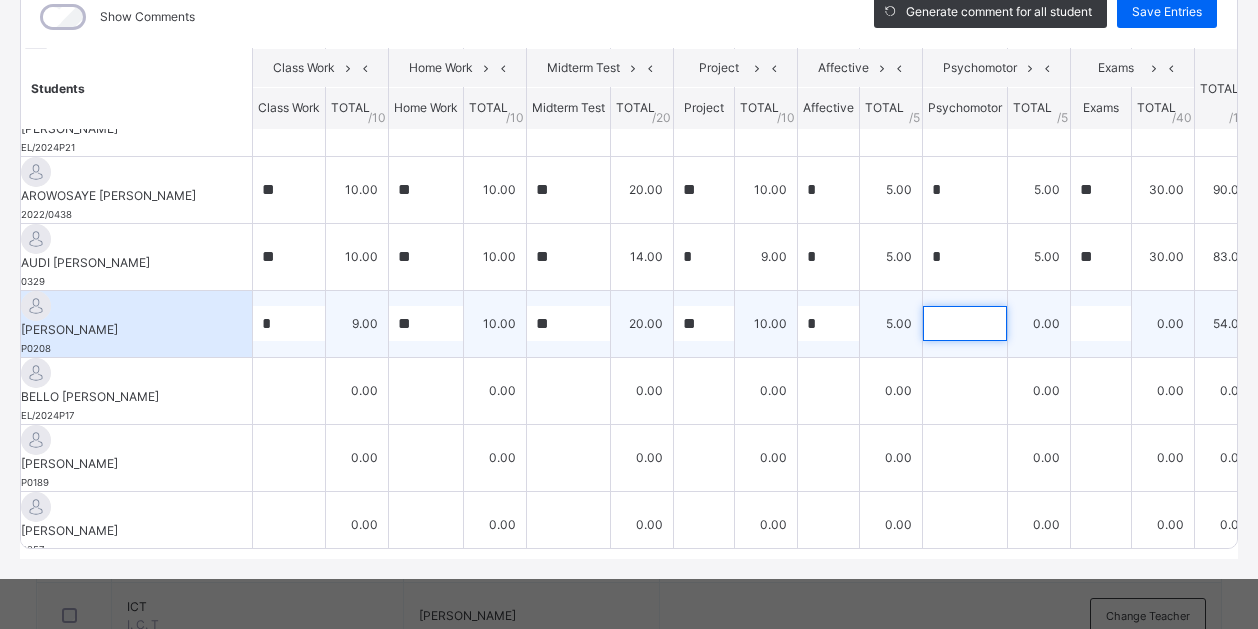 click at bounding box center [965, 323] 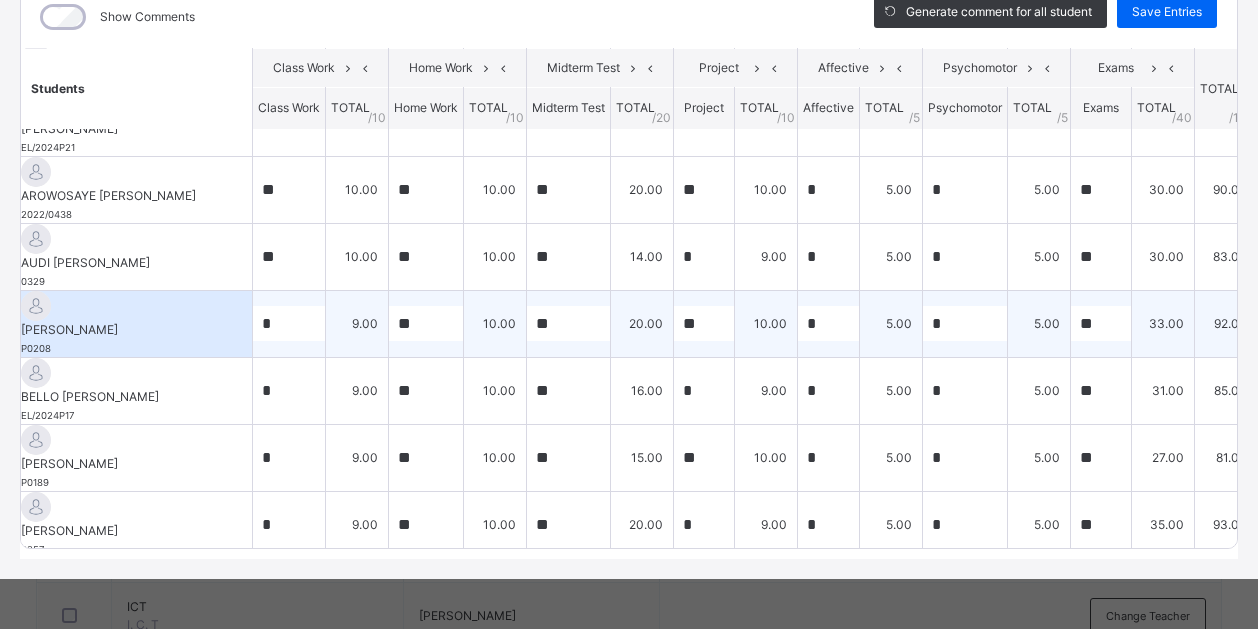 scroll, scrollTop: 340, scrollLeft: 0, axis: vertical 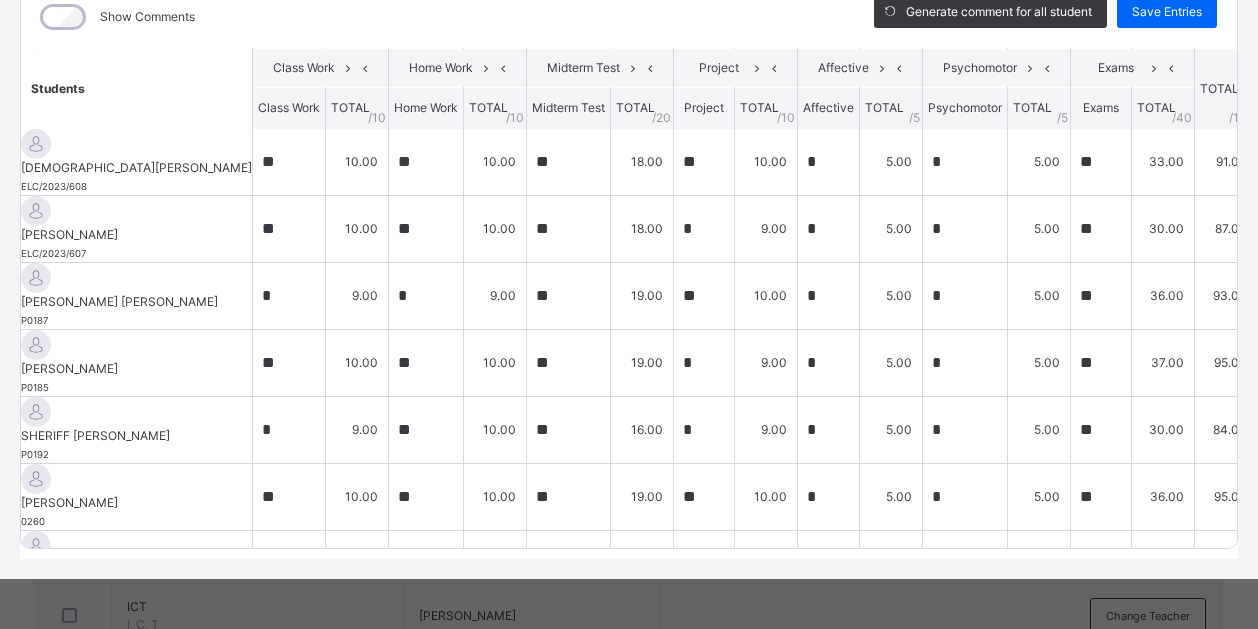 click on "**" at bounding box center [289, 630] 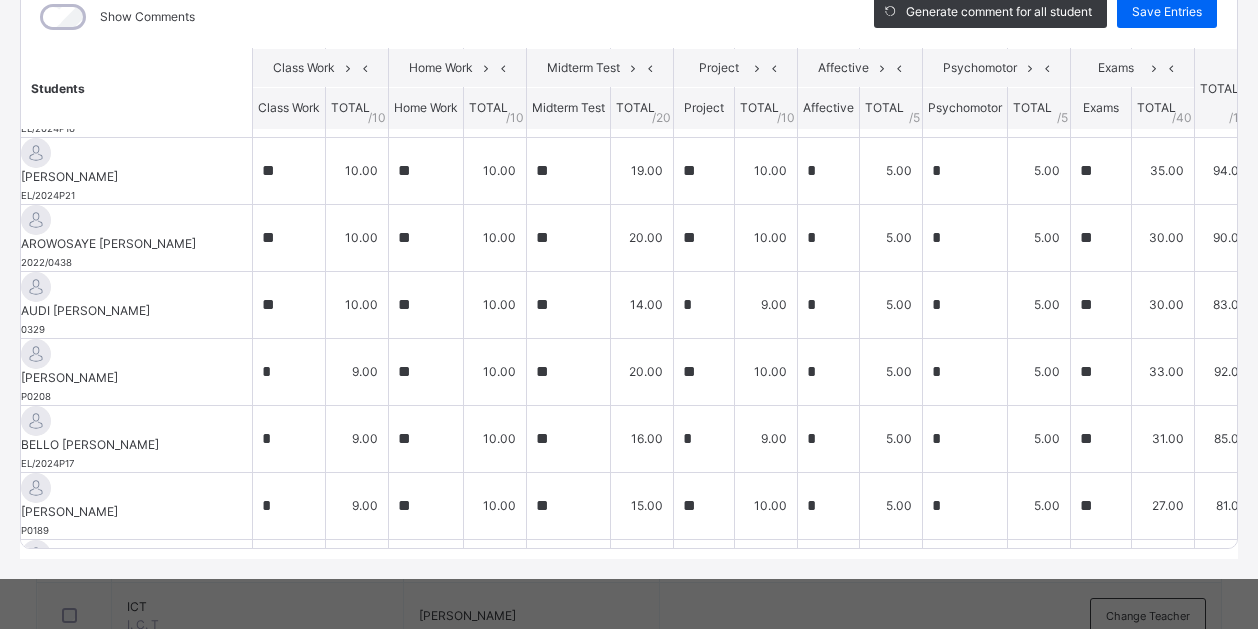 scroll, scrollTop: 0, scrollLeft: 0, axis: both 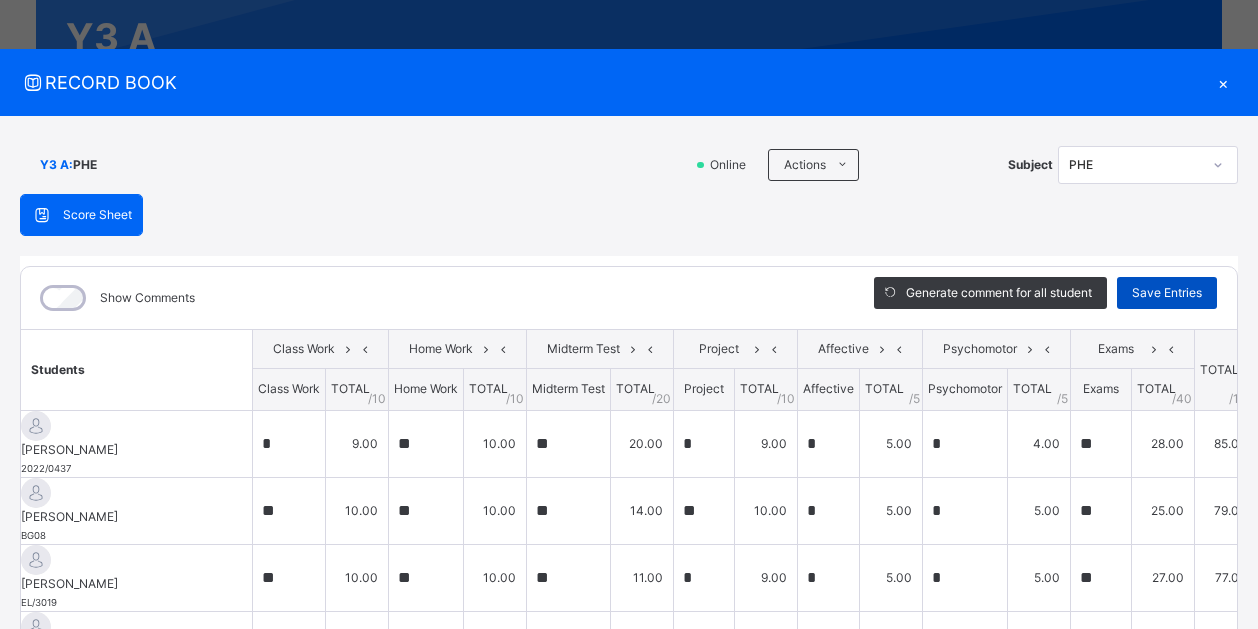 click on "Save Entries" at bounding box center (1167, 293) 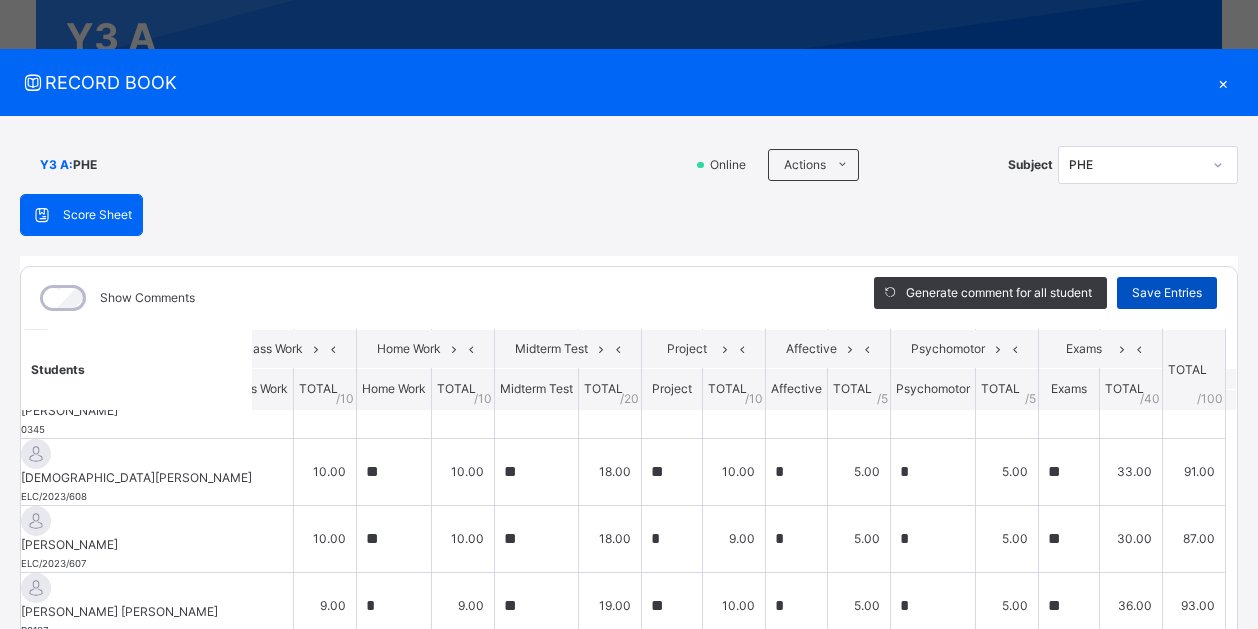 scroll, scrollTop: 1073, scrollLeft: 93, axis: both 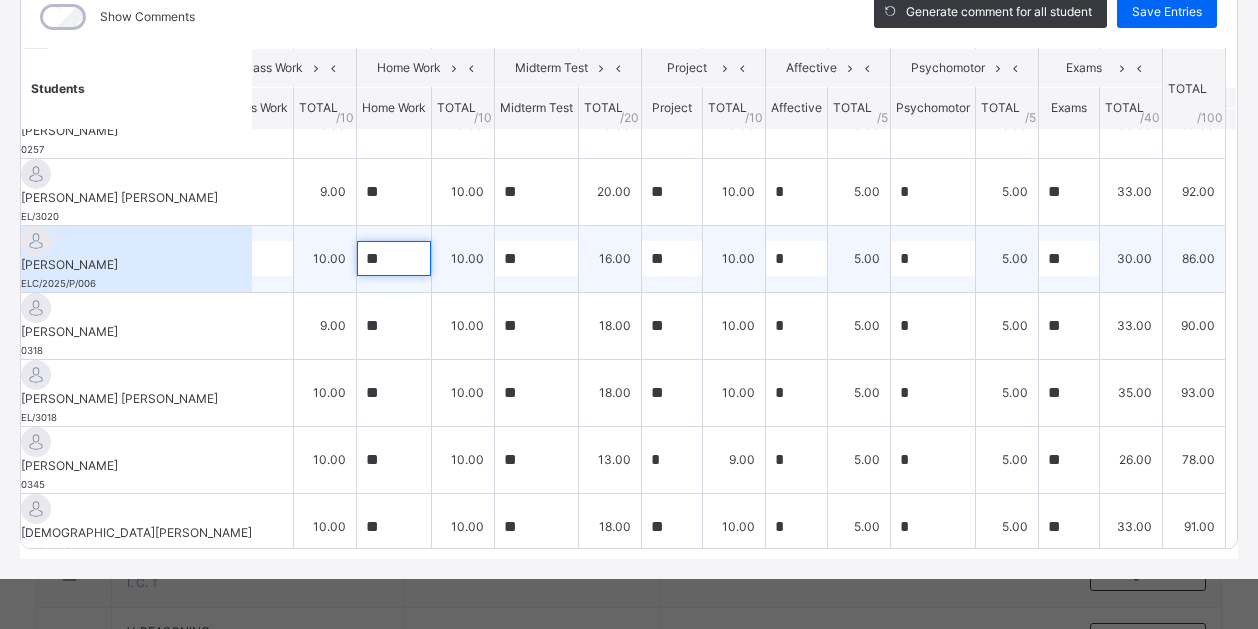 click on "**" at bounding box center (394, 258) 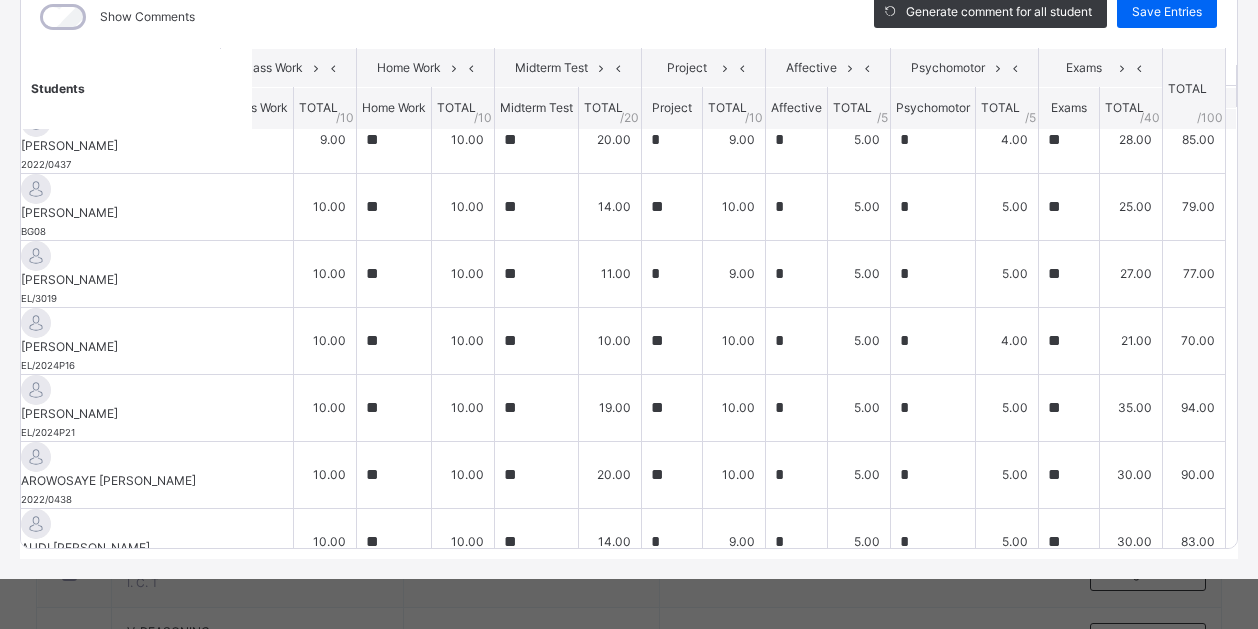 scroll, scrollTop: 0, scrollLeft: 93, axis: horizontal 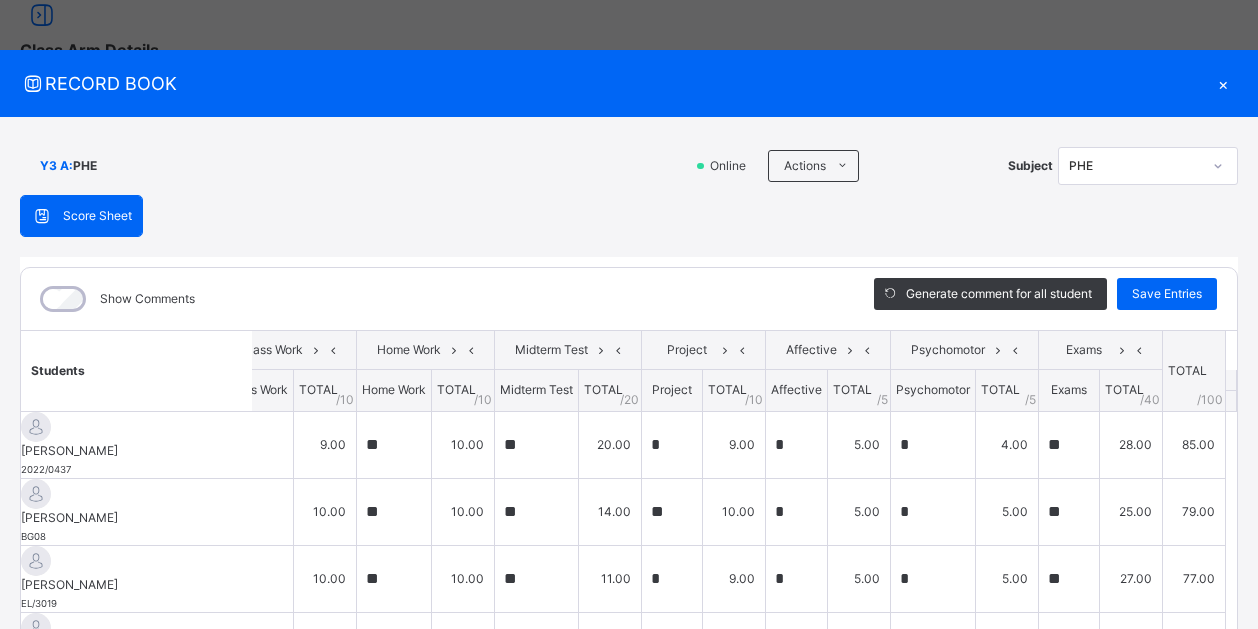 click on "×" at bounding box center [1223, 83] 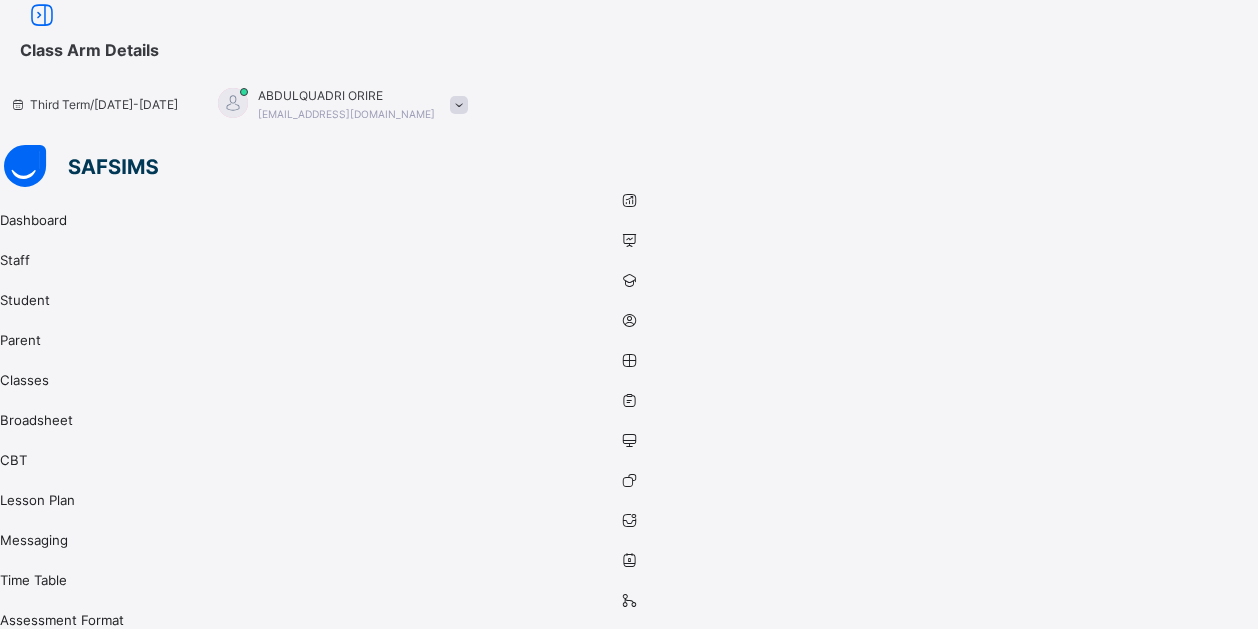 click on "Back" at bounding box center [67, 770] 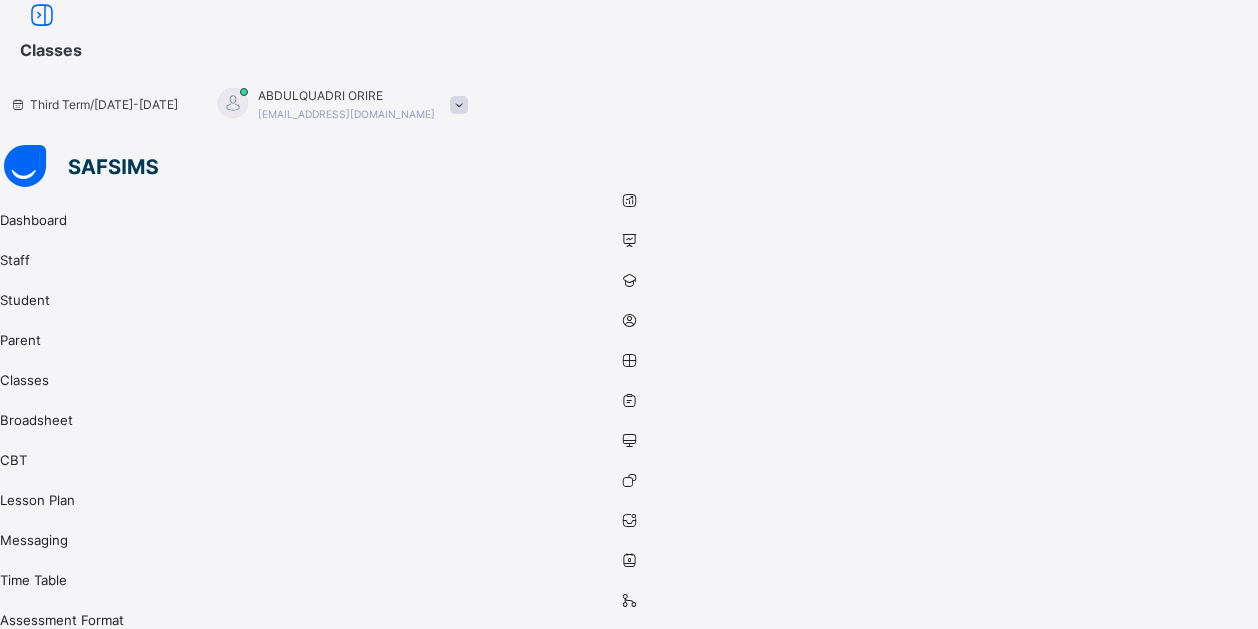 click on "Select class section" at bounding box center [408, 781] 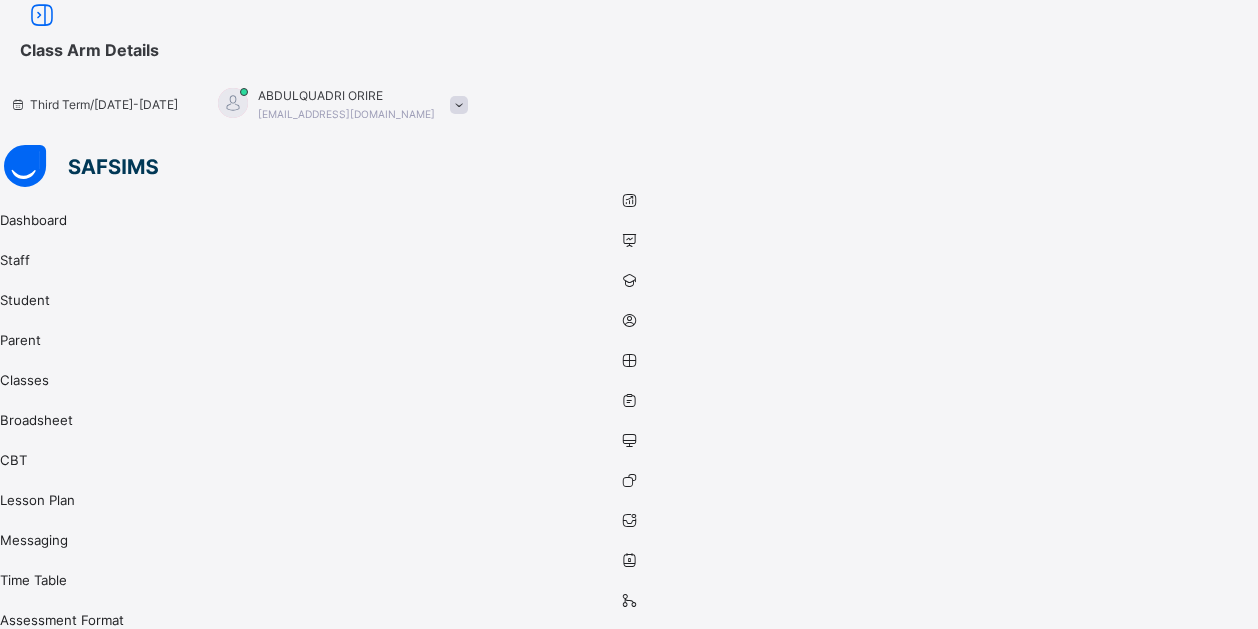 click on "Subjects" at bounding box center (176, 1028) 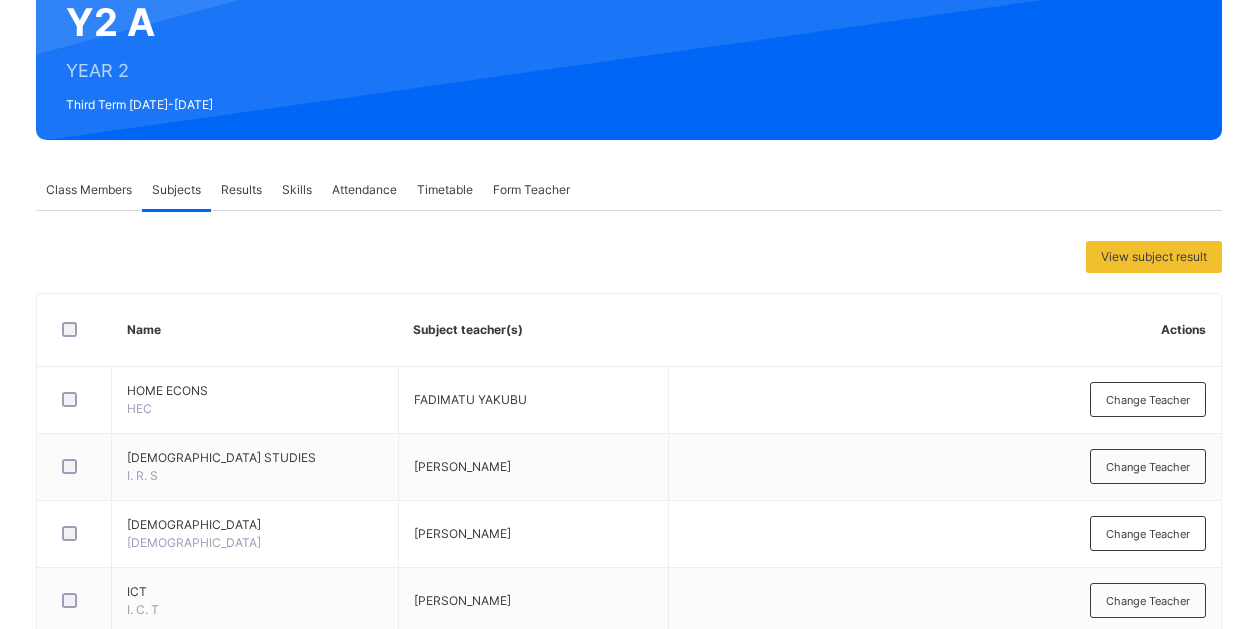 scroll, scrollTop: 865, scrollLeft: 0, axis: vertical 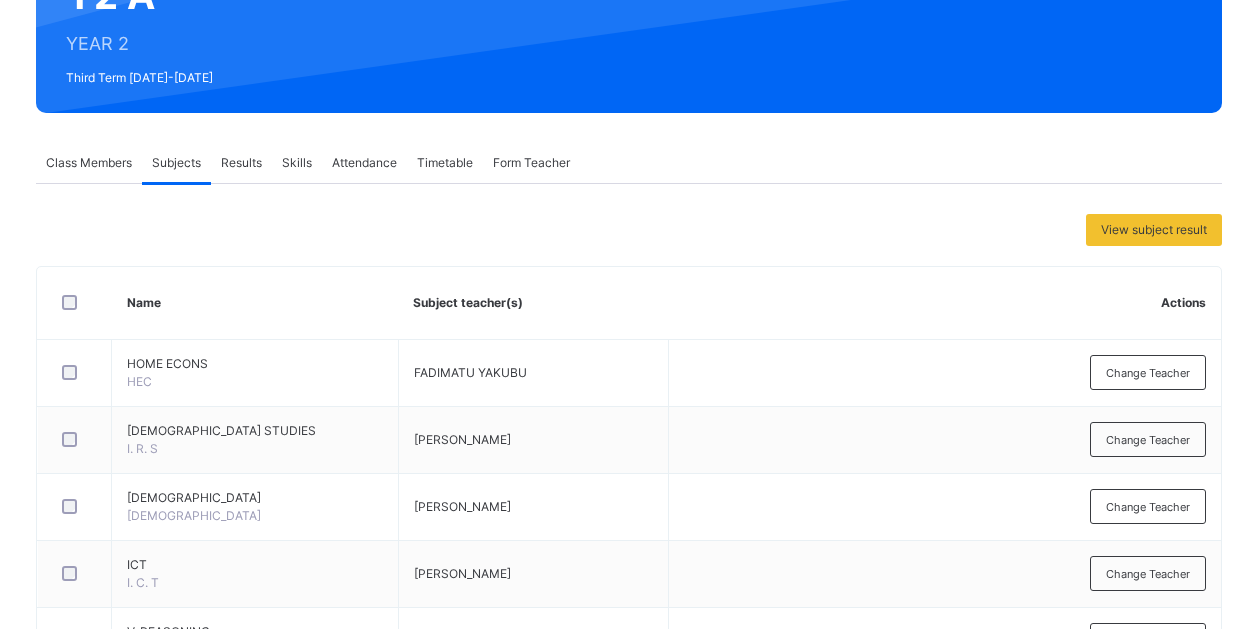 click on "Assess Students" at bounding box center [894, 1043] 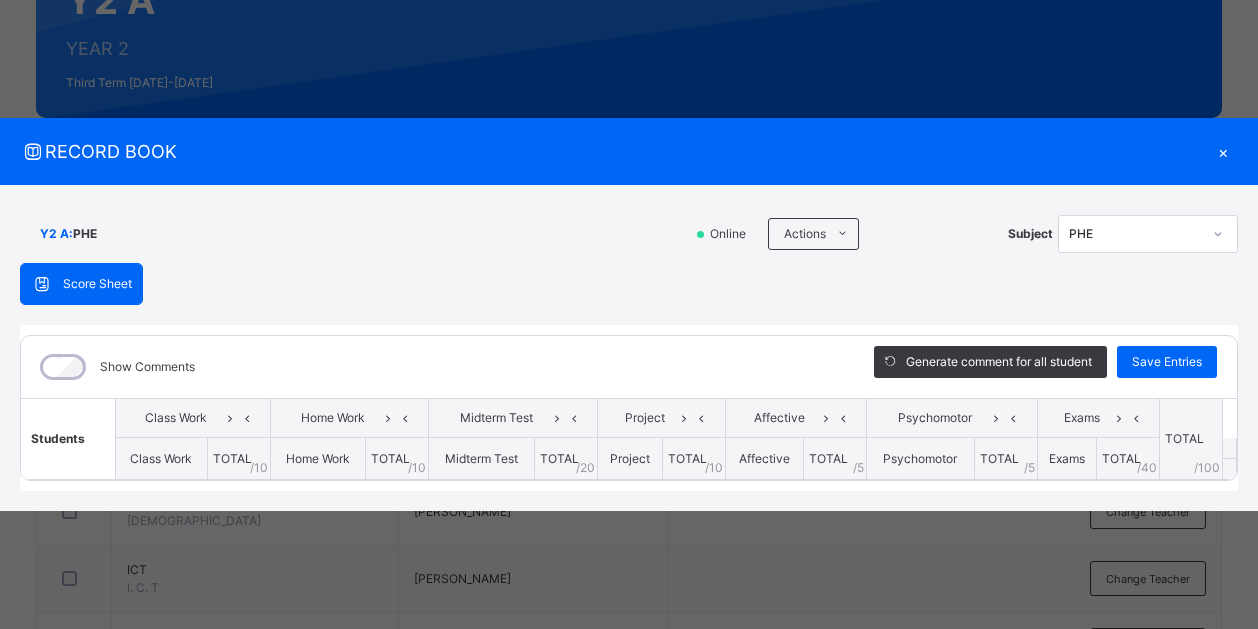 scroll, scrollTop: 865, scrollLeft: 0, axis: vertical 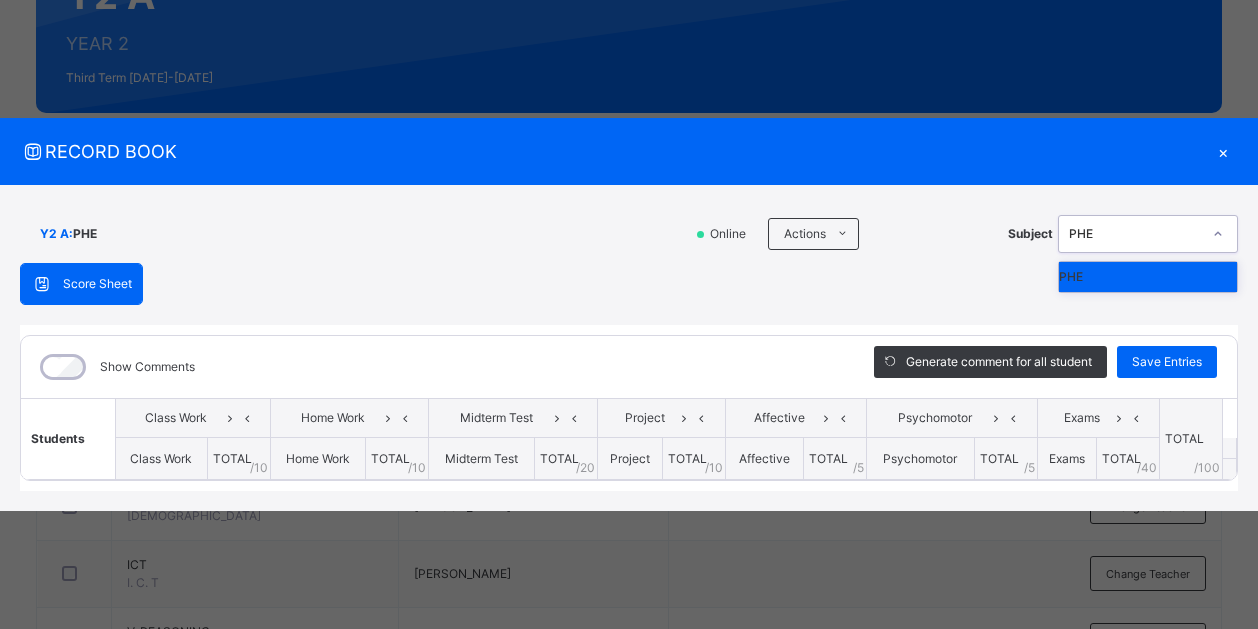 click 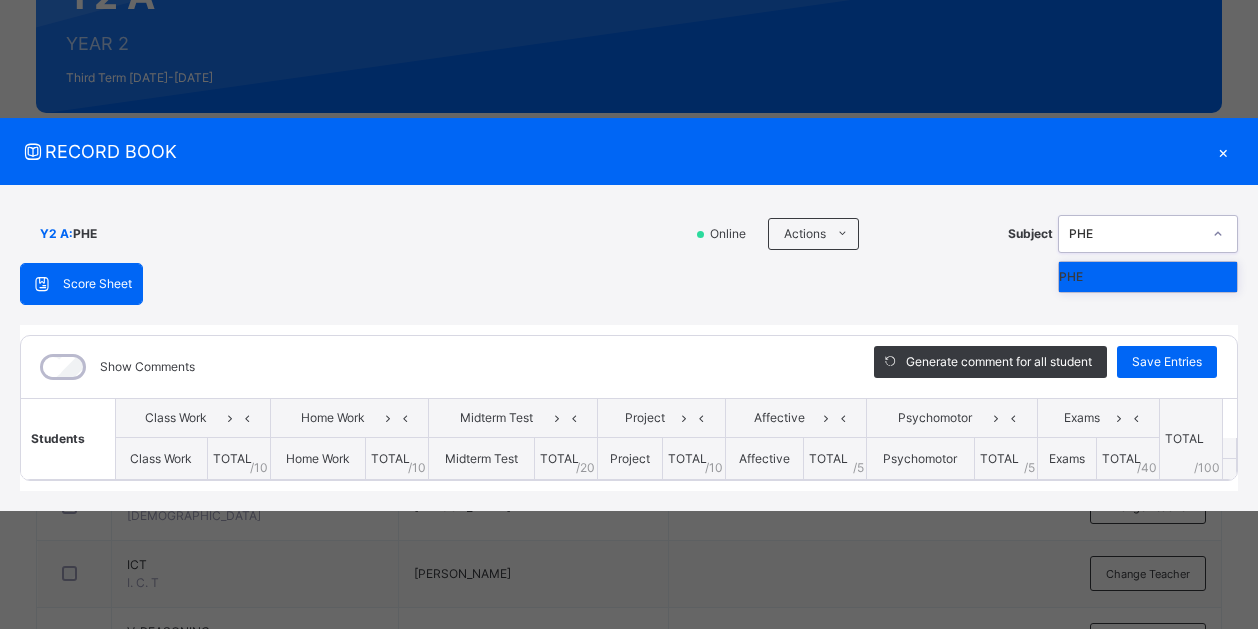 click on "PHE" at bounding box center (1148, 277) 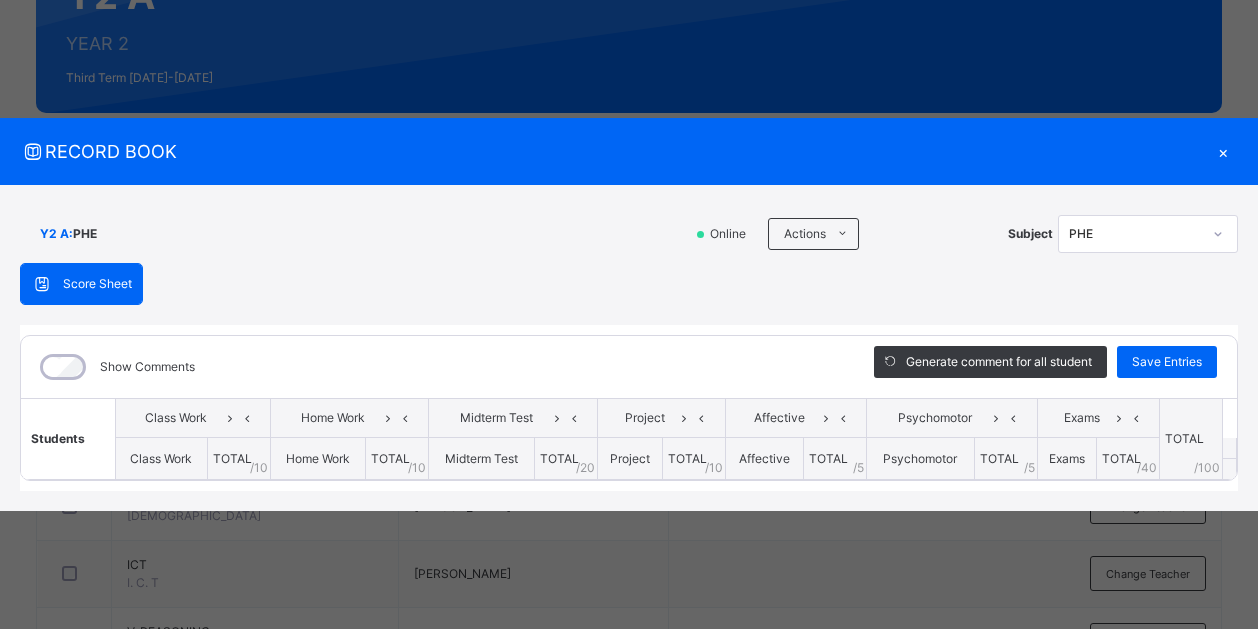 click on "×" at bounding box center (1223, 151) 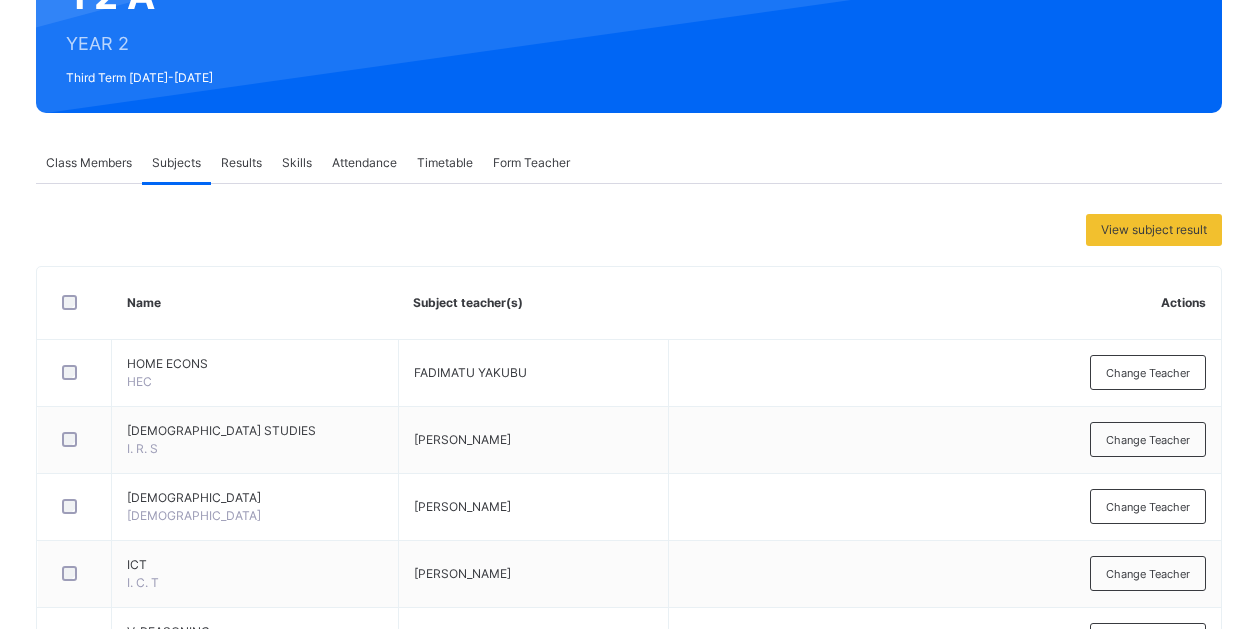 click on "Assess Students" at bounding box center [894, 1043] 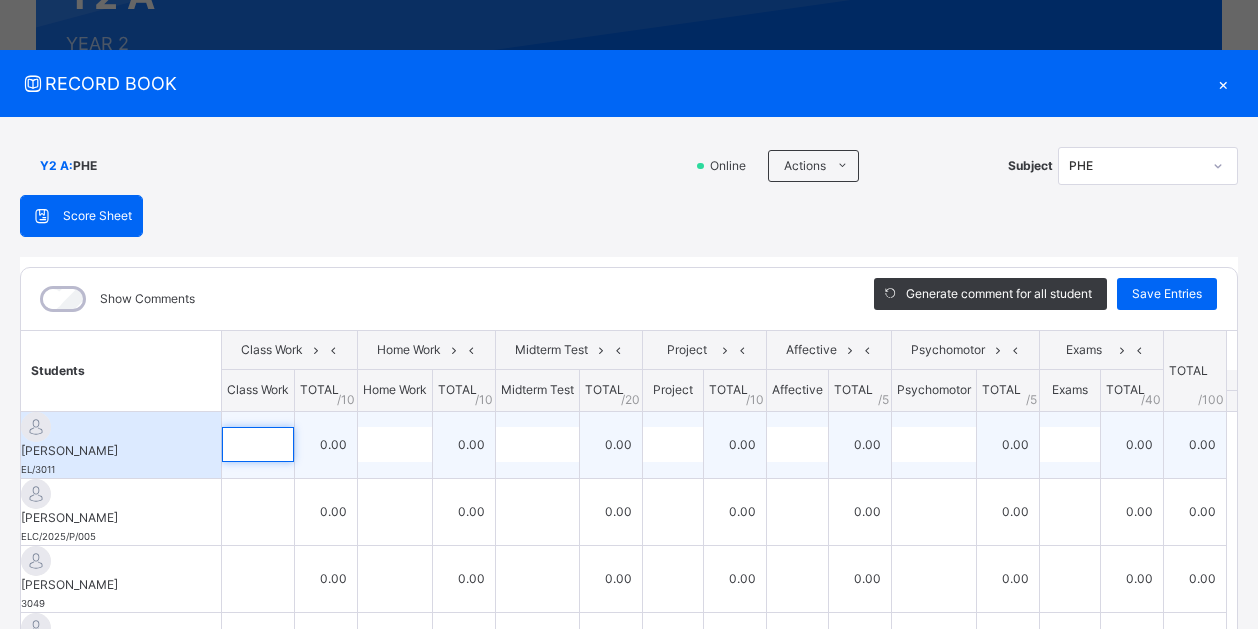 click at bounding box center (258, 444) 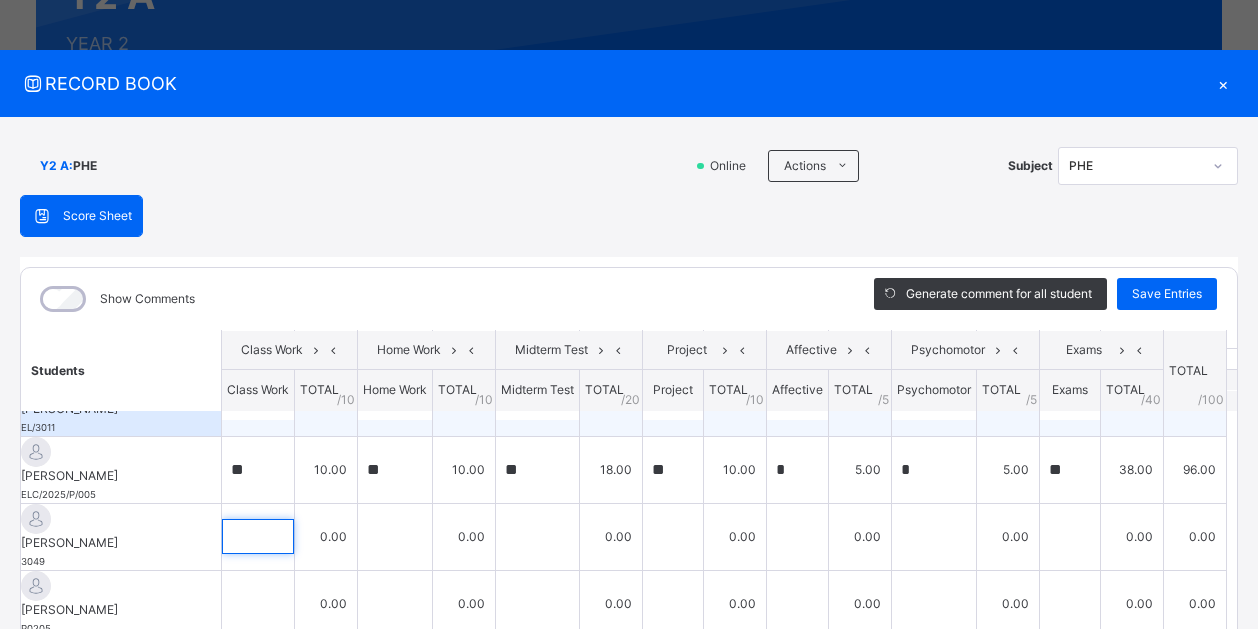 scroll, scrollTop: 43, scrollLeft: 0, axis: vertical 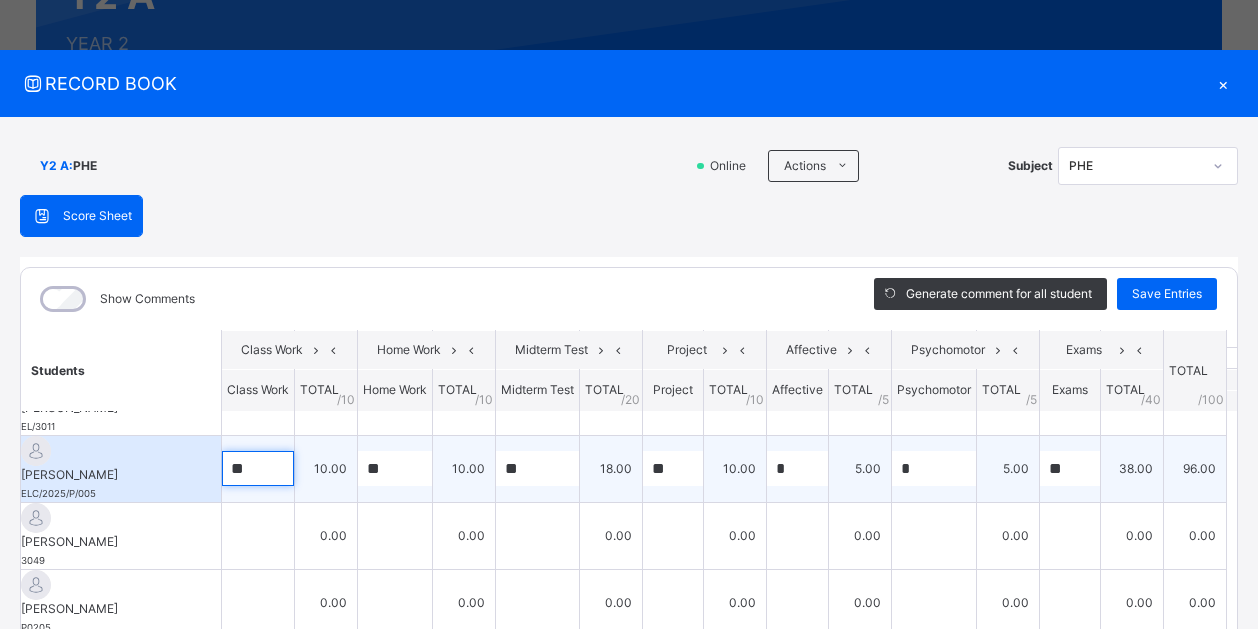click on "**" at bounding box center (258, 468) 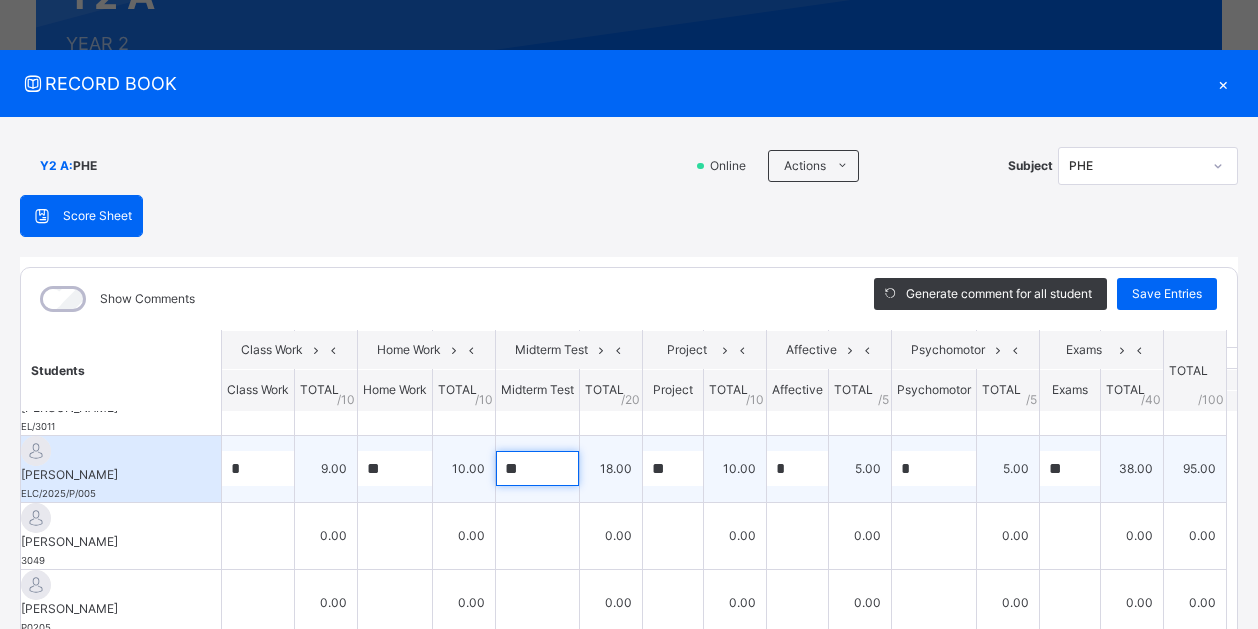 click on "**" at bounding box center [537, 468] 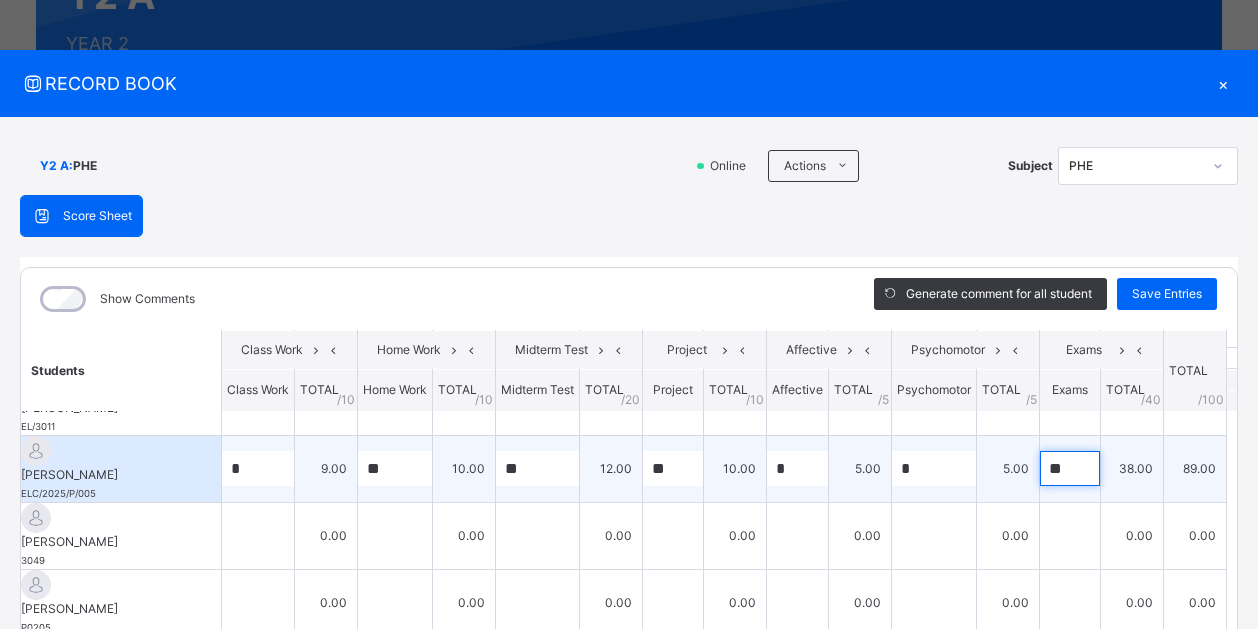 click on "**" at bounding box center (1070, 468) 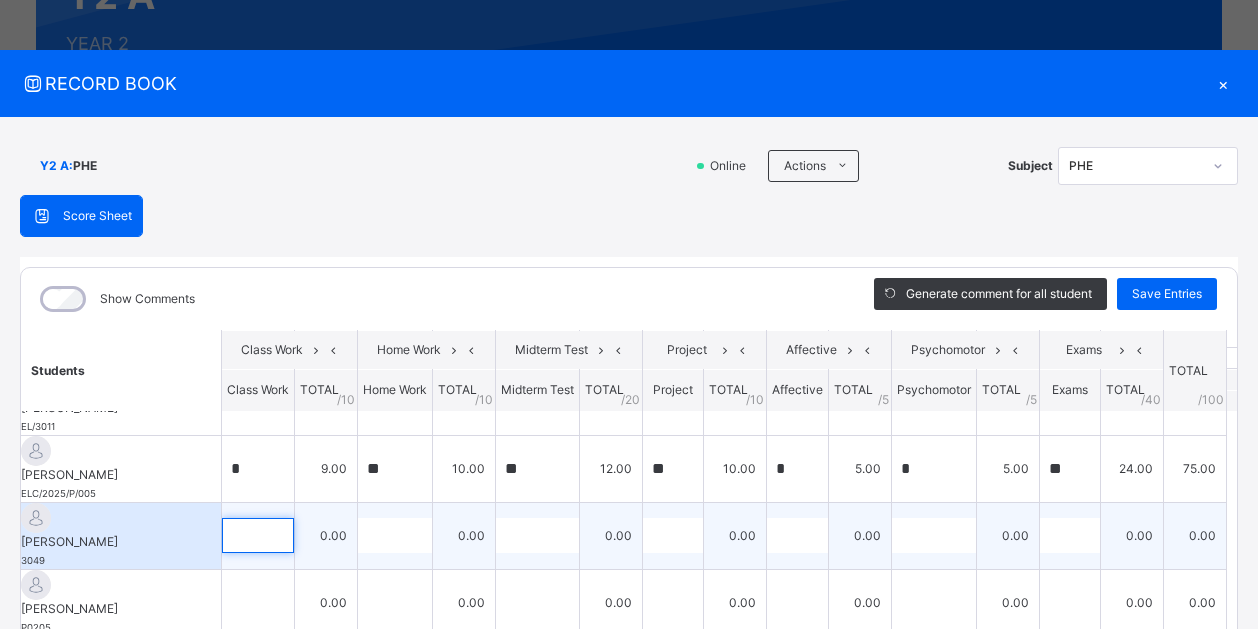 click at bounding box center [258, 535] 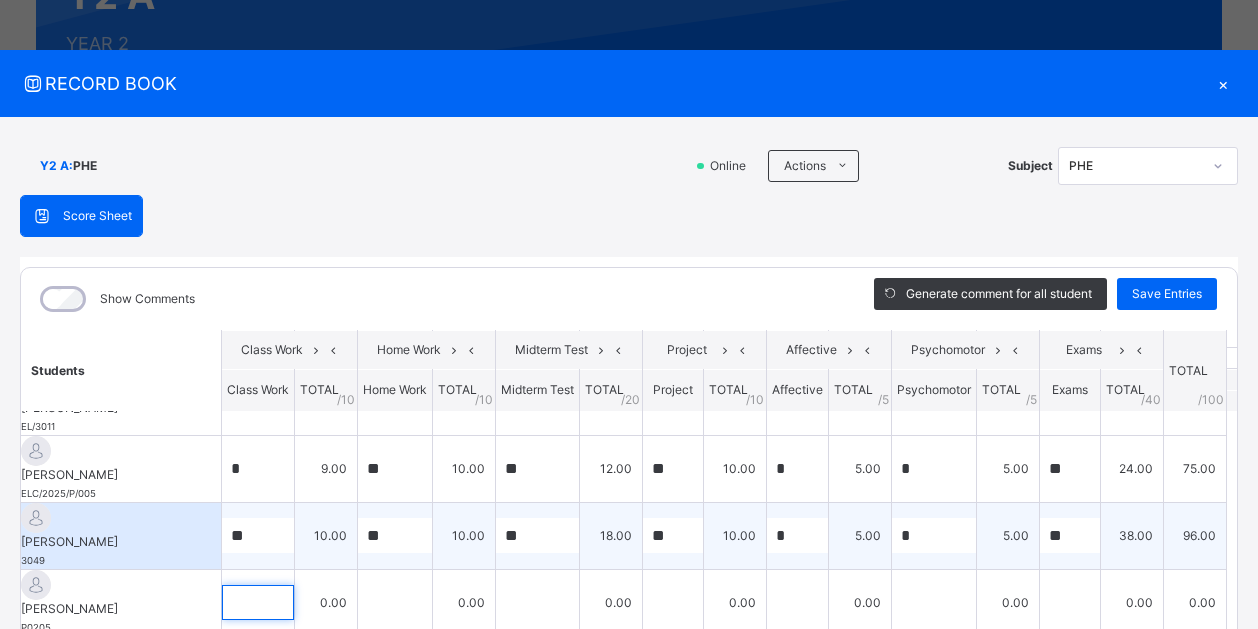 scroll, scrollTop: 10, scrollLeft: 0, axis: vertical 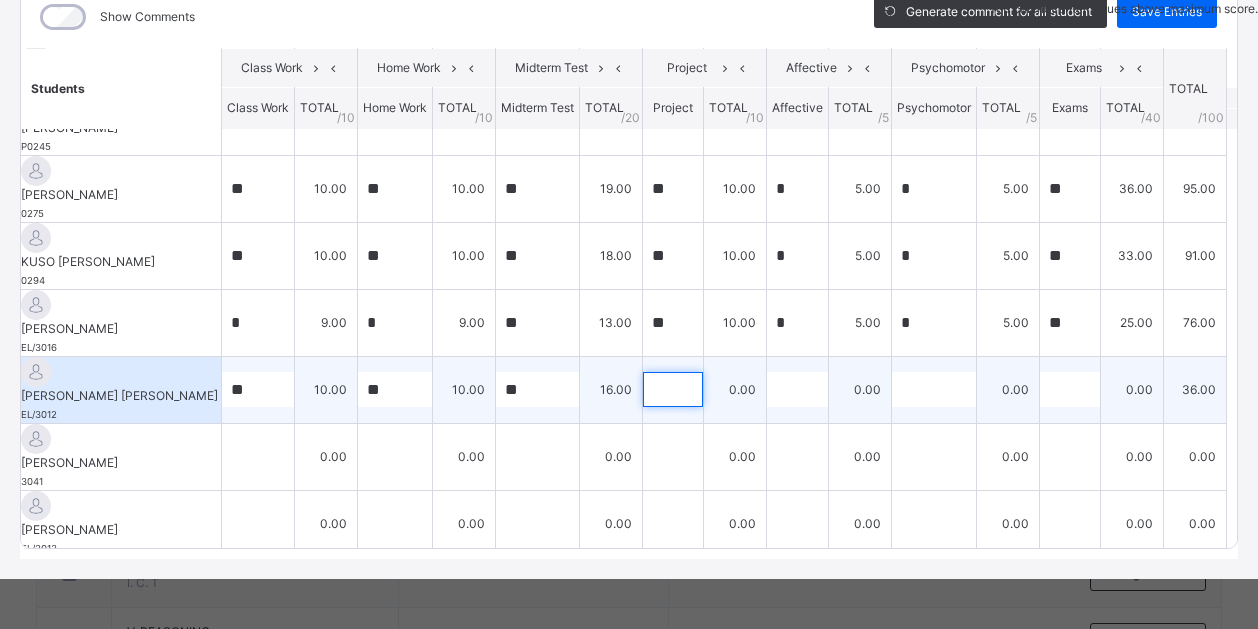 click at bounding box center (673, 389) 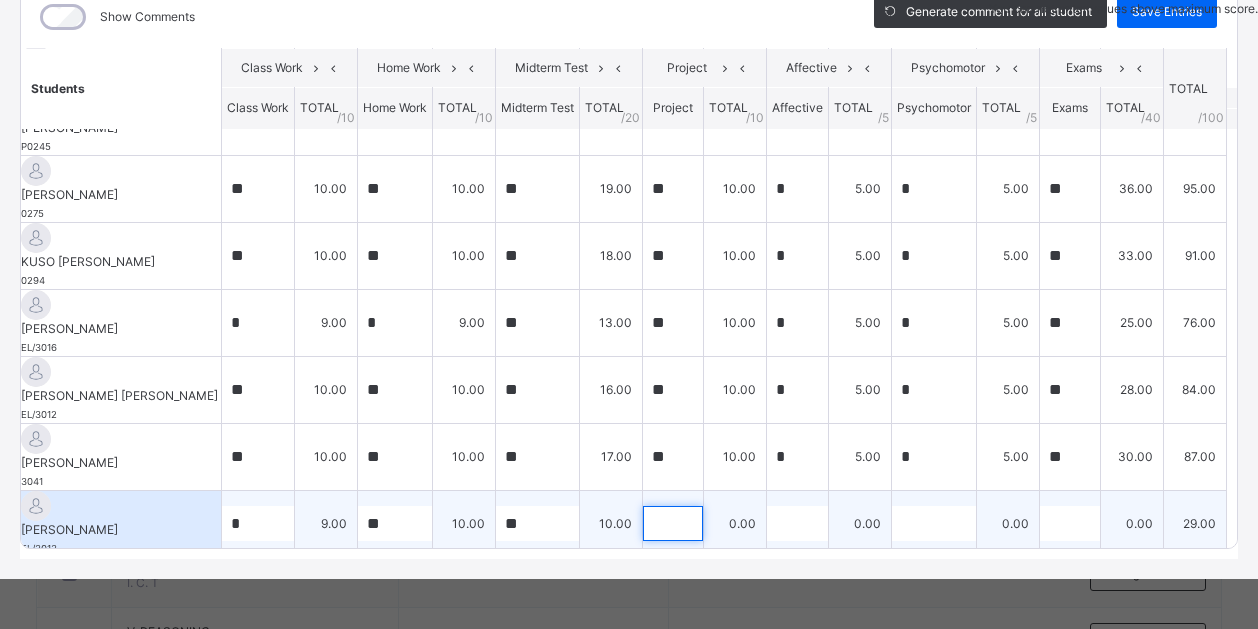 click at bounding box center (673, 523) 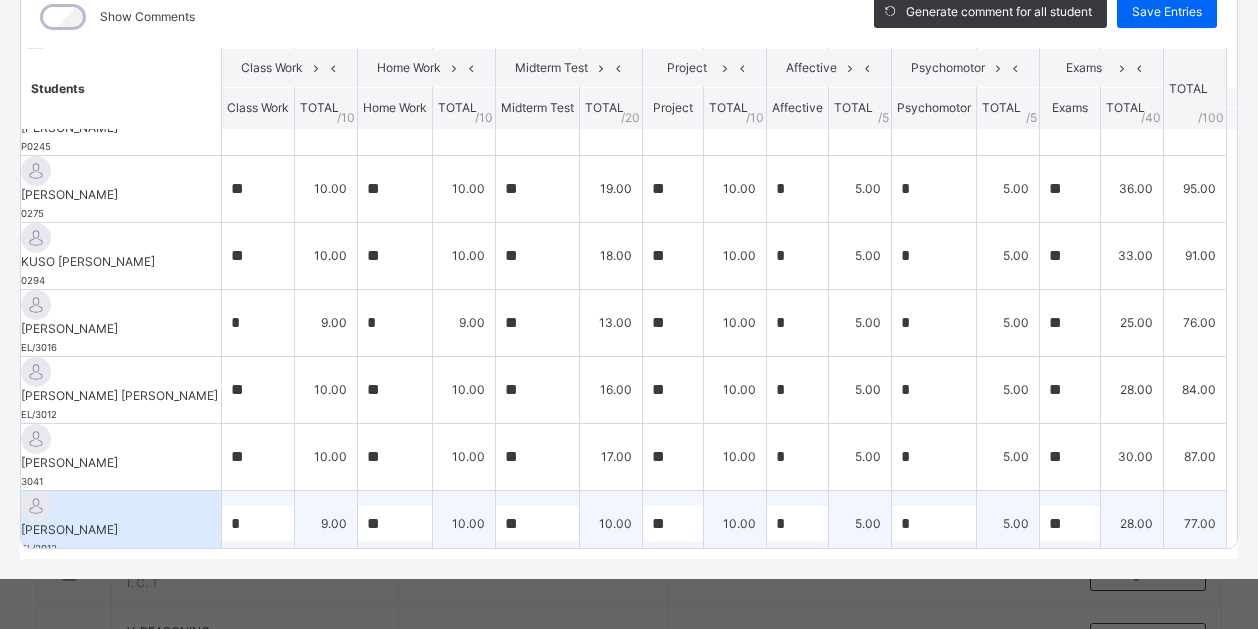 scroll, scrollTop: 1011, scrollLeft: 0, axis: vertical 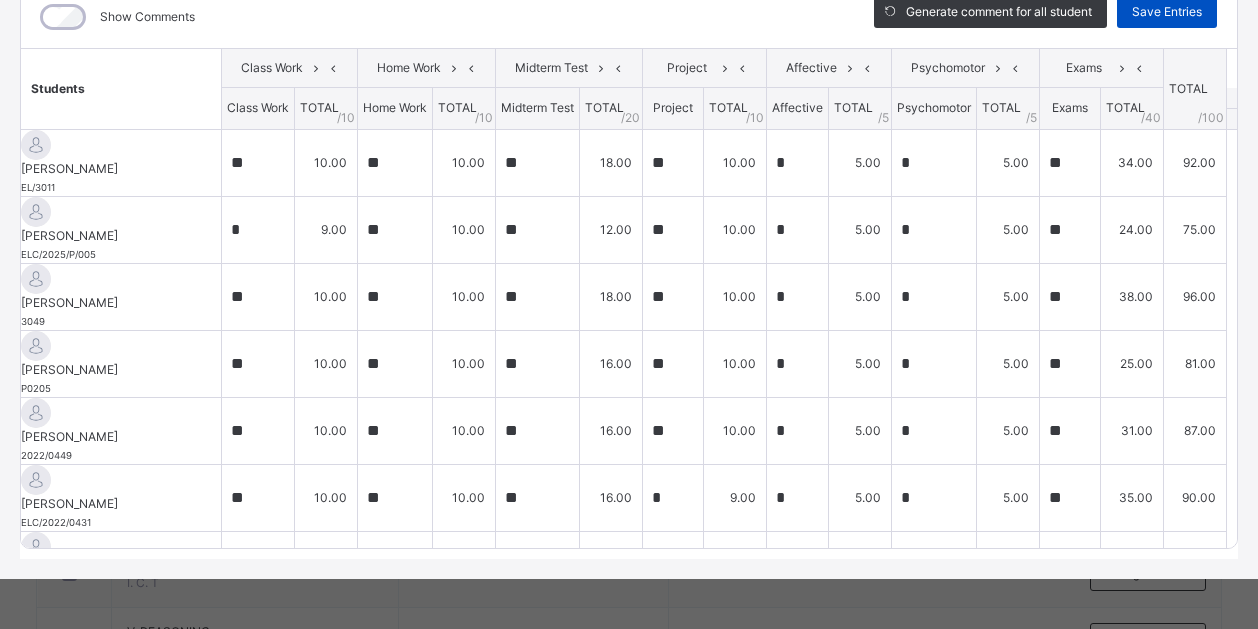 click on "Save Entries" at bounding box center (1167, 12) 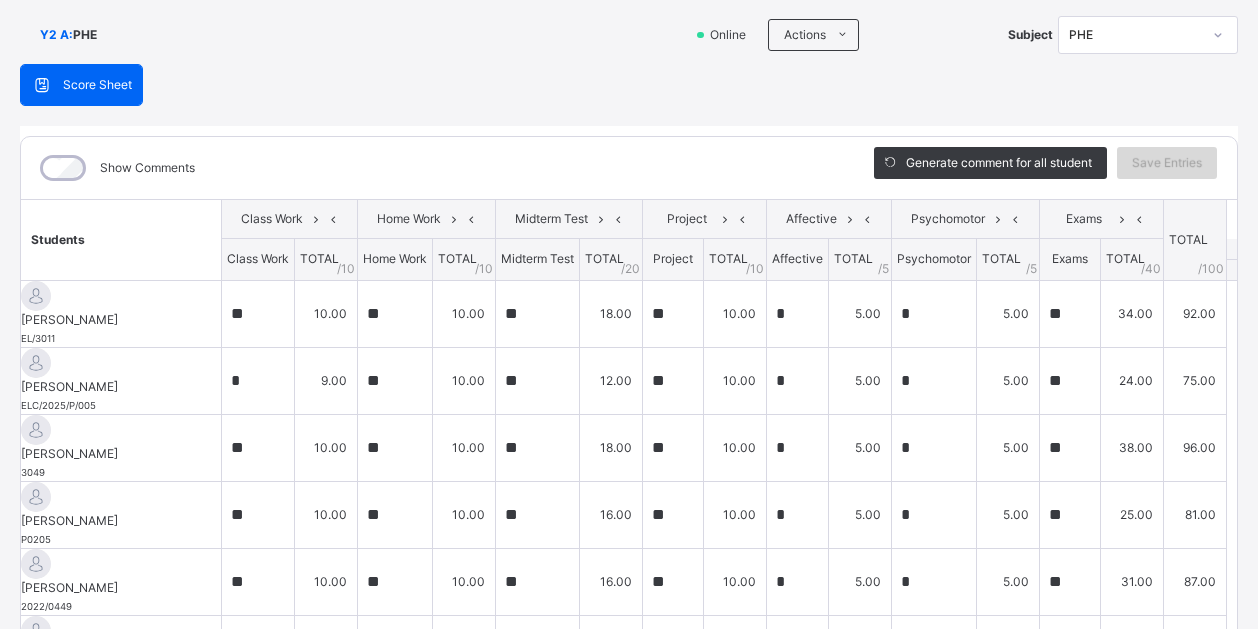 scroll, scrollTop: 0, scrollLeft: 0, axis: both 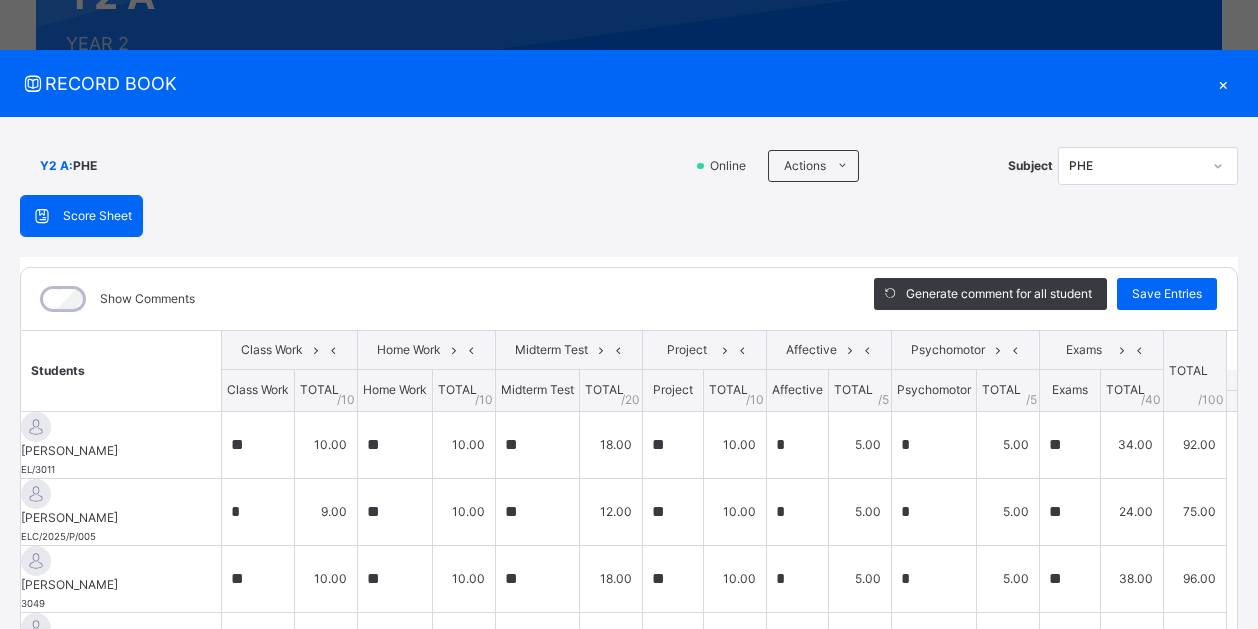 click on "×" at bounding box center (1223, 83) 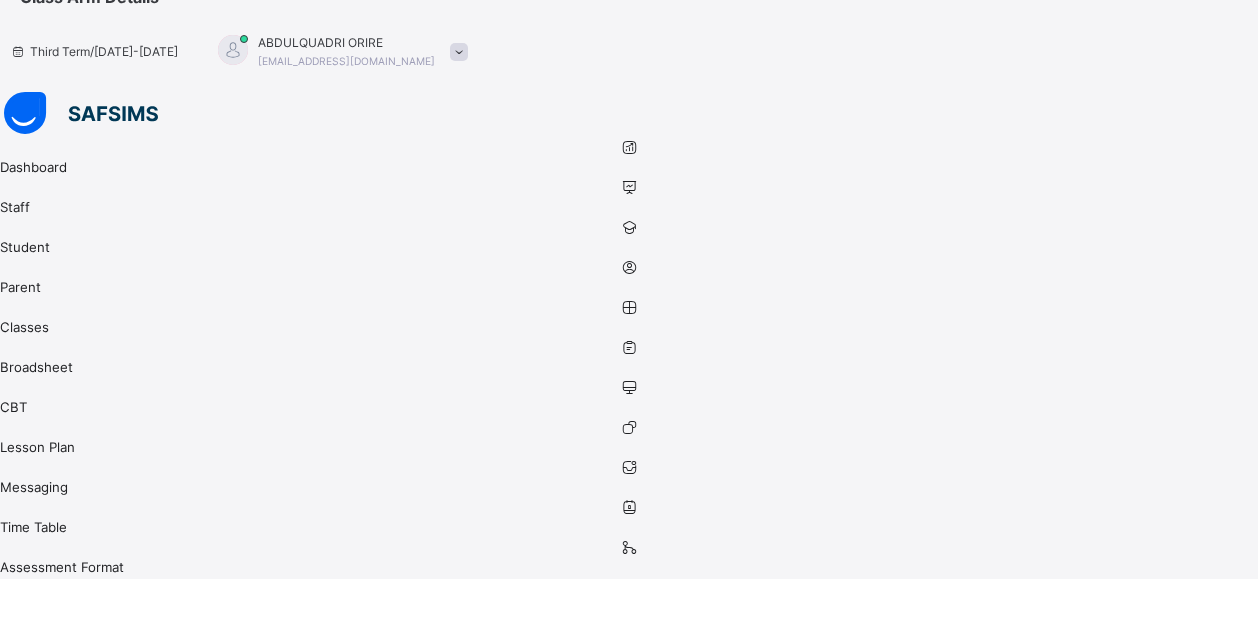 scroll, scrollTop: 0, scrollLeft: 0, axis: both 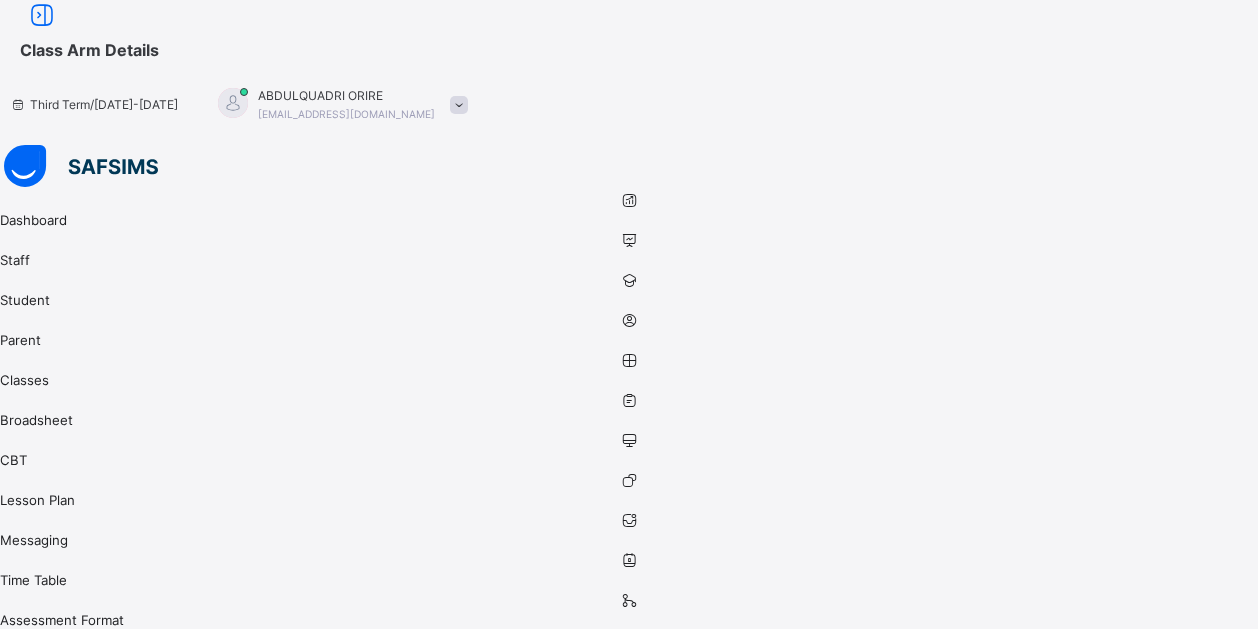 click on "Back" at bounding box center [67, 770] 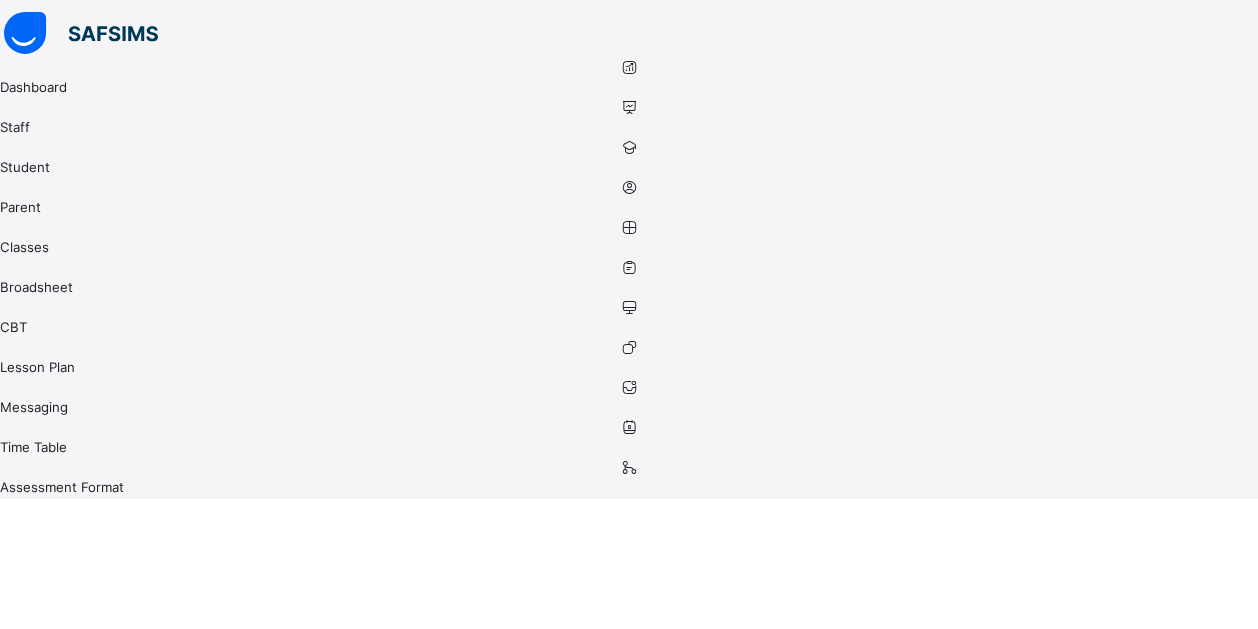 scroll, scrollTop: 0, scrollLeft: 0, axis: both 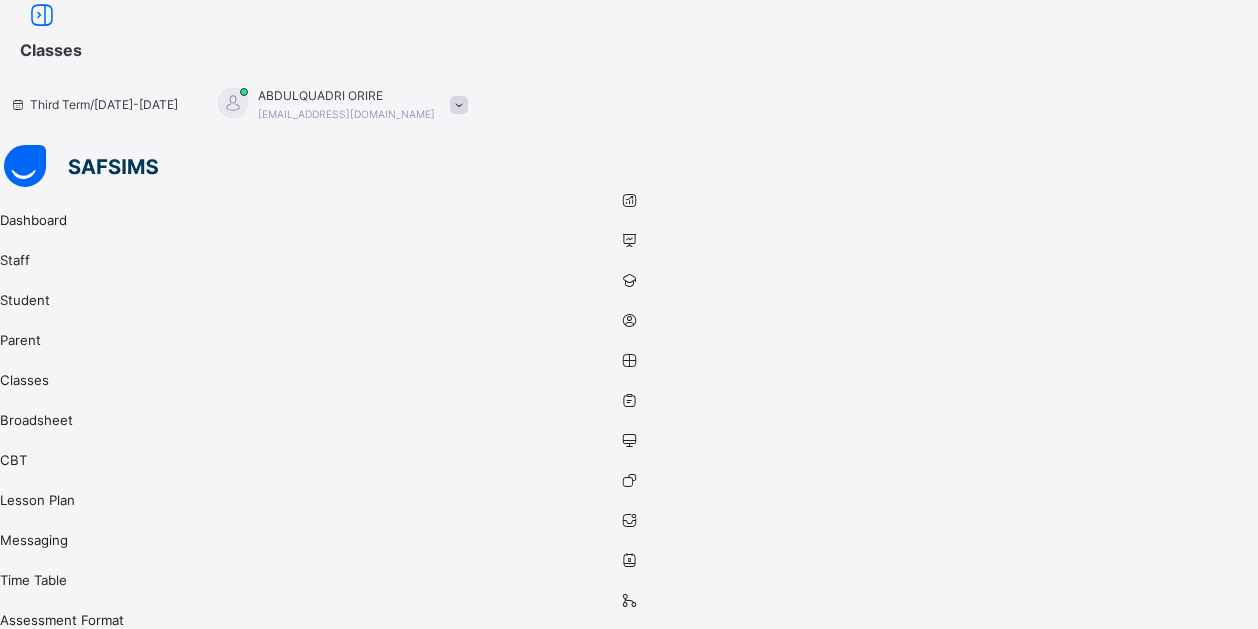 click on "Select class section" at bounding box center (408, 781) 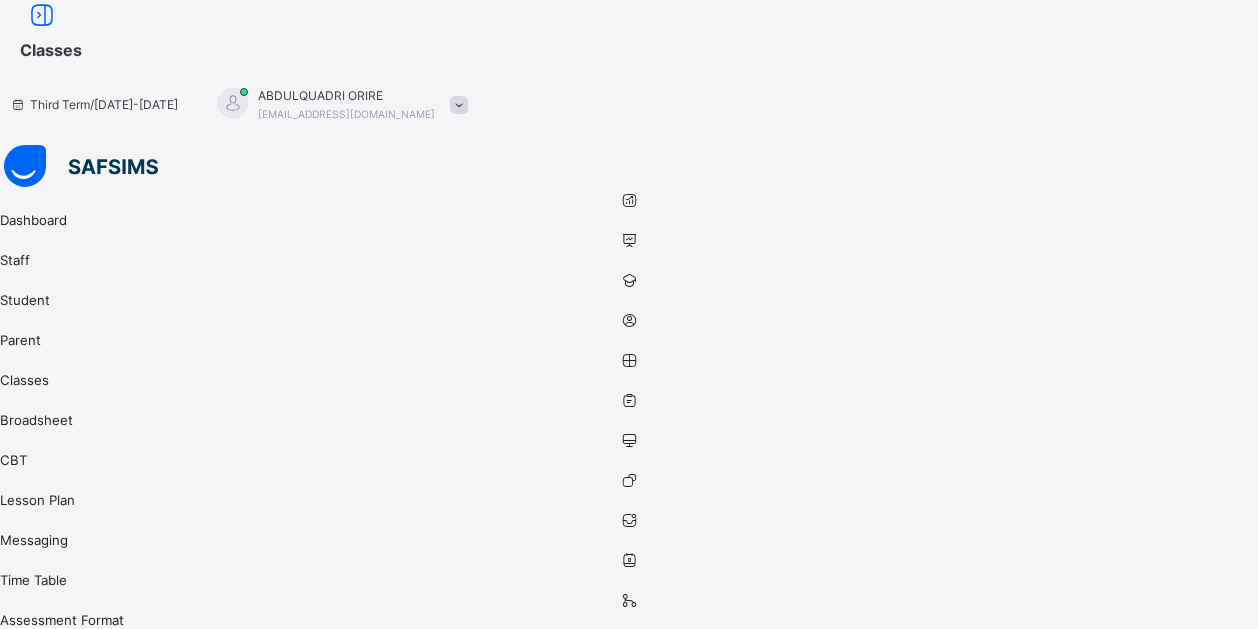 click on "Primary" at bounding box center [421, 894] 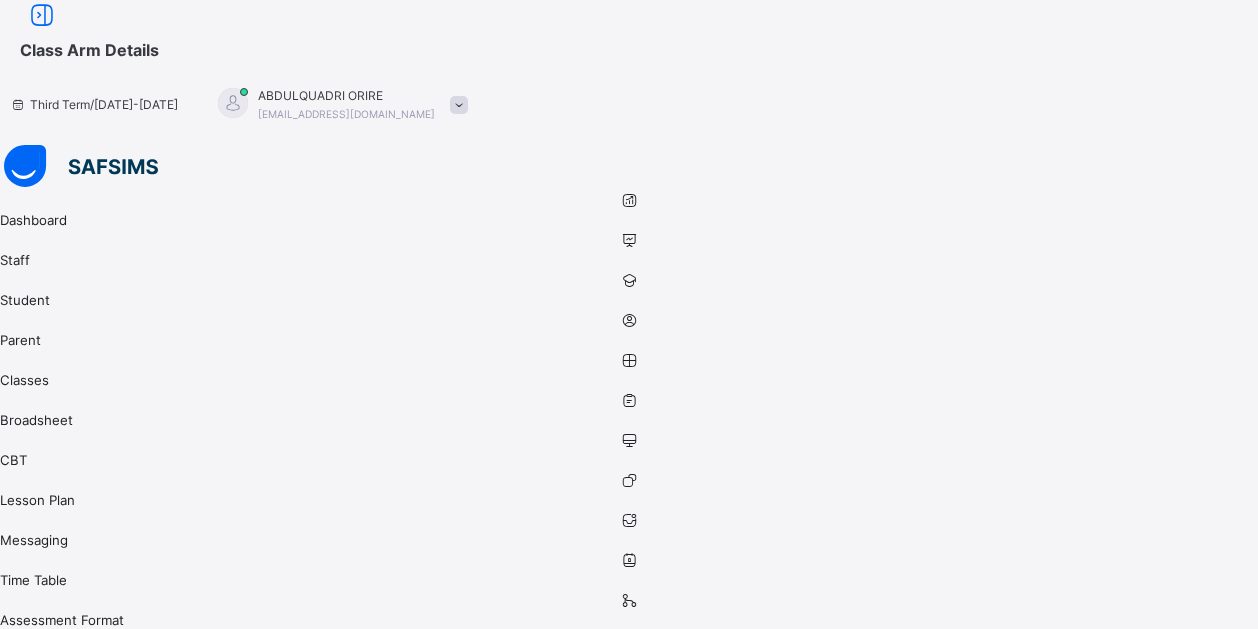 click on "Subjects" at bounding box center [176, 1028] 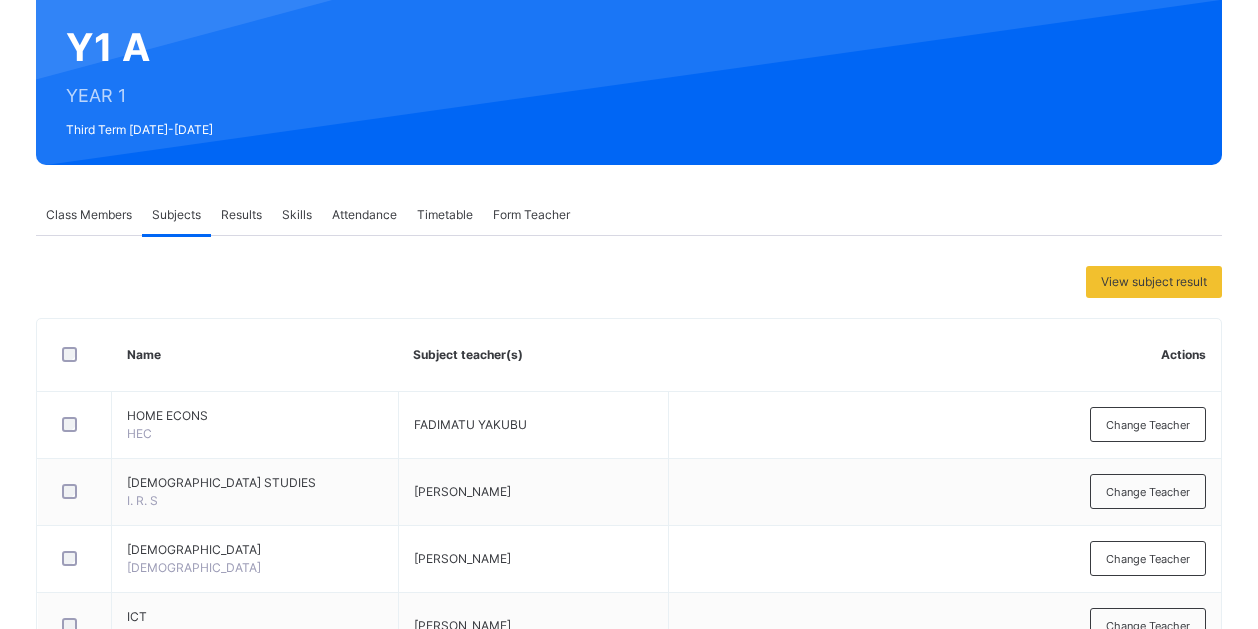 scroll, scrollTop: 865, scrollLeft: 0, axis: vertical 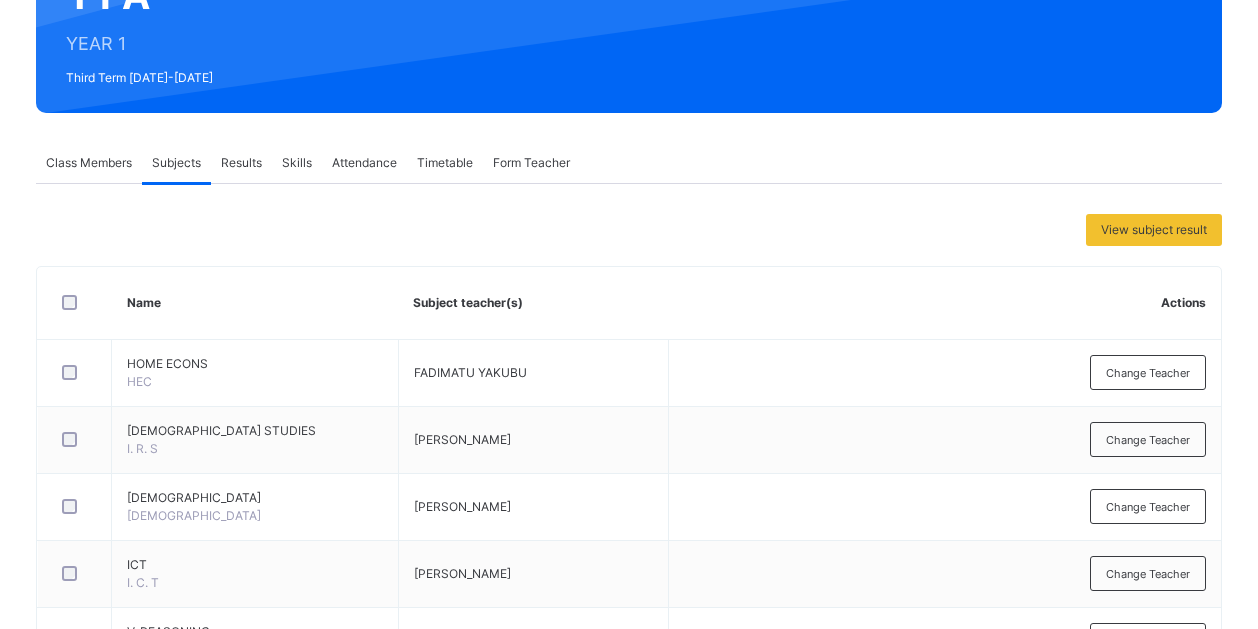 click on "Assess Students" at bounding box center [894, 1043] 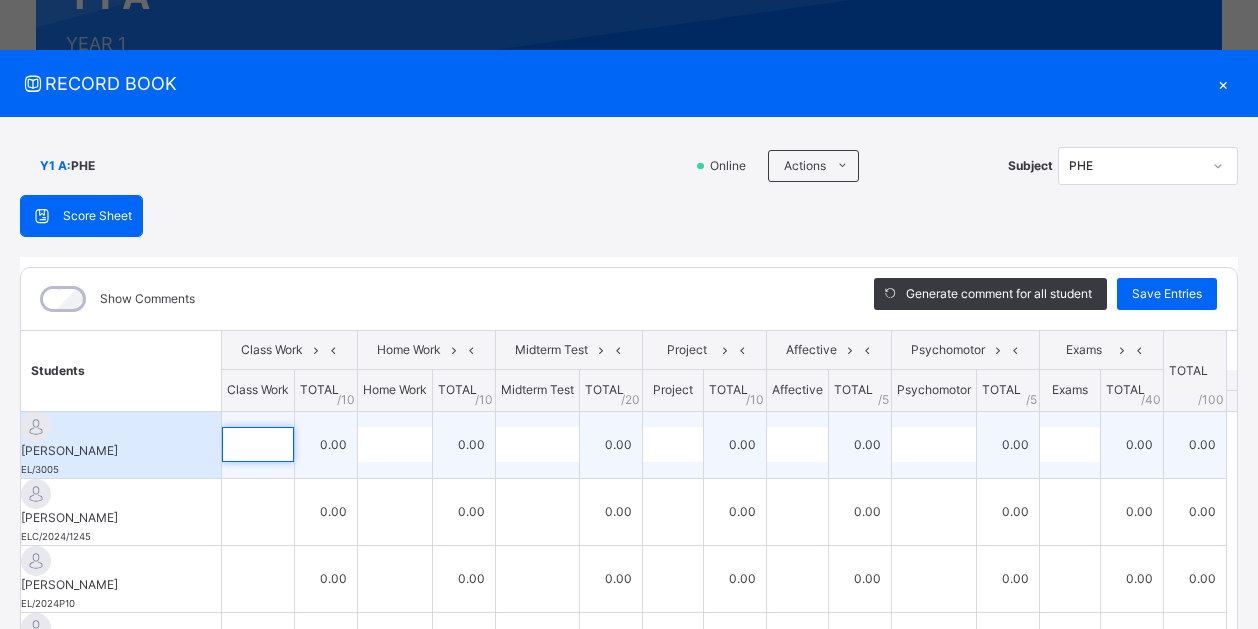 click at bounding box center [258, 444] 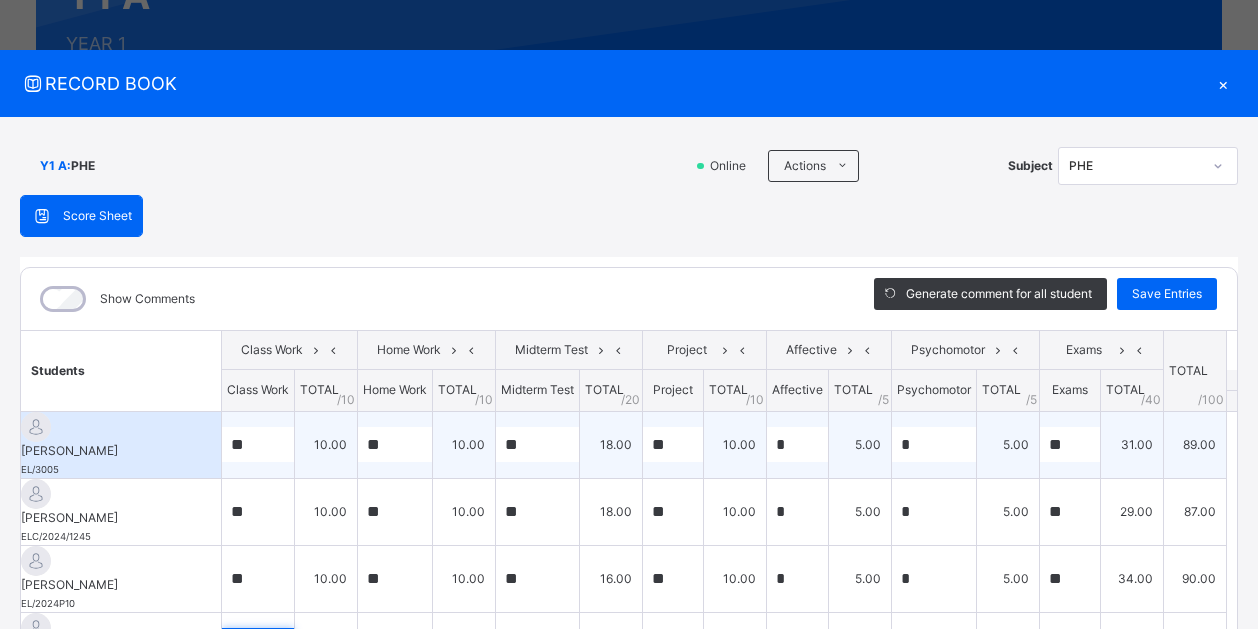 scroll, scrollTop: 53, scrollLeft: 0, axis: vertical 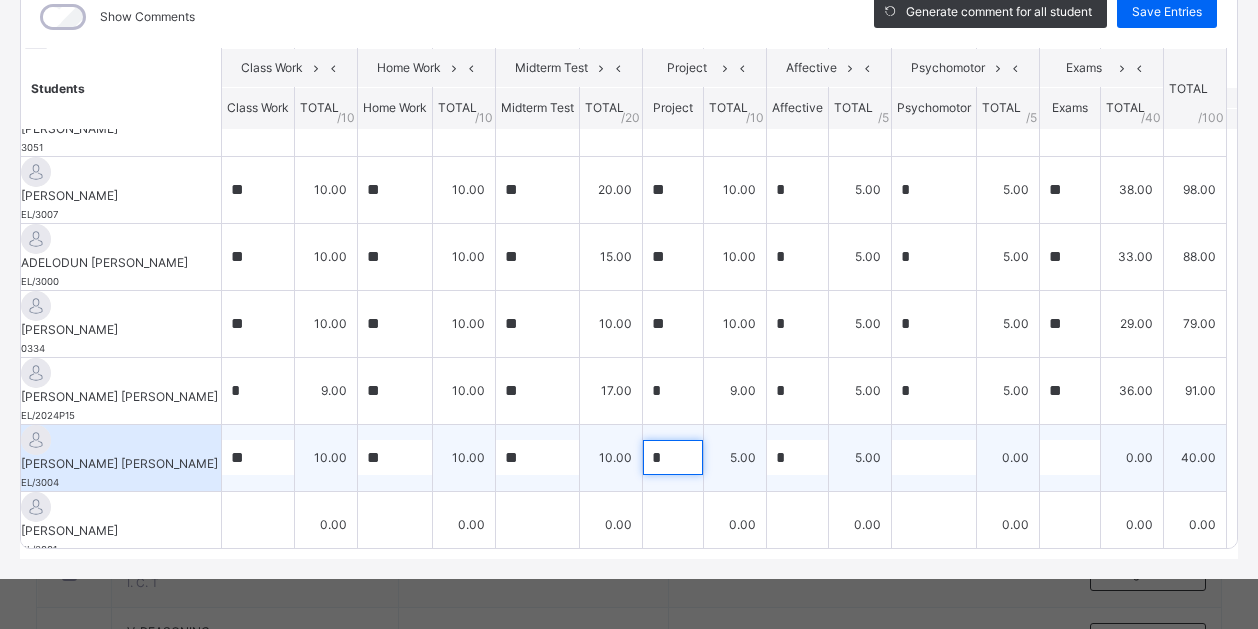 click on "*" at bounding box center (673, 457) 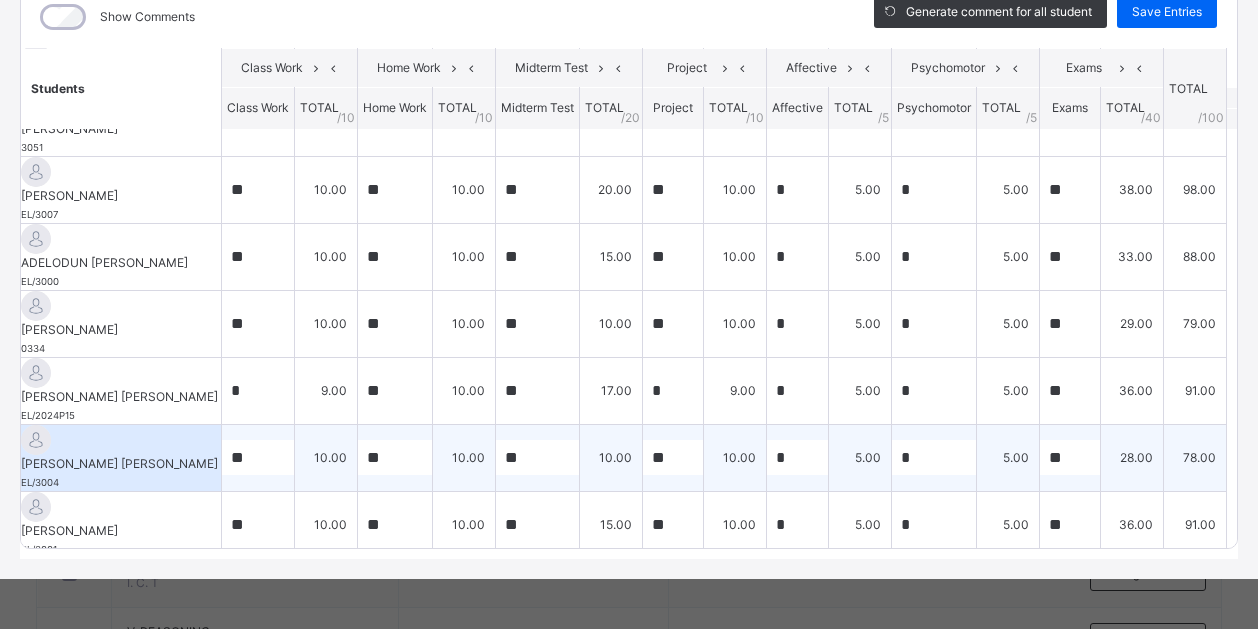 scroll, scrollTop: 340, scrollLeft: 0, axis: vertical 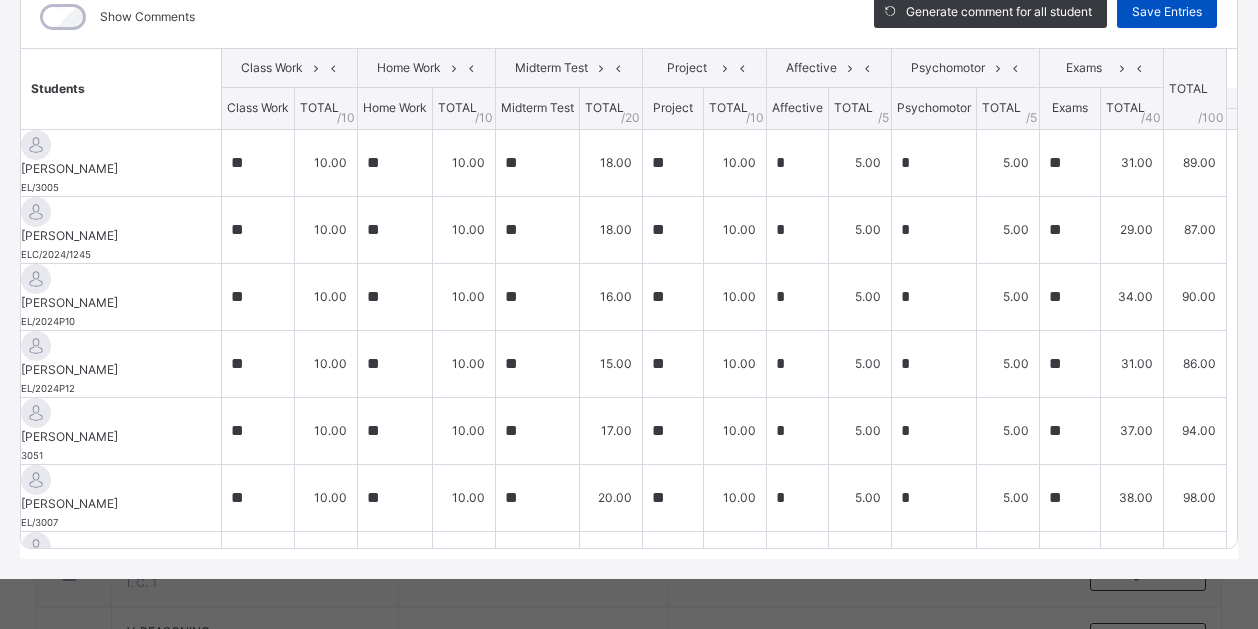 click on "Save Entries" at bounding box center (1167, 12) 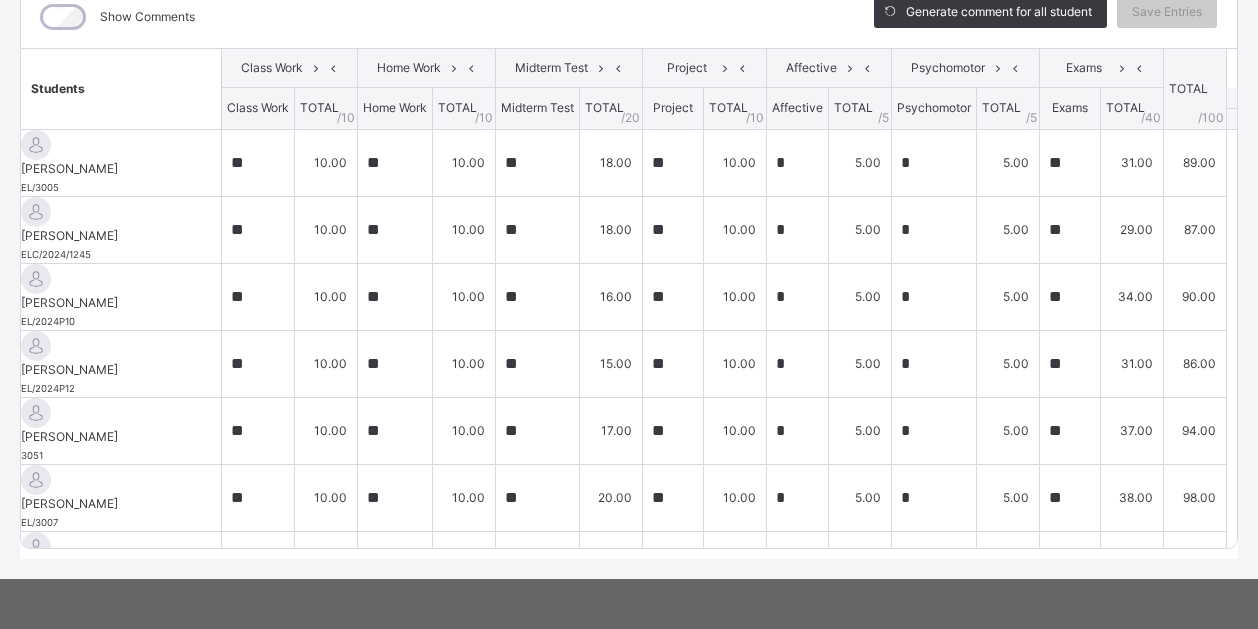 scroll, scrollTop: 0, scrollLeft: 0, axis: both 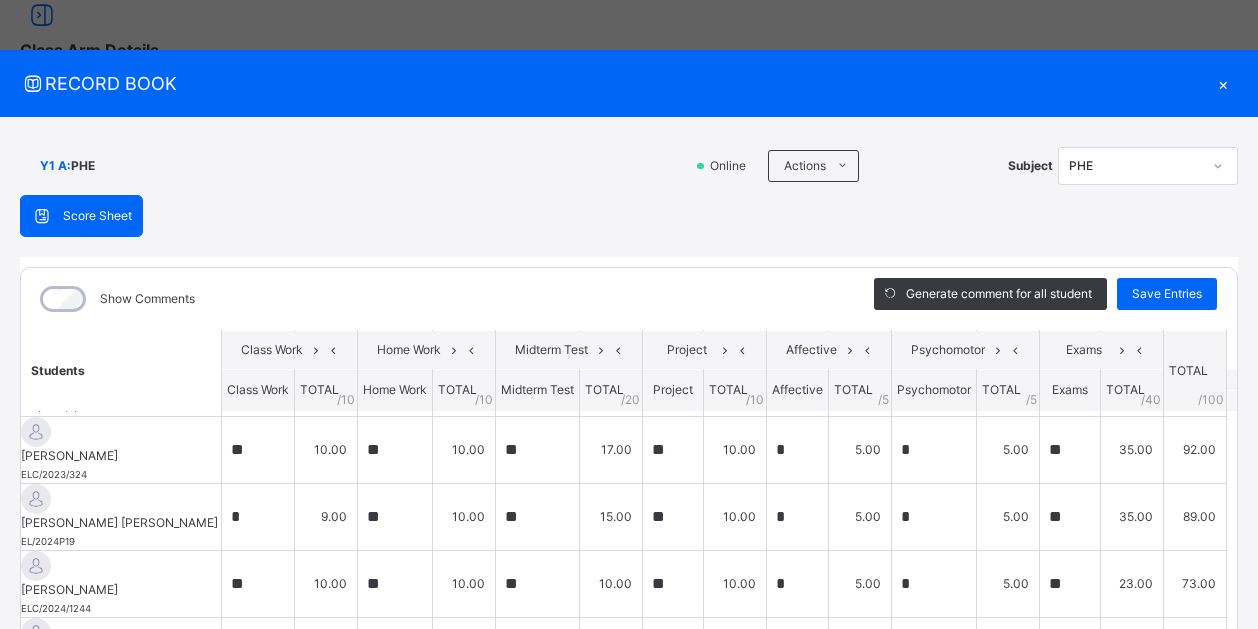 click on "×" at bounding box center (1223, 83) 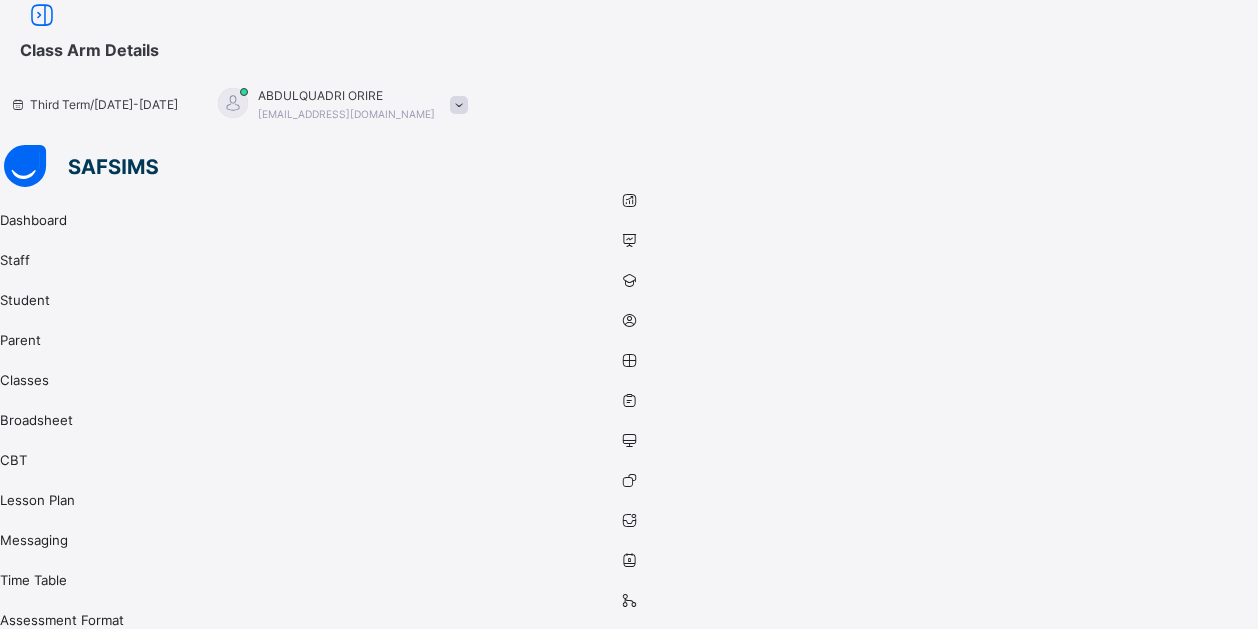 click on "Skills" at bounding box center [297, 1028] 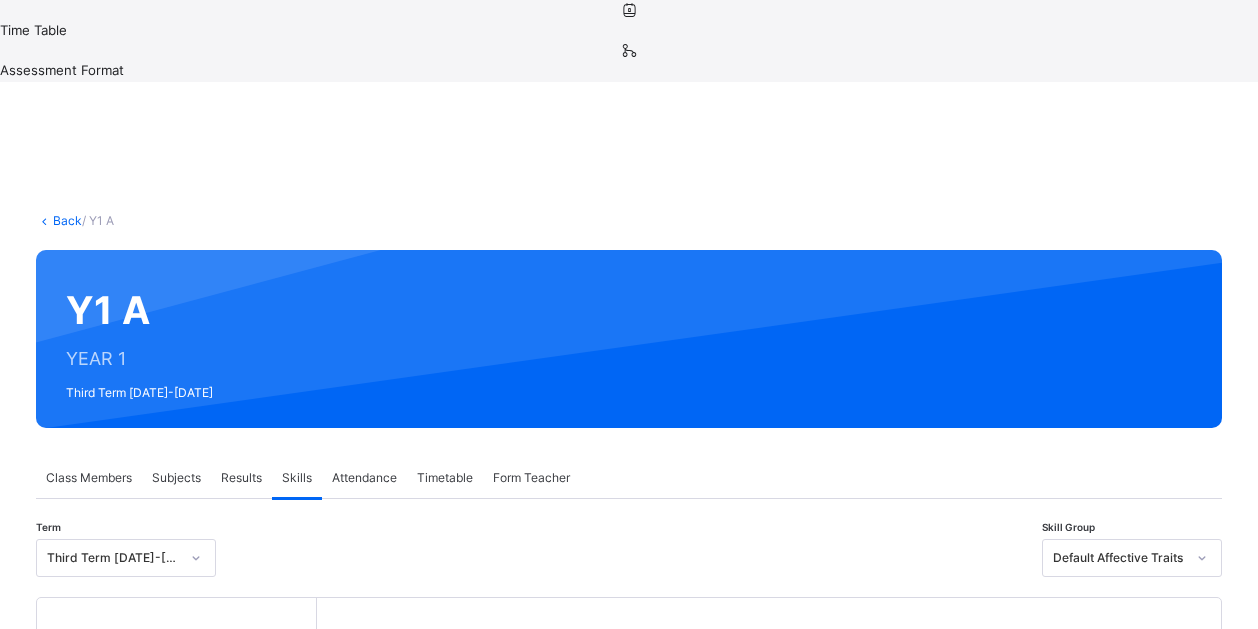 click on "[PERSON_NAME]" at bounding box center (181, 772) 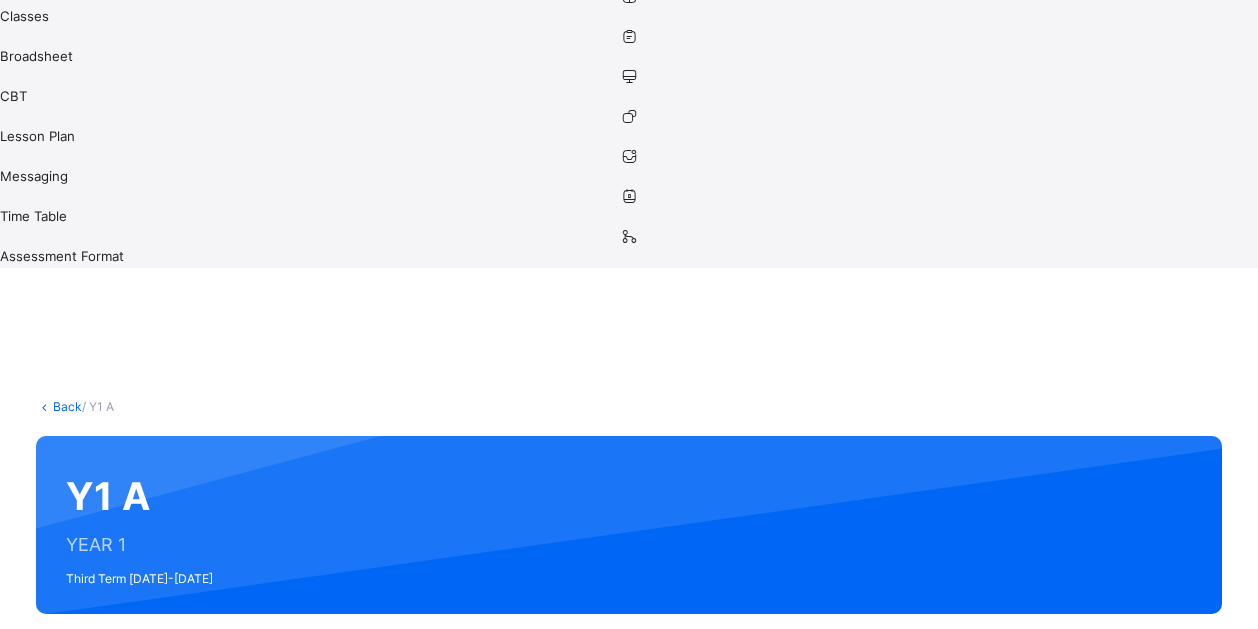 scroll, scrollTop: 382, scrollLeft: 0, axis: vertical 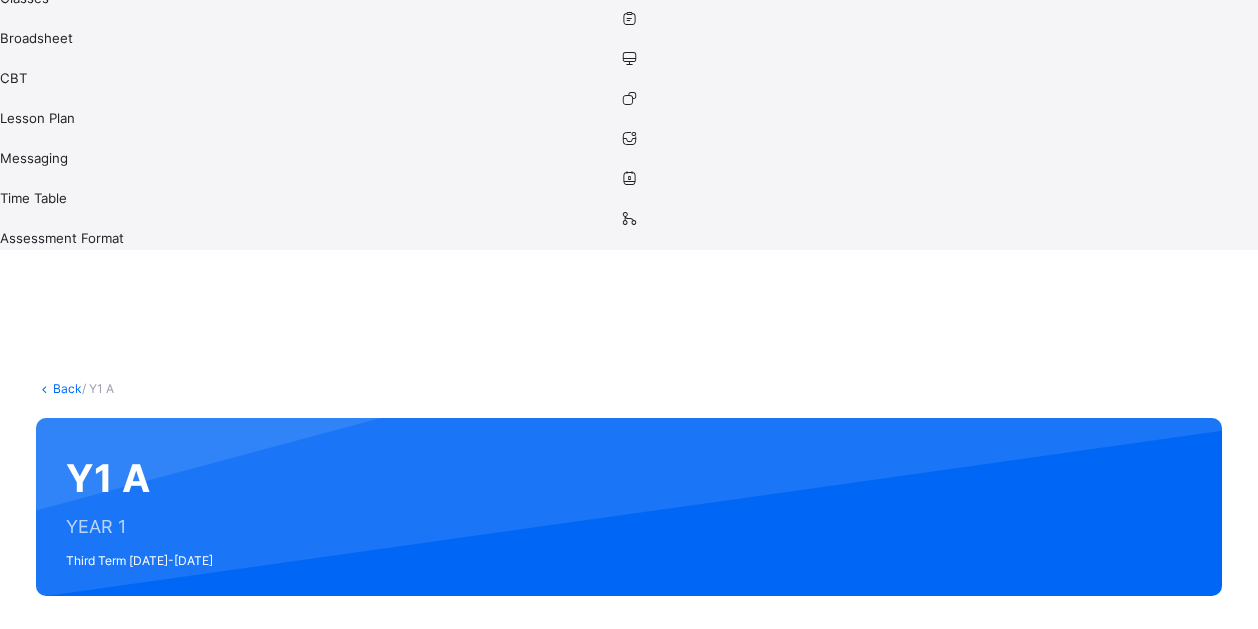 click on "Next Student" at bounding box center [1147, 804] 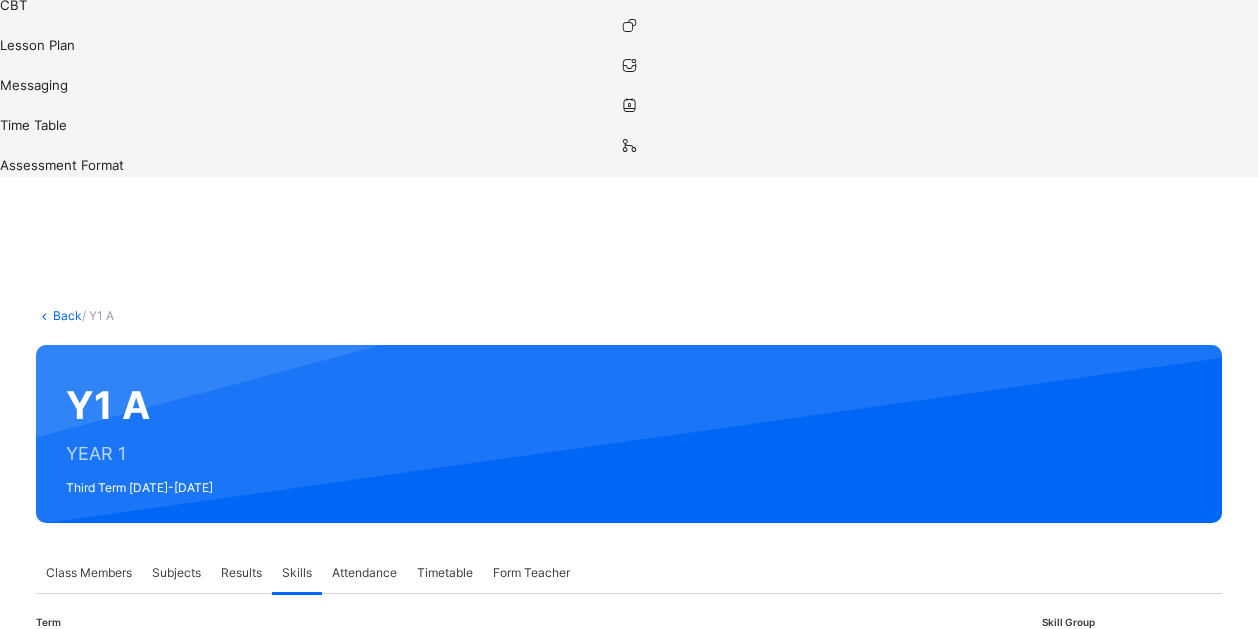 scroll, scrollTop: 457, scrollLeft: 0, axis: vertical 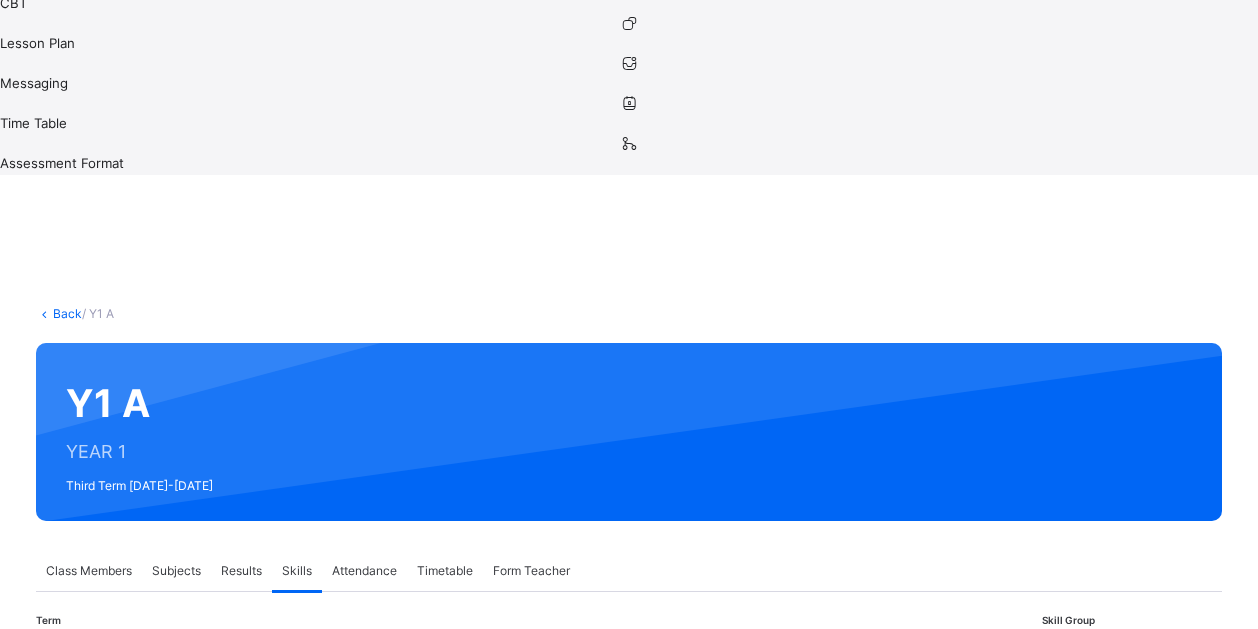 click on "Next Student" at bounding box center [1147, 729] 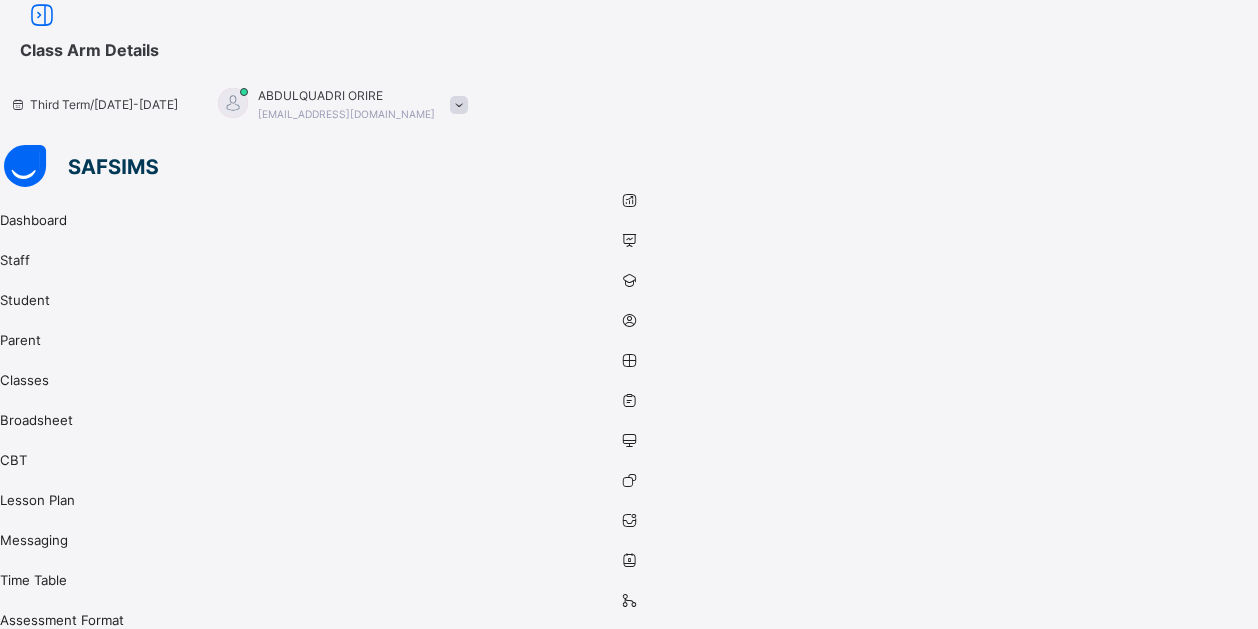 click on "Attendance" at bounding box center [364, 1028] 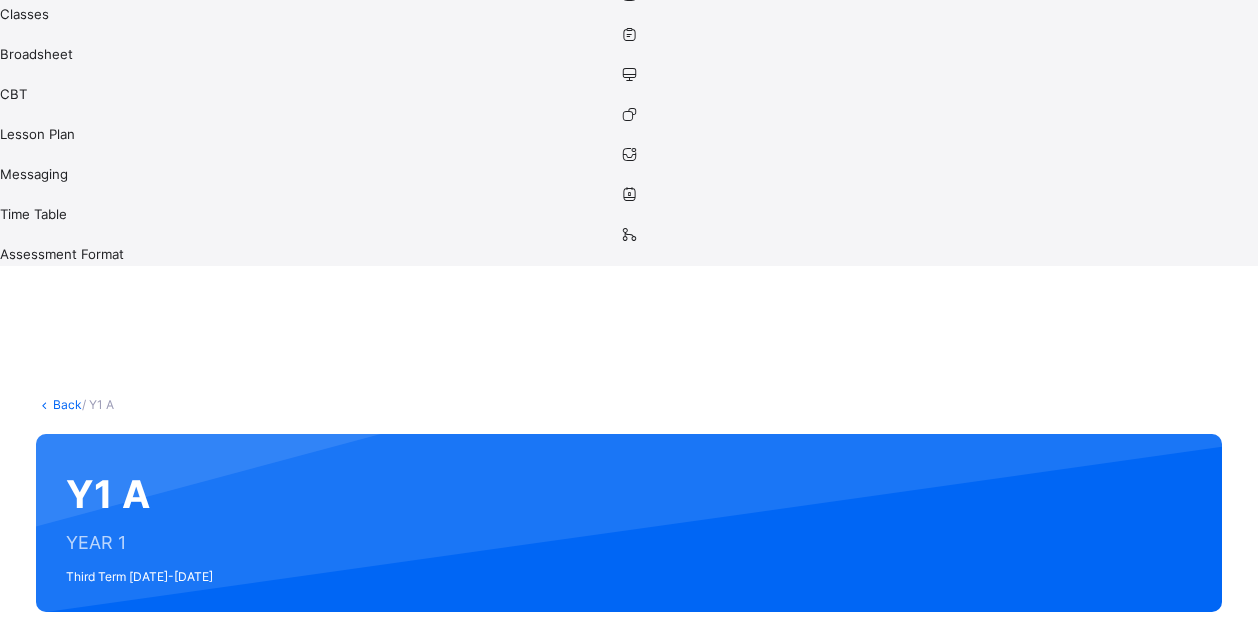 scroll, scrollTop: 372, scrollLeft: 0, axis: vertical 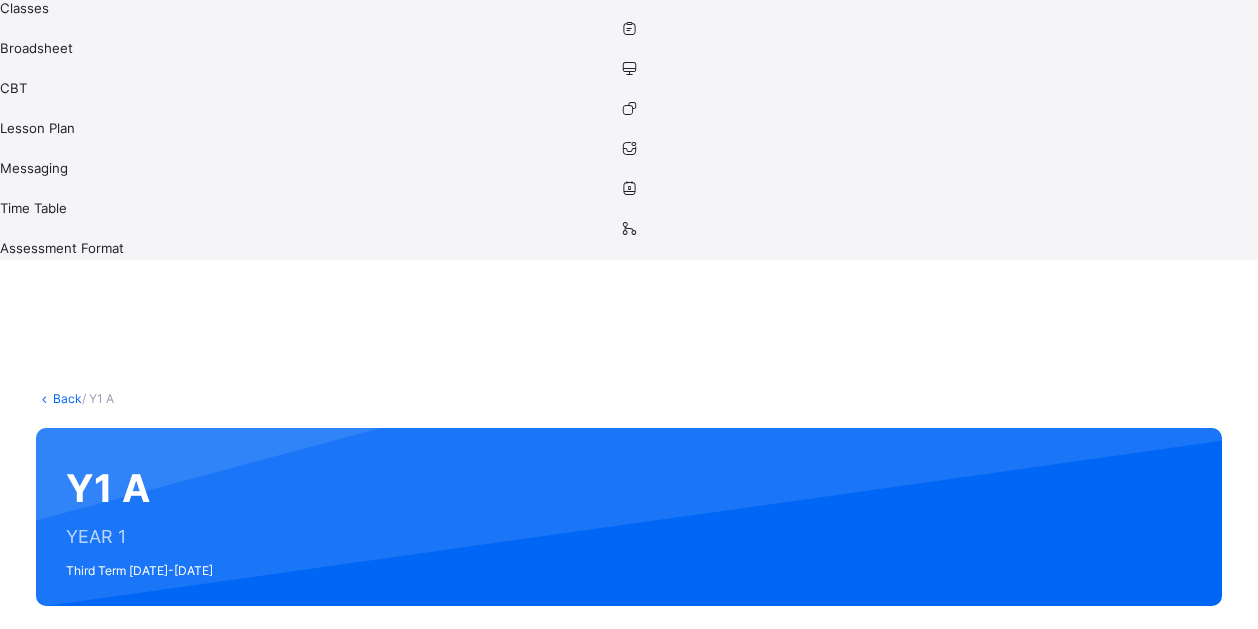 click on "Use manual attendance" at bounding box center (955, 790) 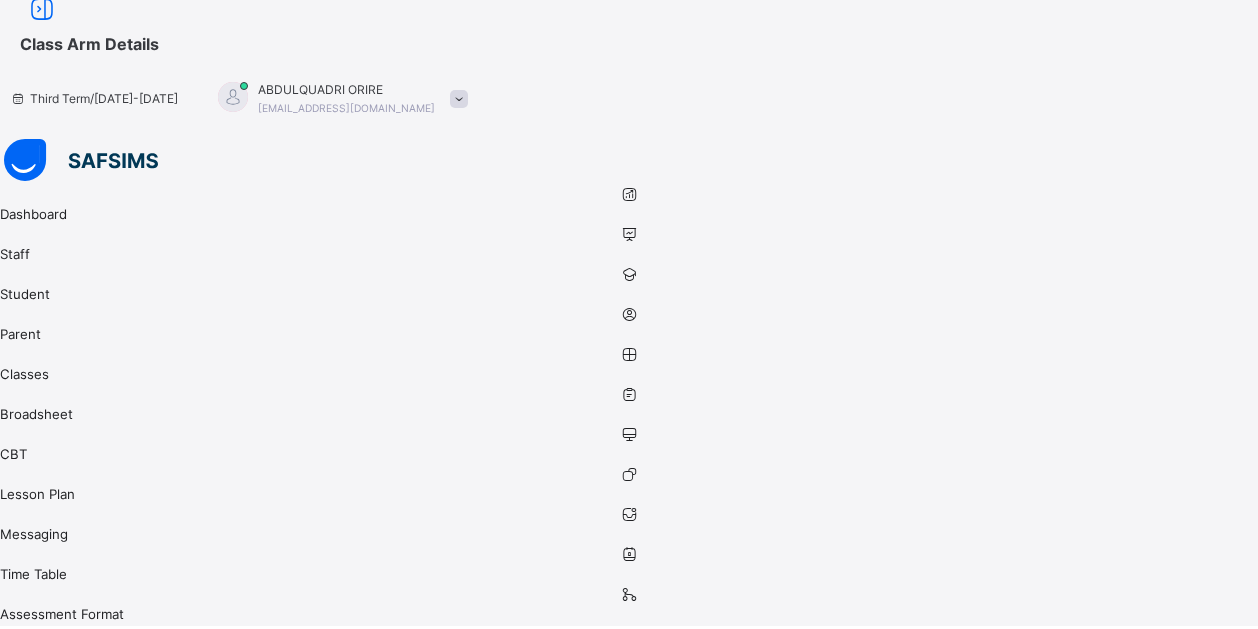 scroll, scrollTop: 0, scrollLeft: 0, axis: both 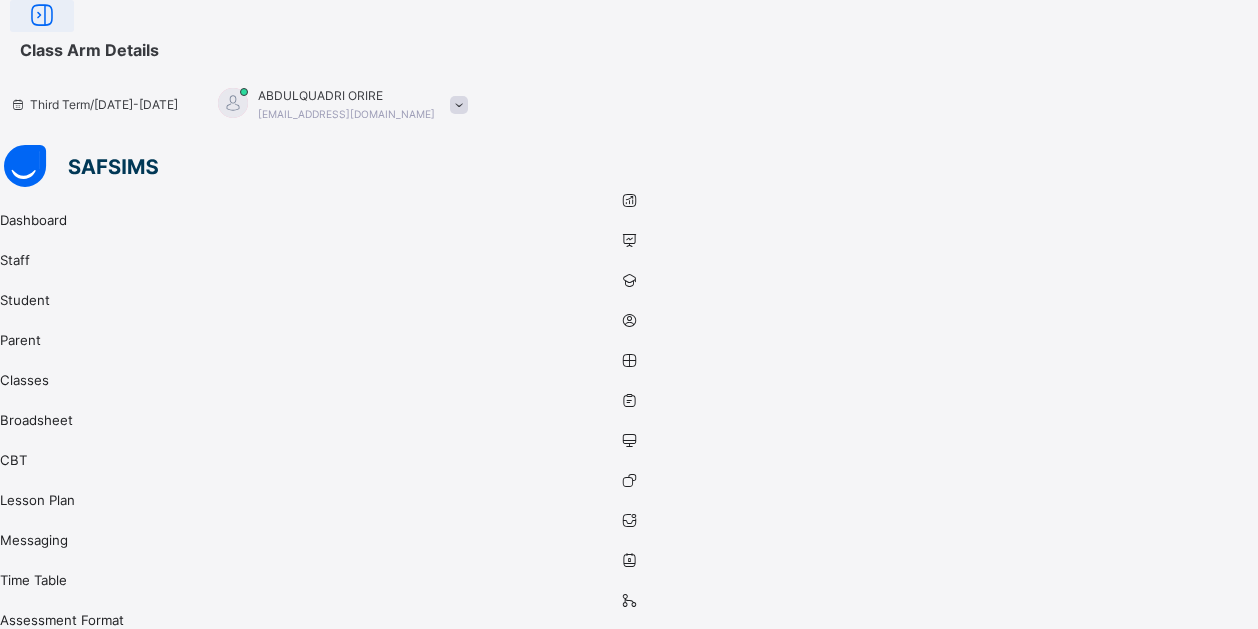 click at bounding box center (42, 16) 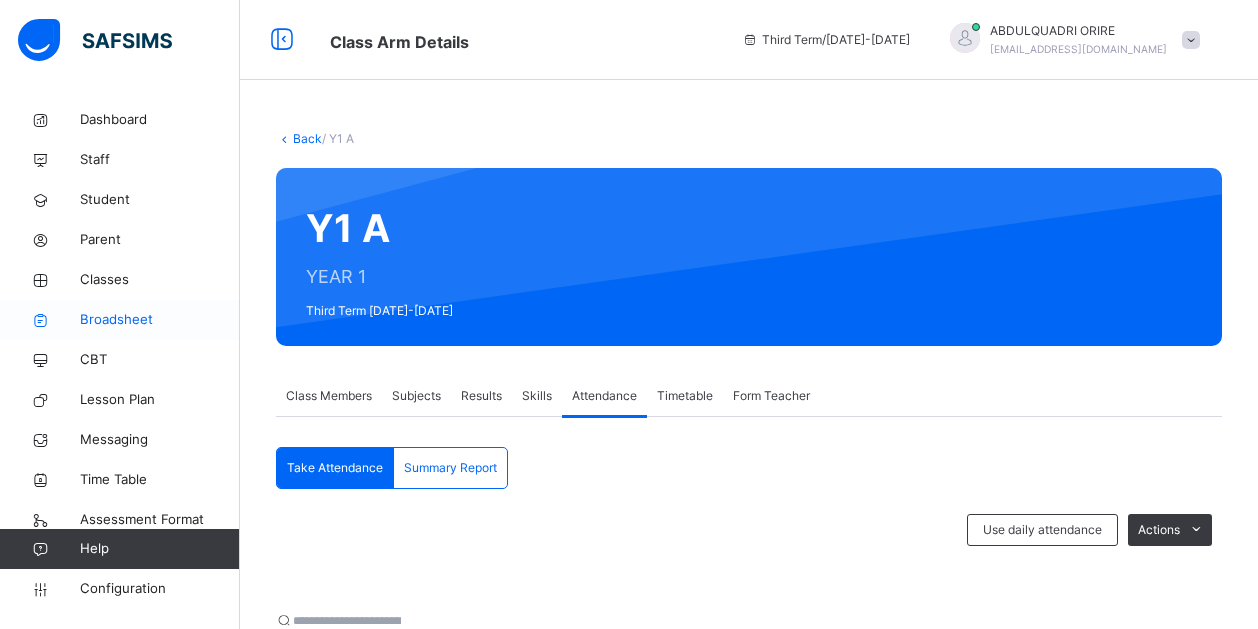 click on "Broadsheet" at bounding box center [160, 320] 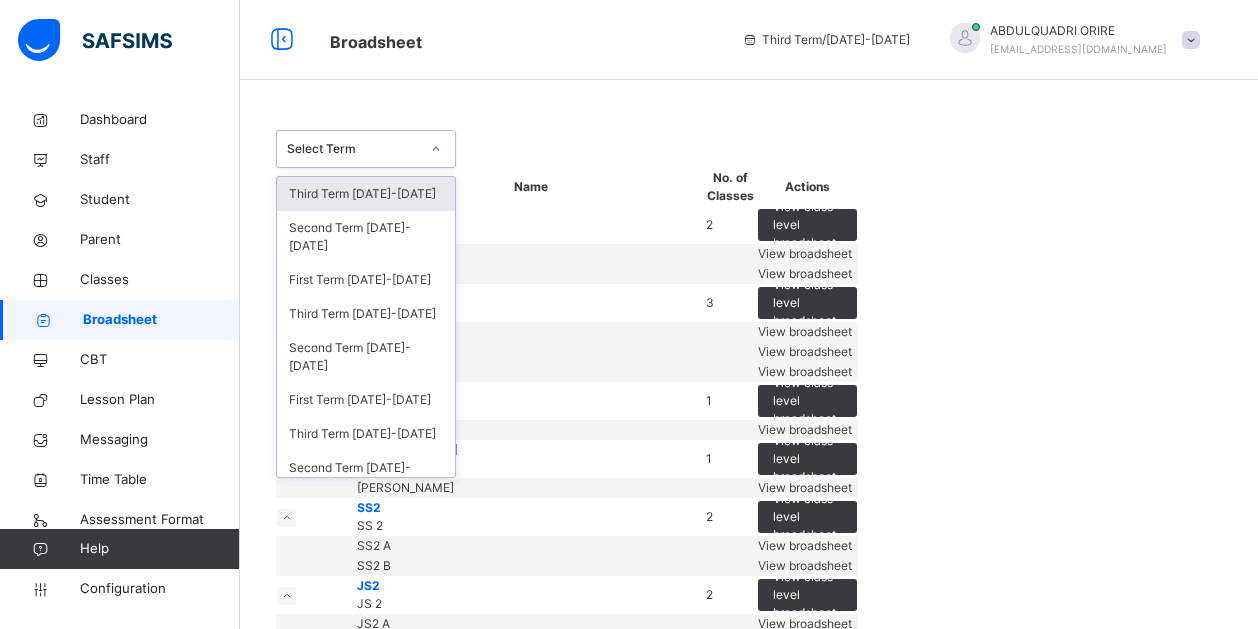 click 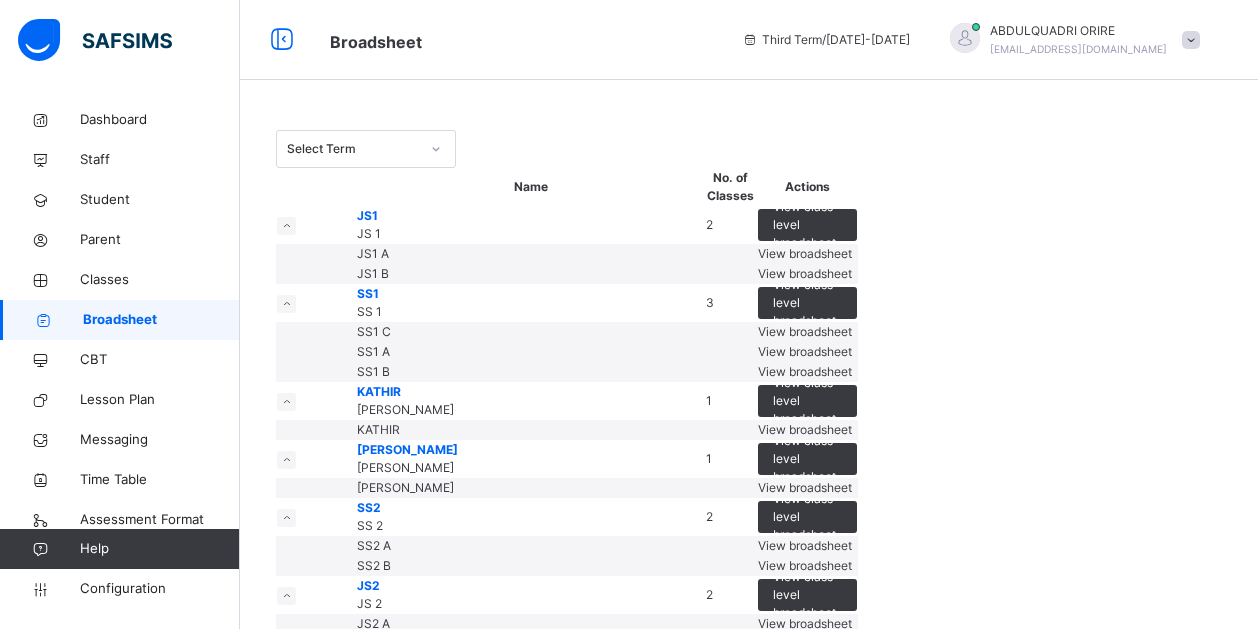 scroll, scrollTop: 550, scrollLeft: 0, axis: vertical 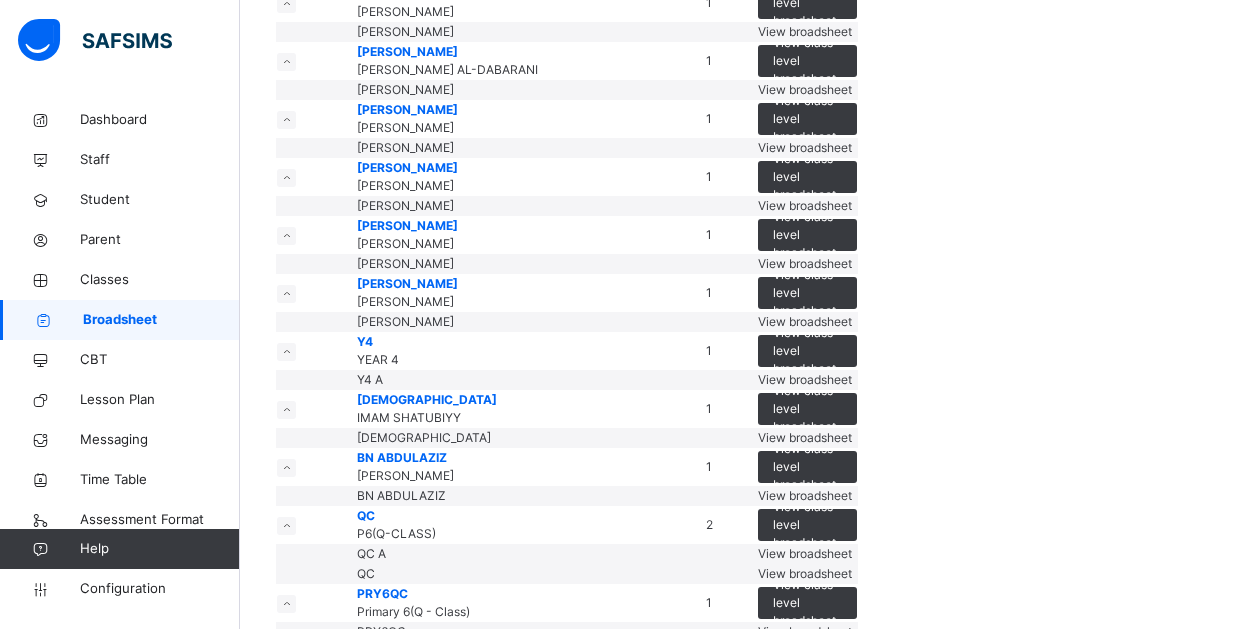 click on "View class level broadsheet" at bounding box center (807, -737) 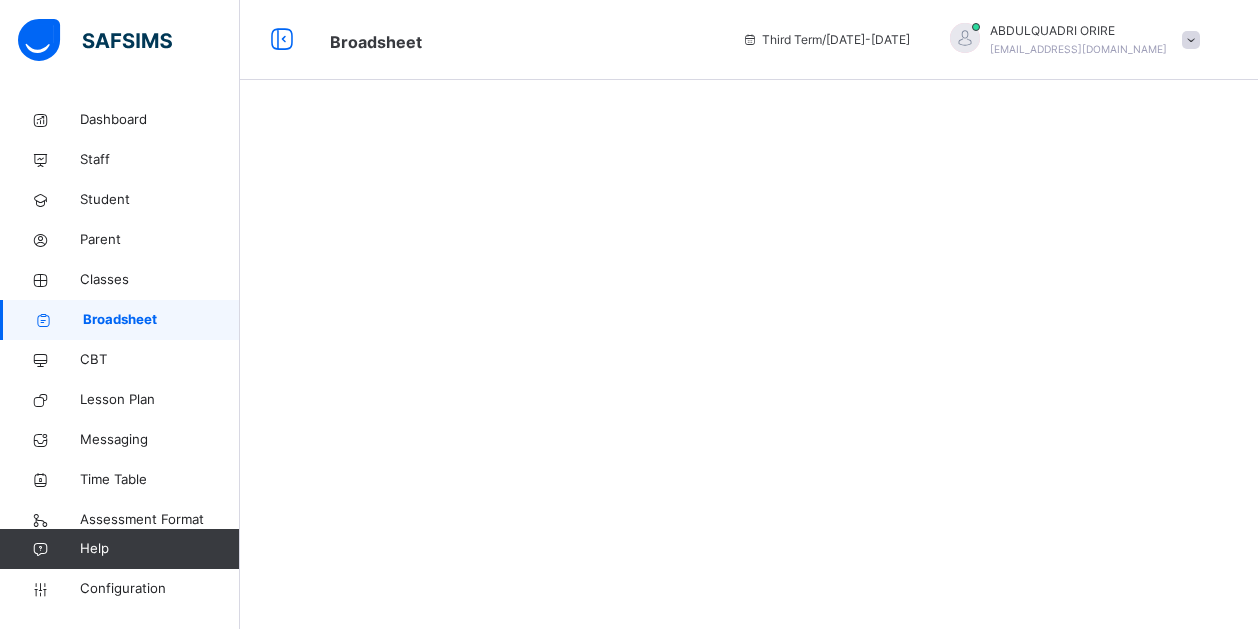 scroll, scrollTop: 0, scrollLeft: 0, axis: both 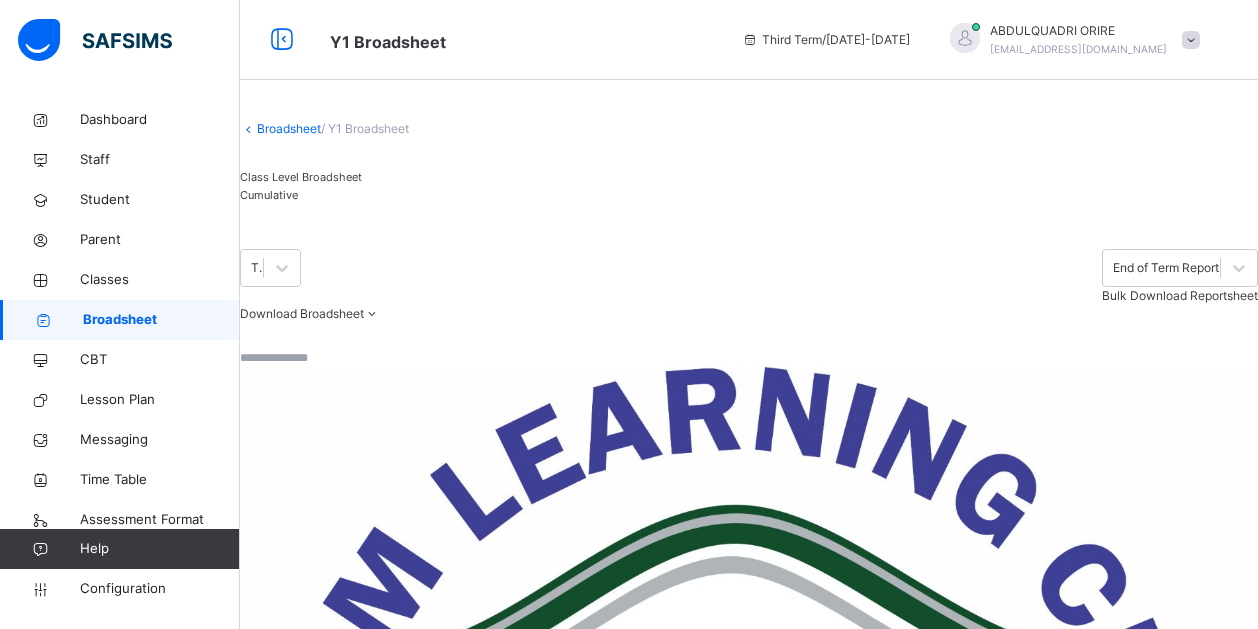 click on "Cumulative" at bounding box center [301, 195] 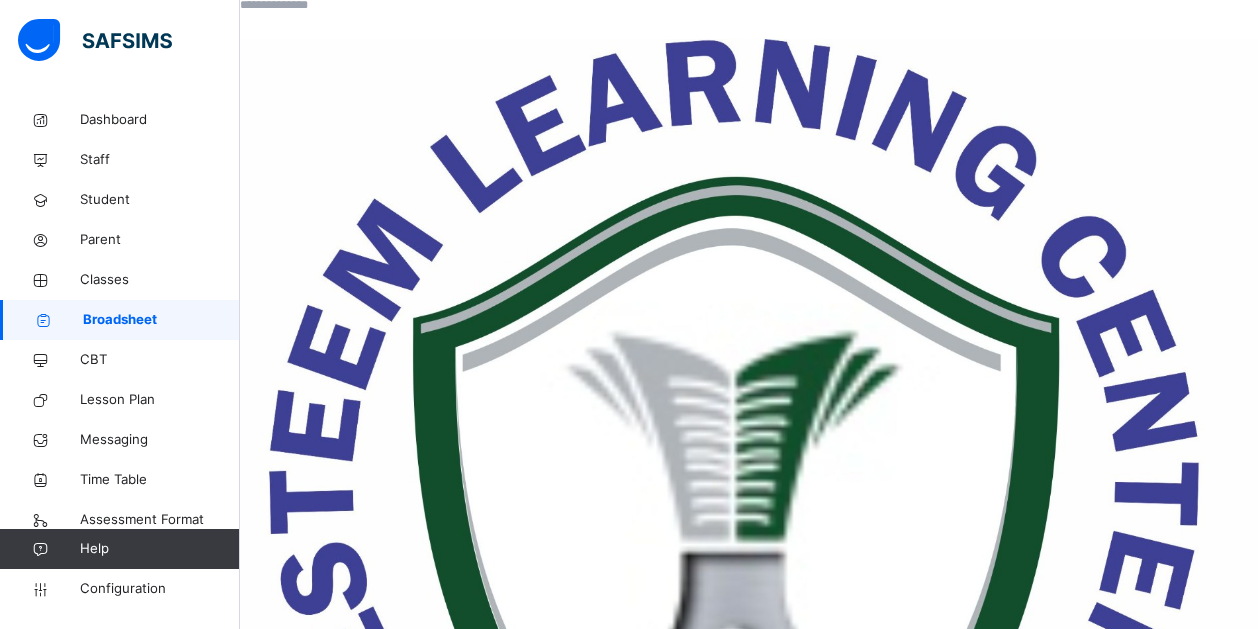 scroll, scrollTop: 340, scrollLeft: 0, axis: vertical 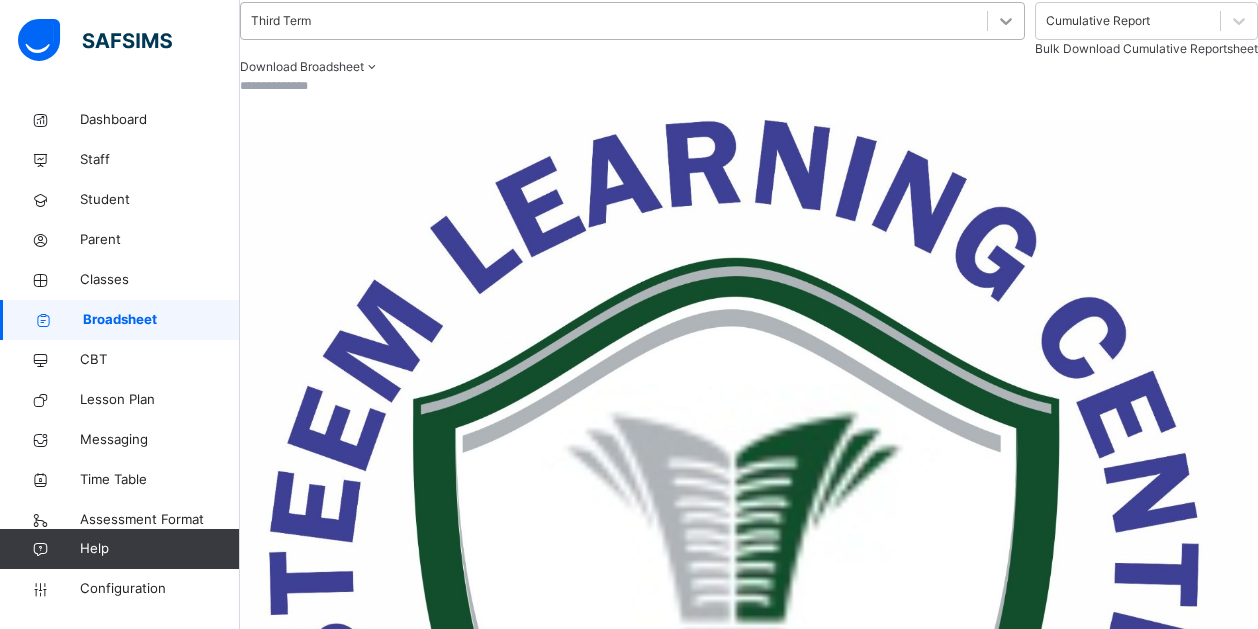 click 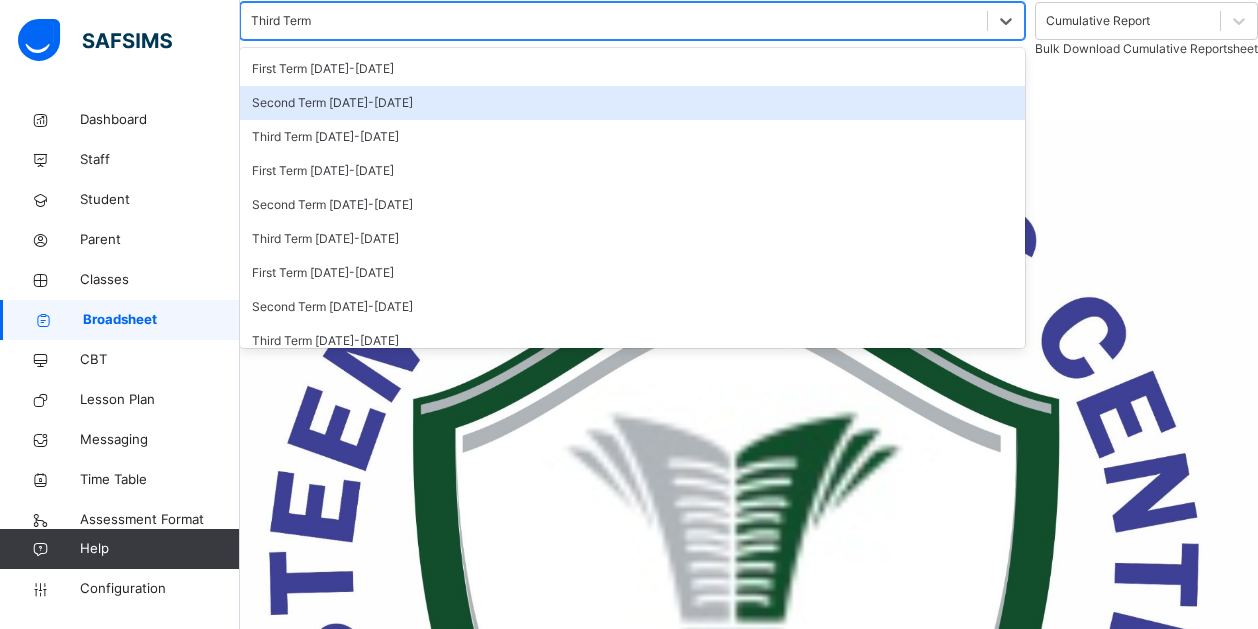 click on "Second Term [DATE]-[DATE]" at bounding box center [632, 103] 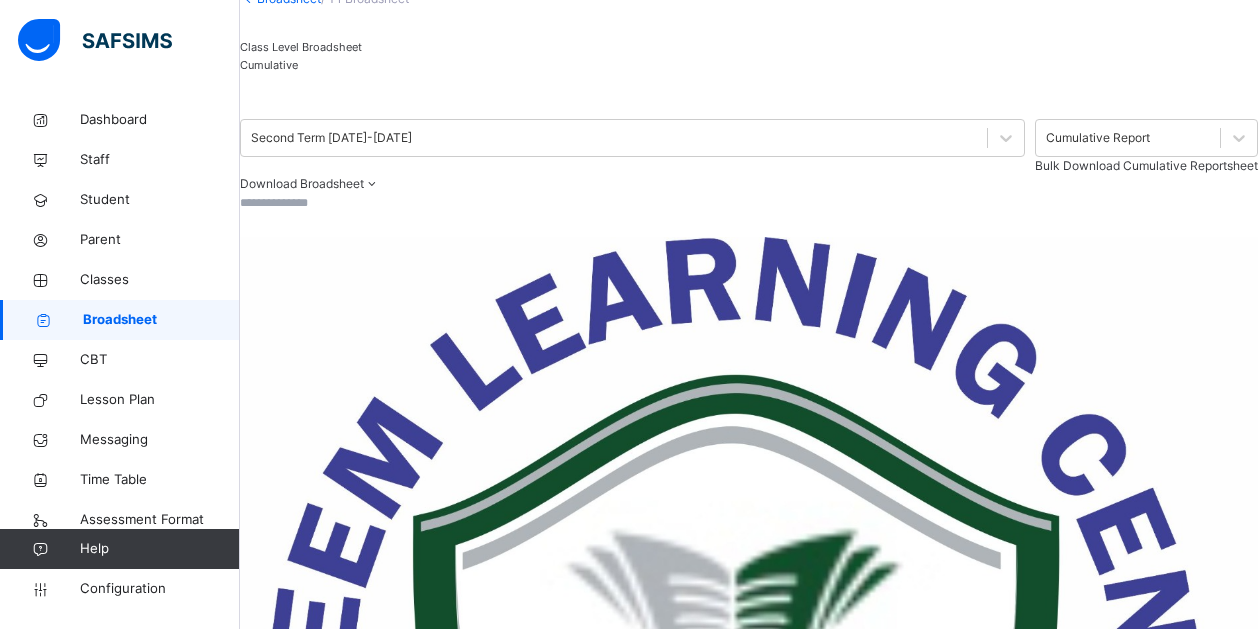 scroll, scrollTop: 129, scrollLeft: 0, axis: vertical 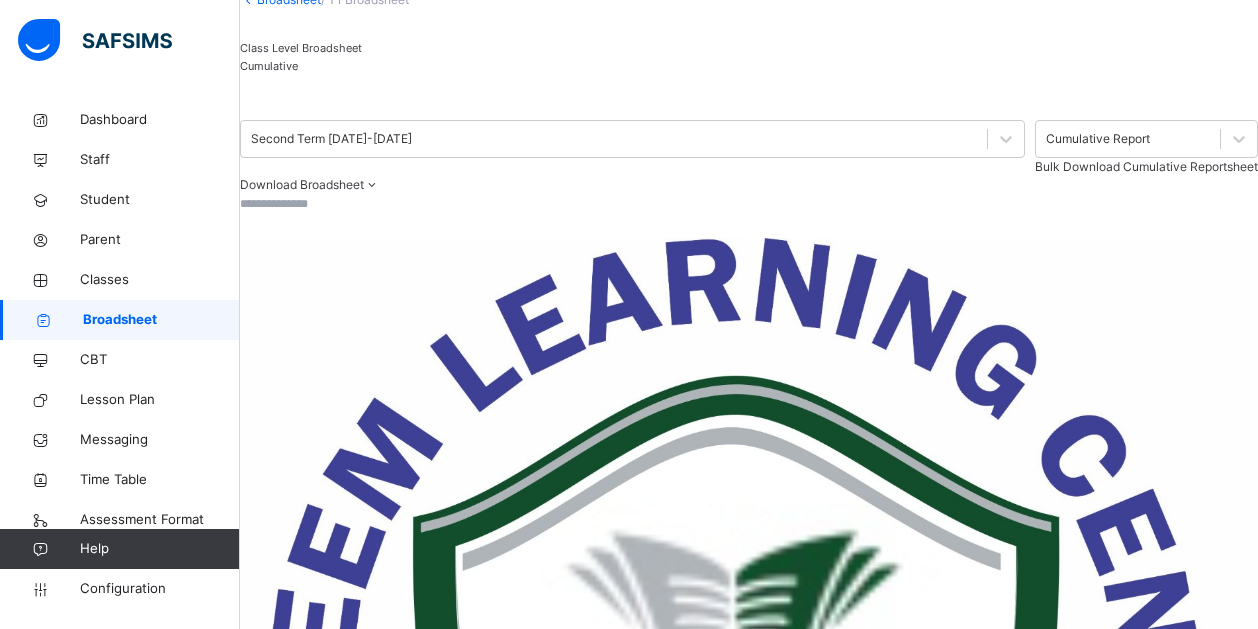 click on "Class Level Broadsheet" at bounding box center (301, 48) 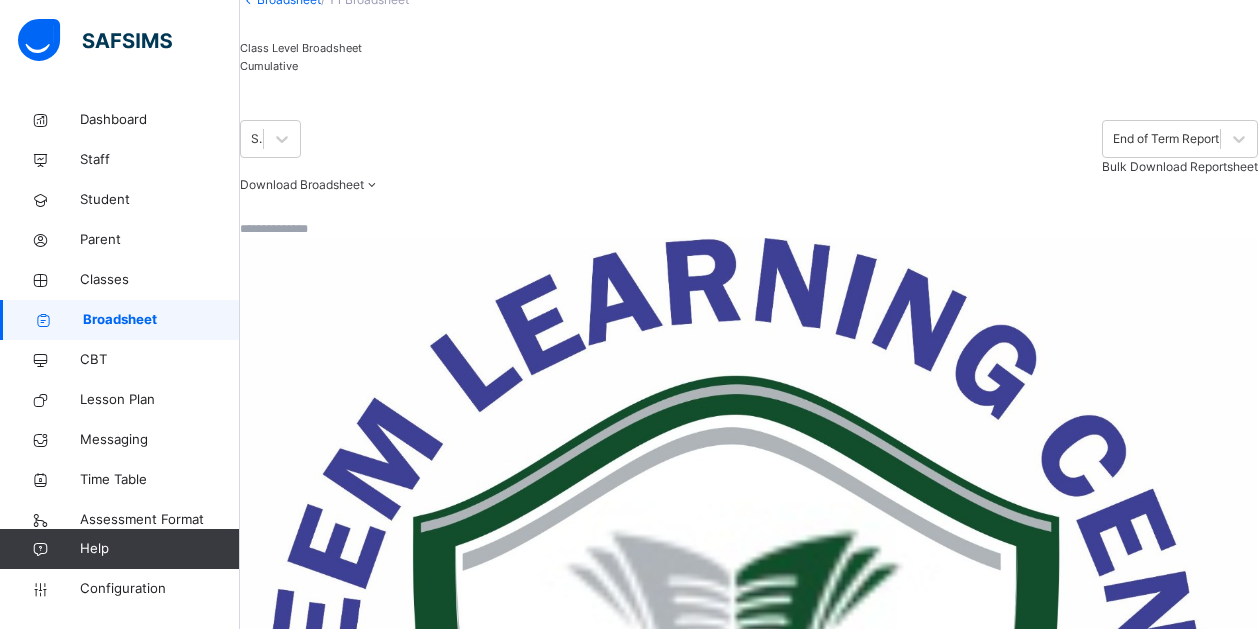scroll, scrollTop: 26, scrollLeft: 0, axis: vertical 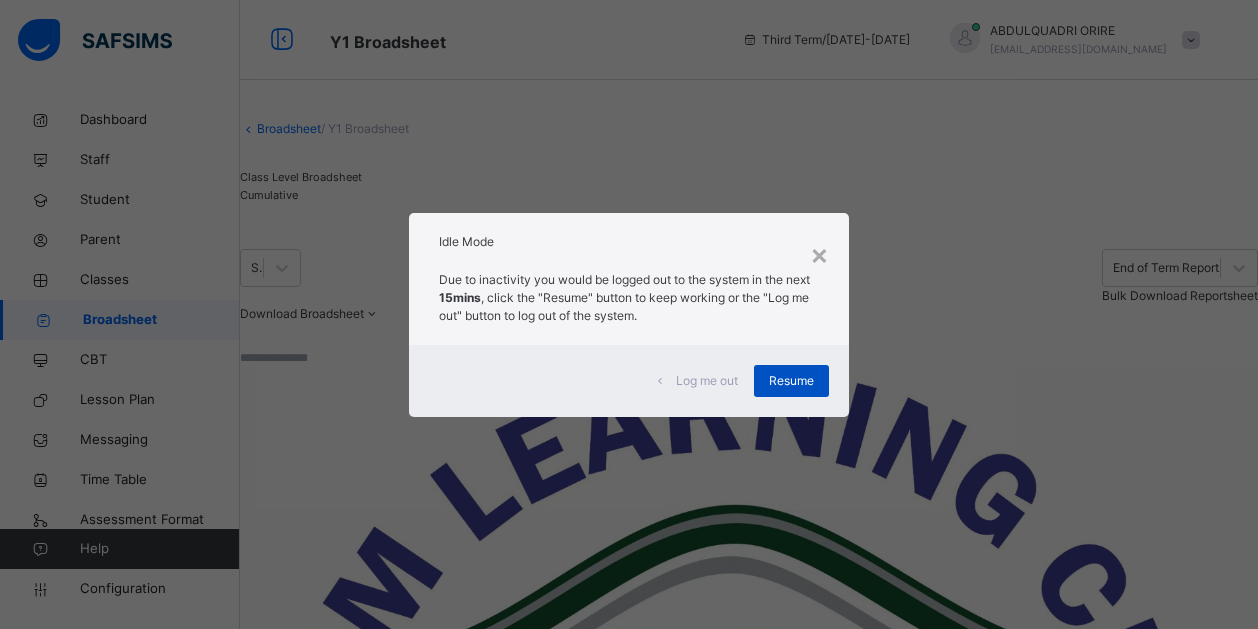 click on "Resume" at bounding box center (791, 381) 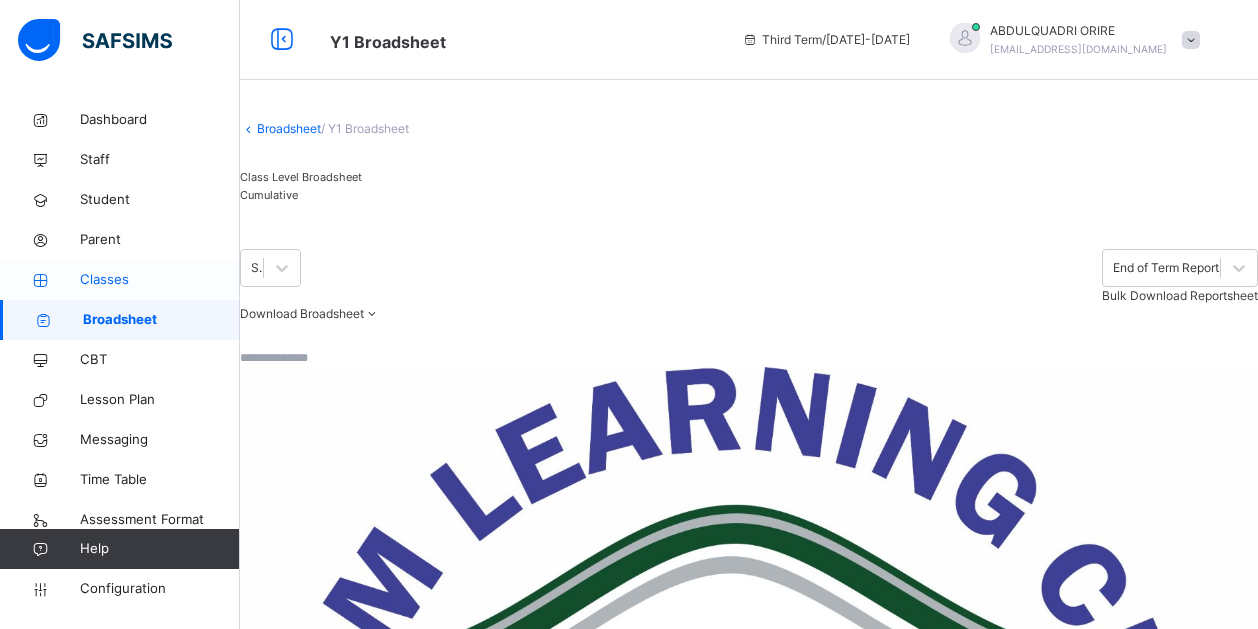 click on "Classes" at bounding box center [160, 280] 